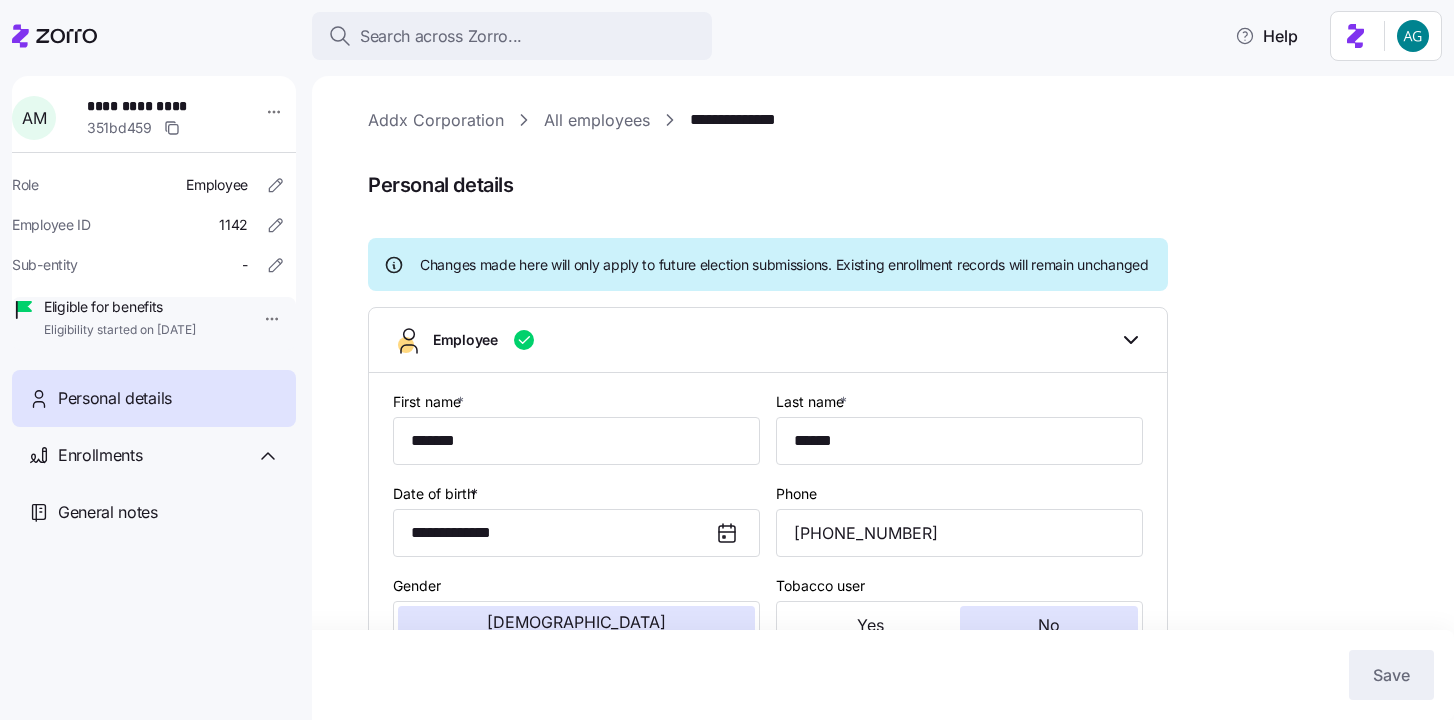 scroll, scrollTop: 0, scrollLeft: 0, axis: both 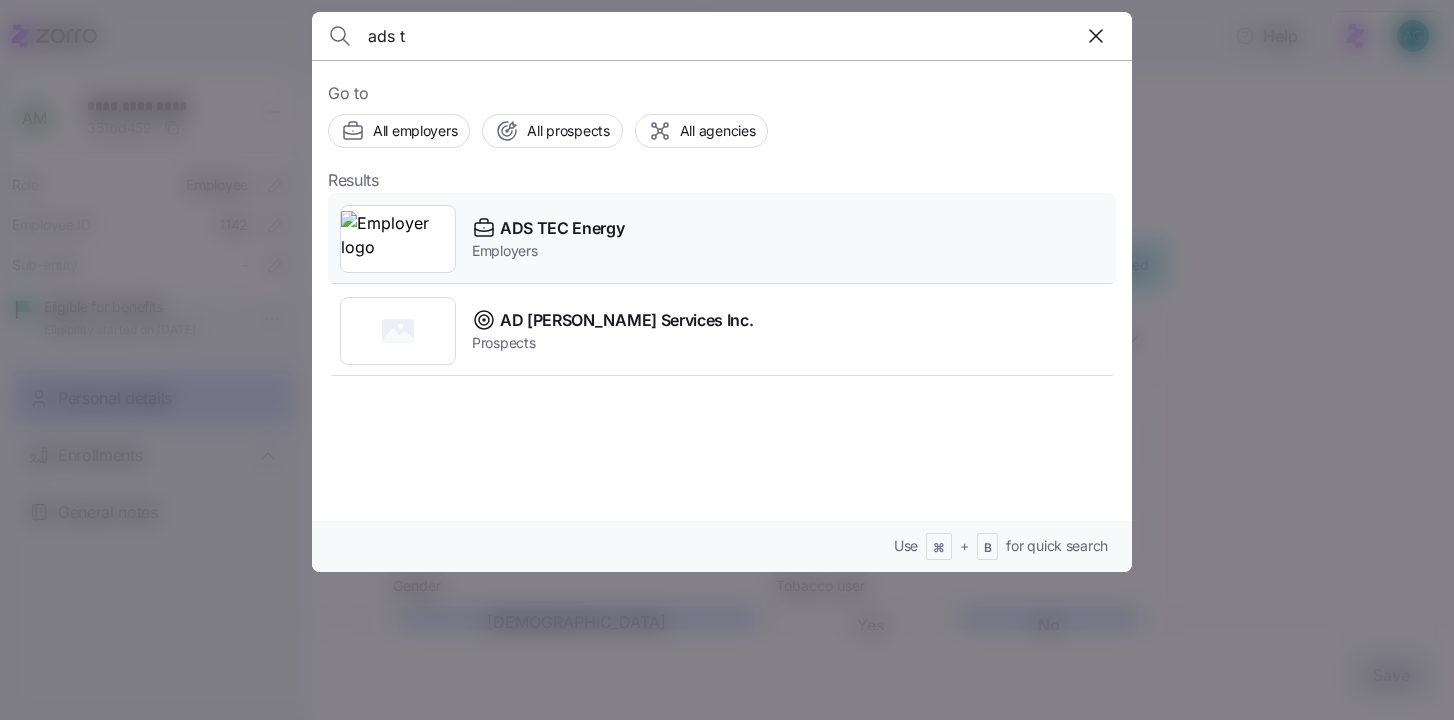 type on "ads t" 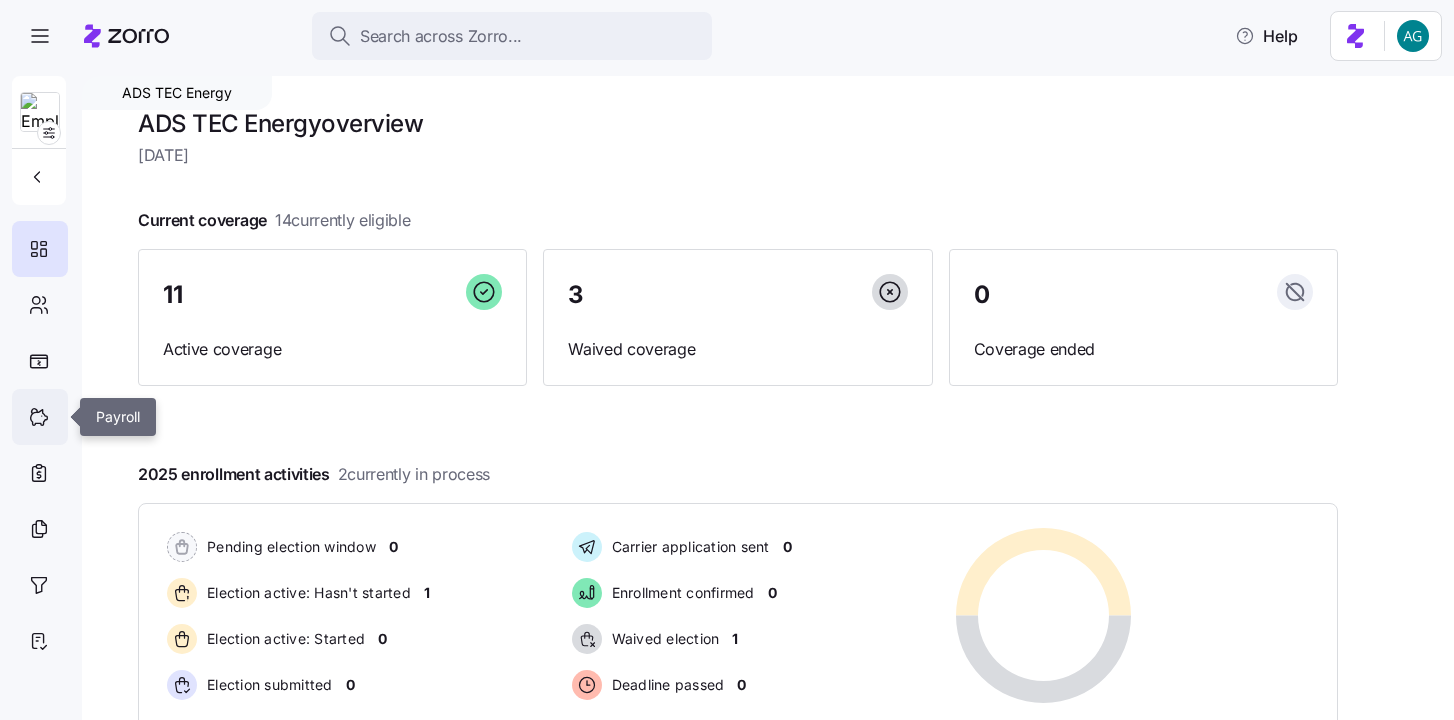 click 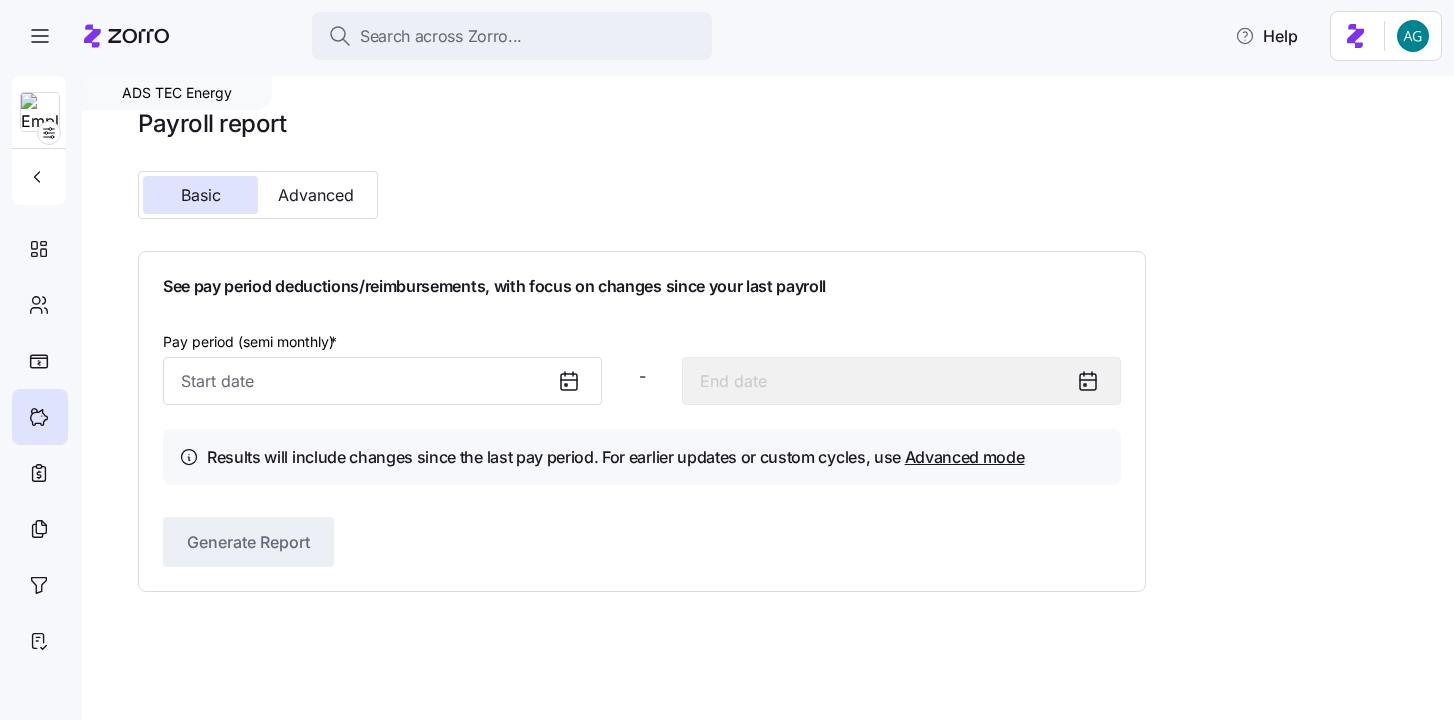 click 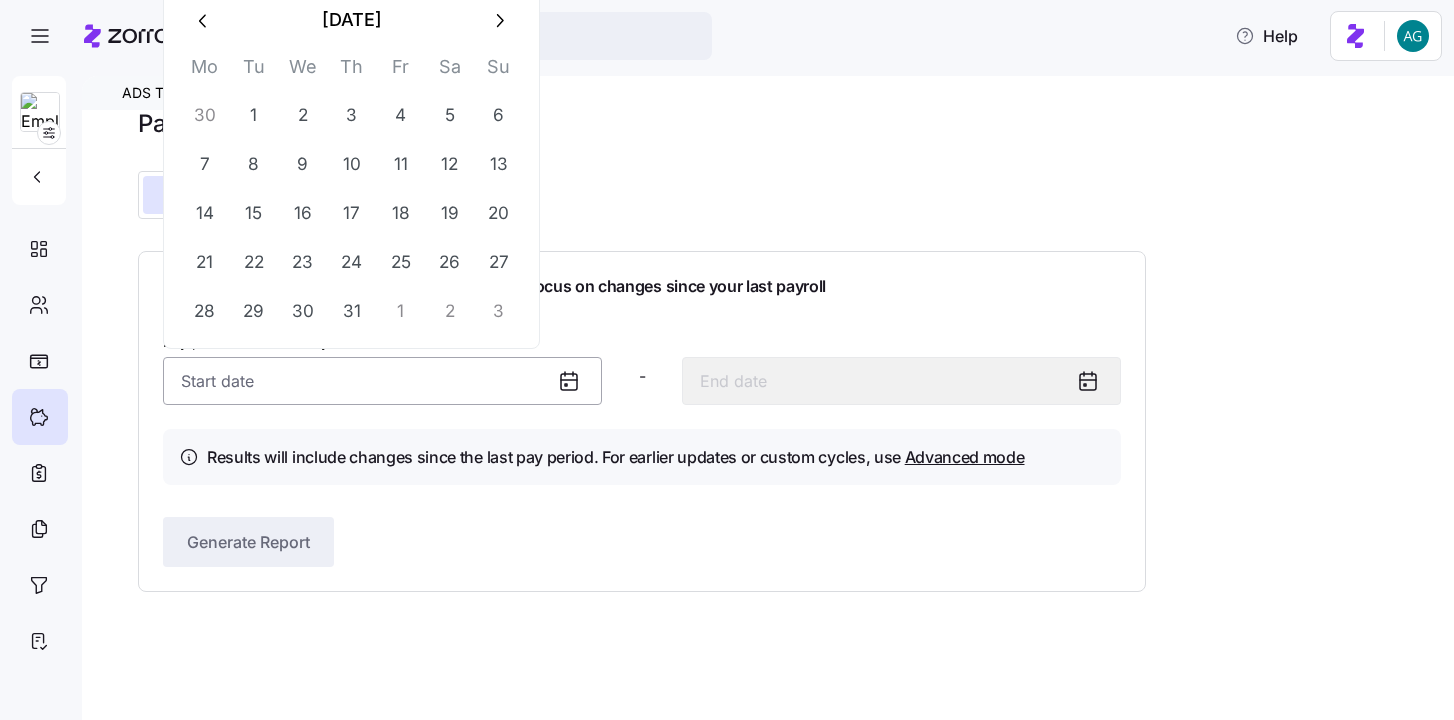 click on "Pay period (semi monthly)  *" at bounding box center [382, 381] 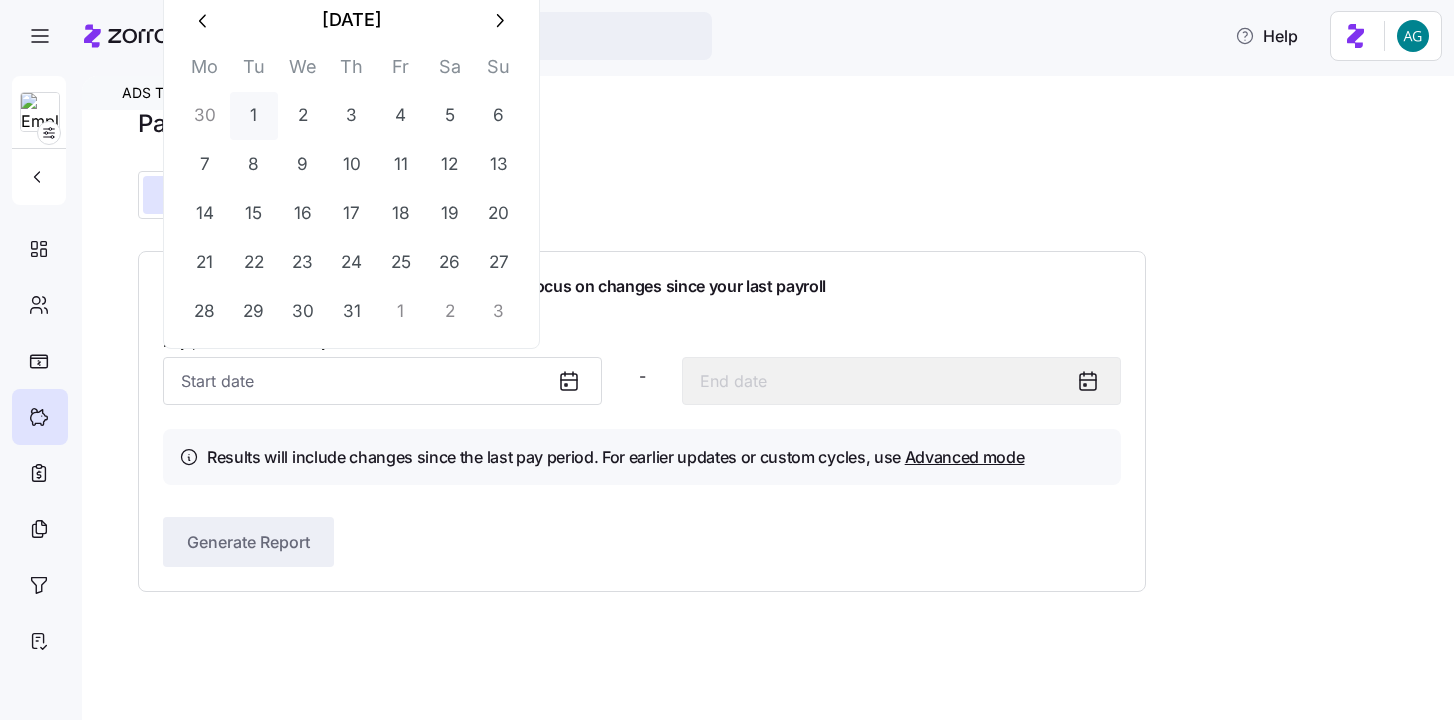 click on "1" at bounding box center (254, 116) 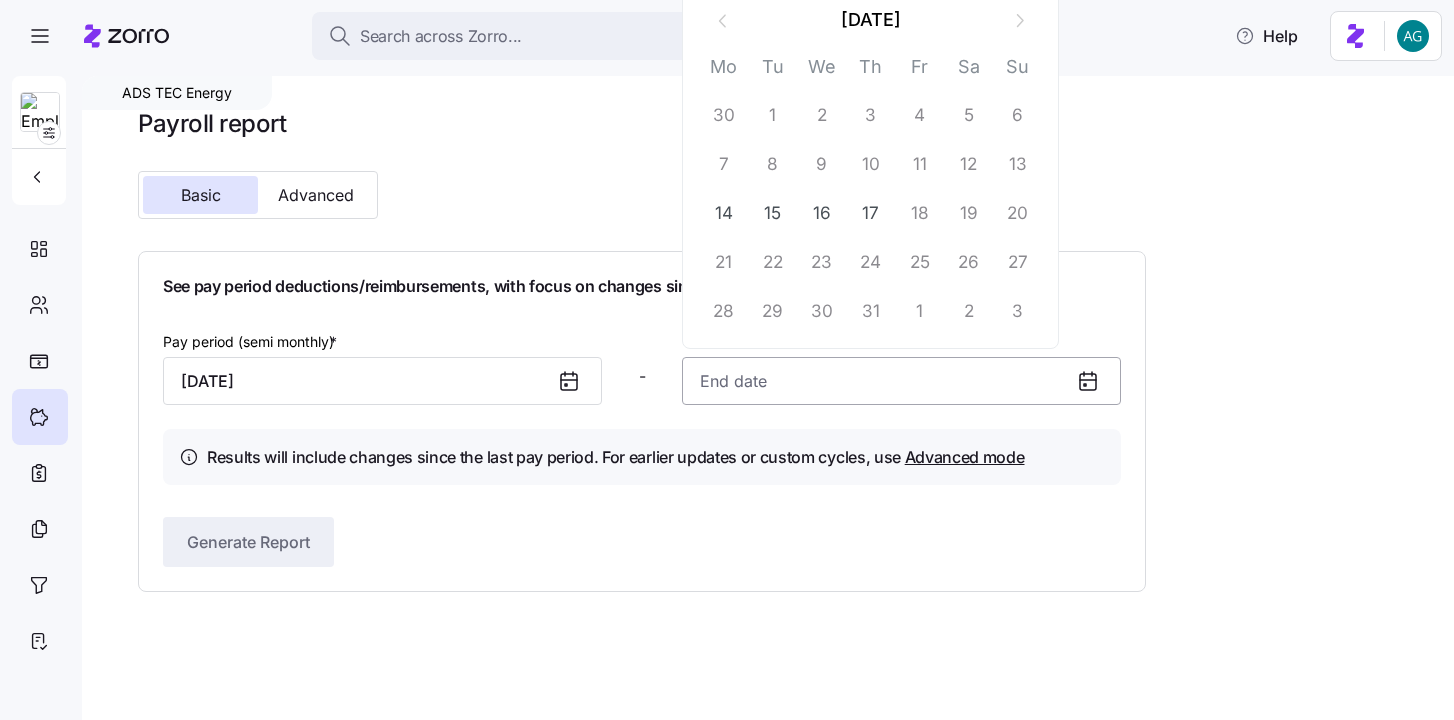 click at bounding box center (901, 381) 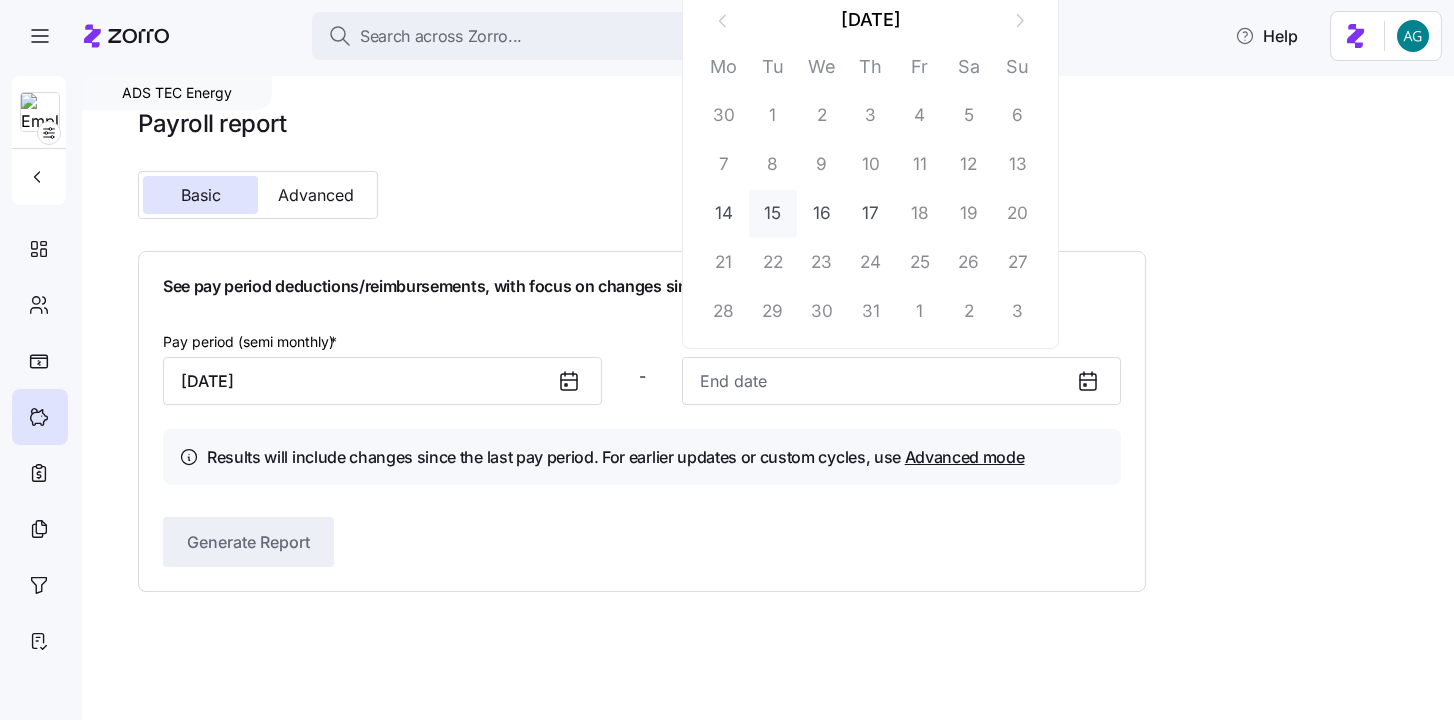 click on "15" at bounding box center [773, 214] 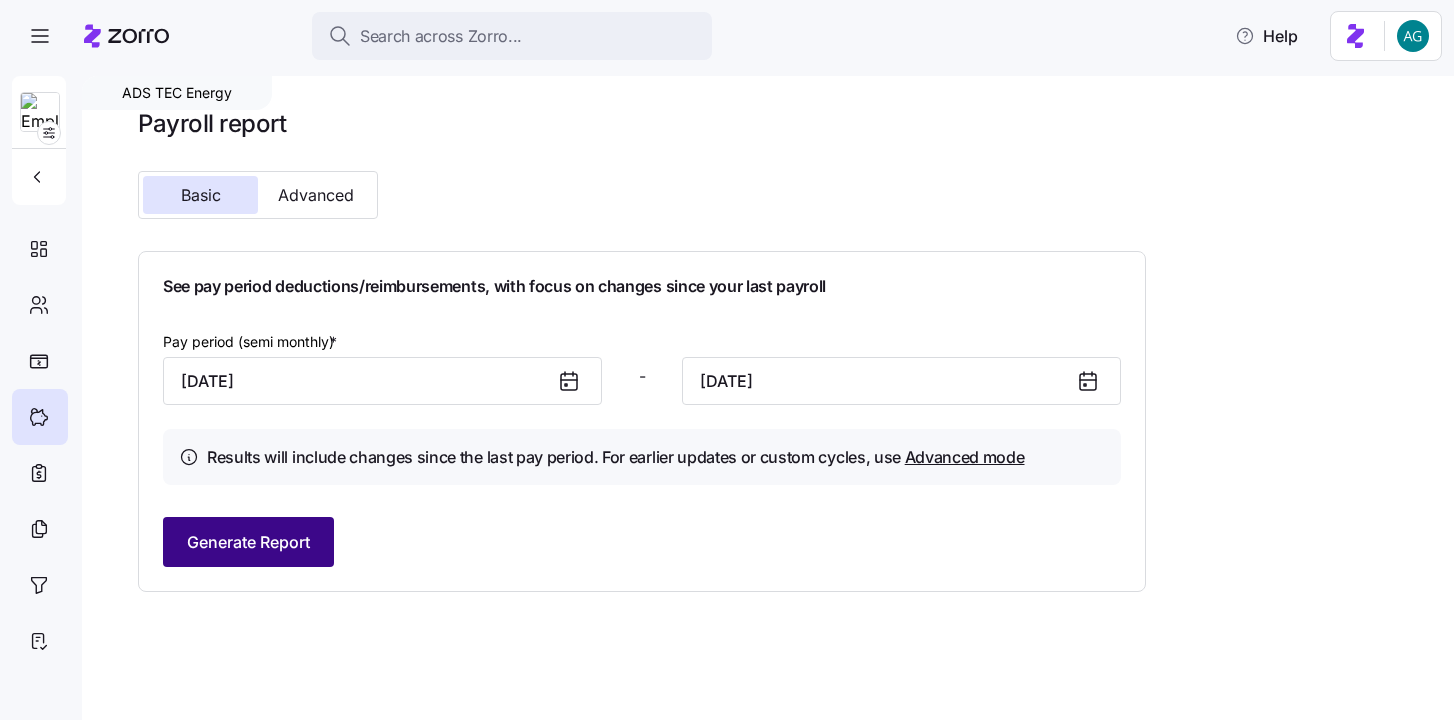 click on "Generate Report" at bounding box center (248, 542) 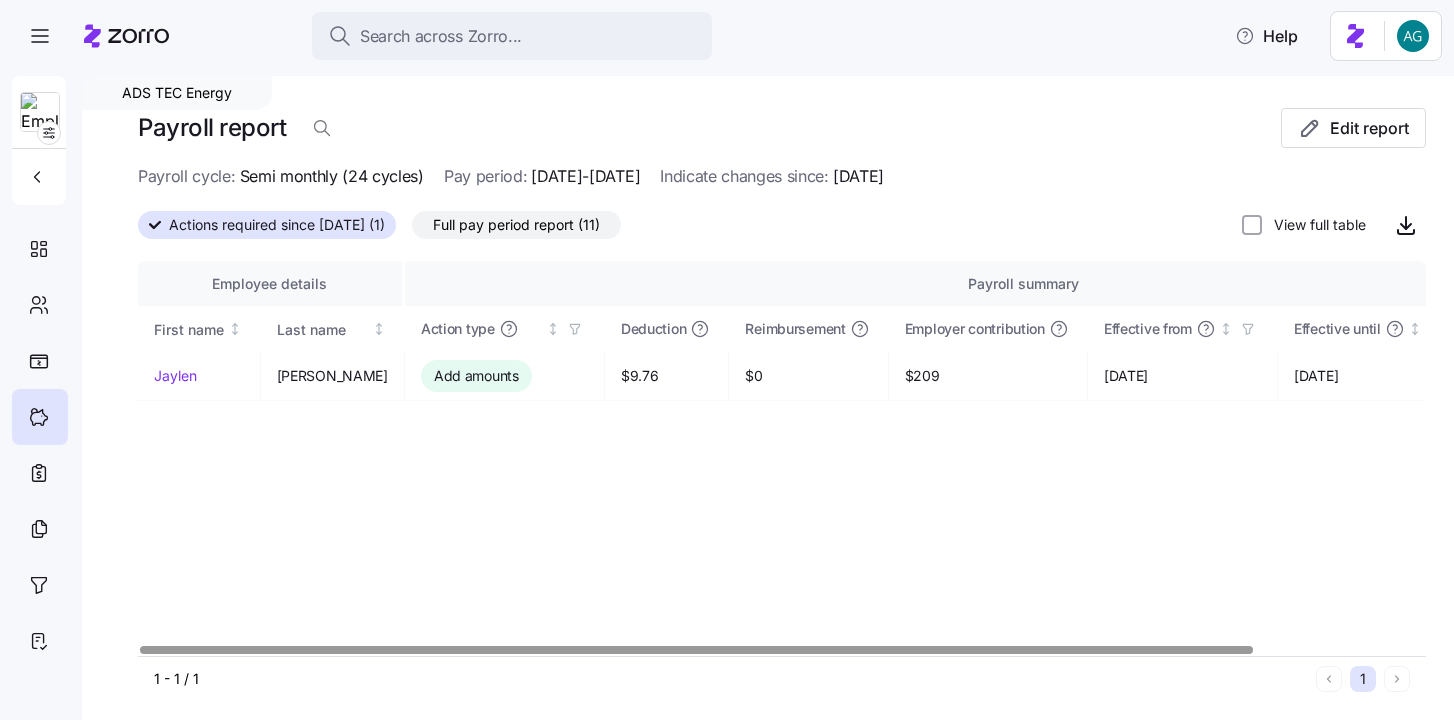 click on "Full pay period report (11)" at bounding box center [516, 225] 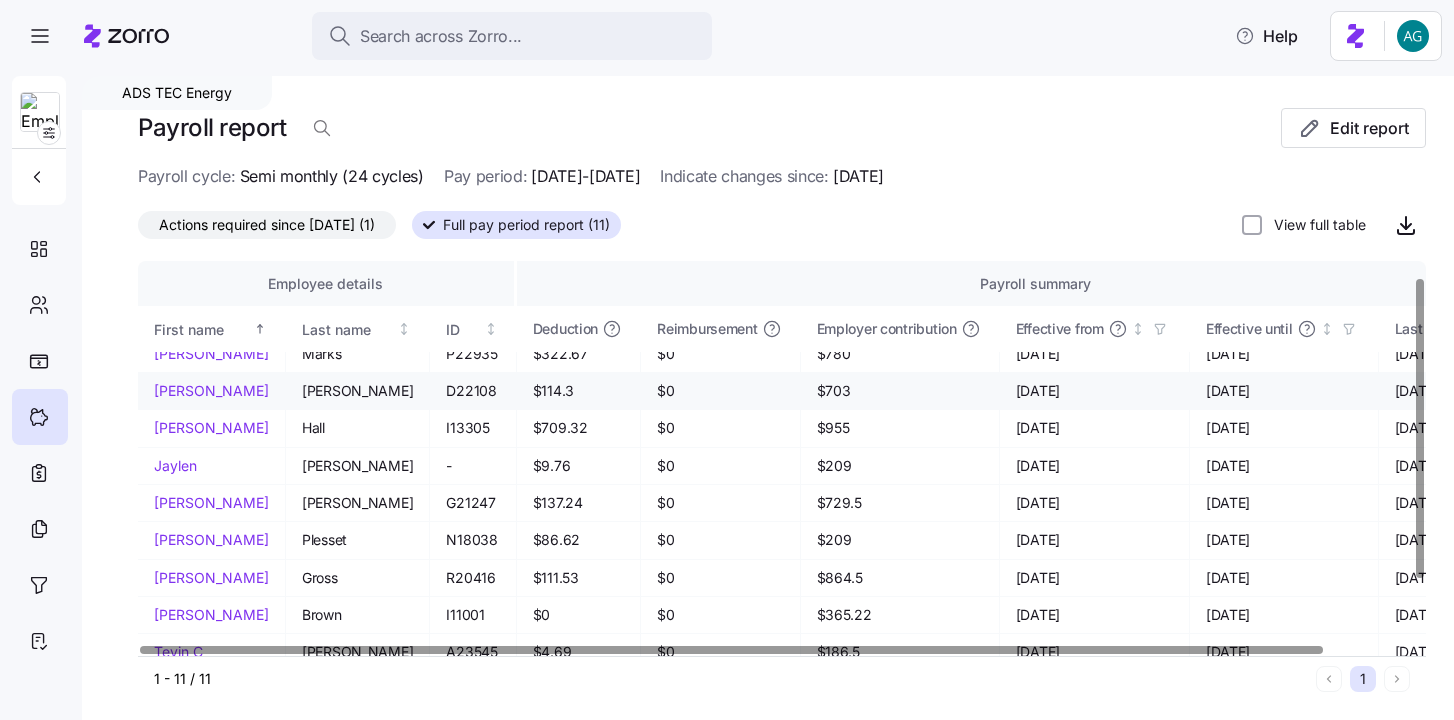 scroll, scrollTop: 0, scrollLeft: 0, axis: both 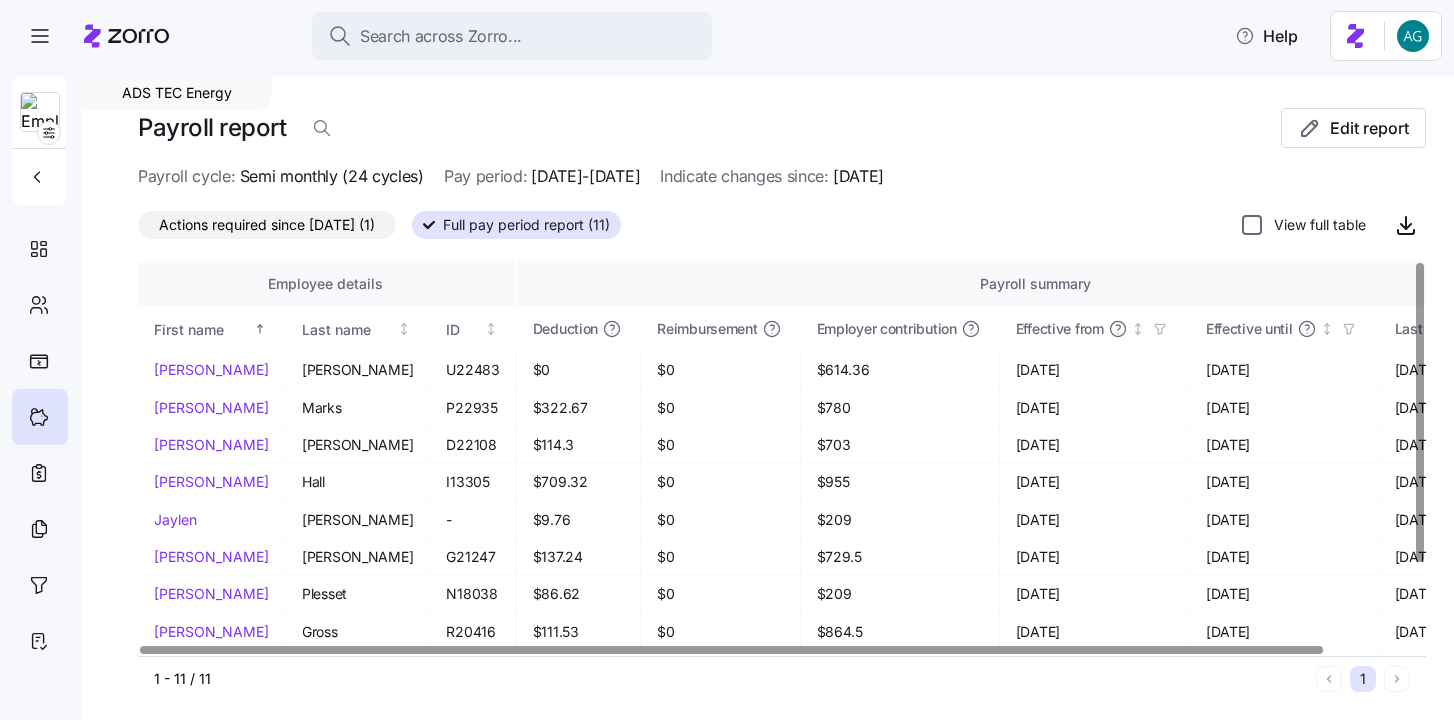 click on "View full table" at bounding box center (1252, 225) 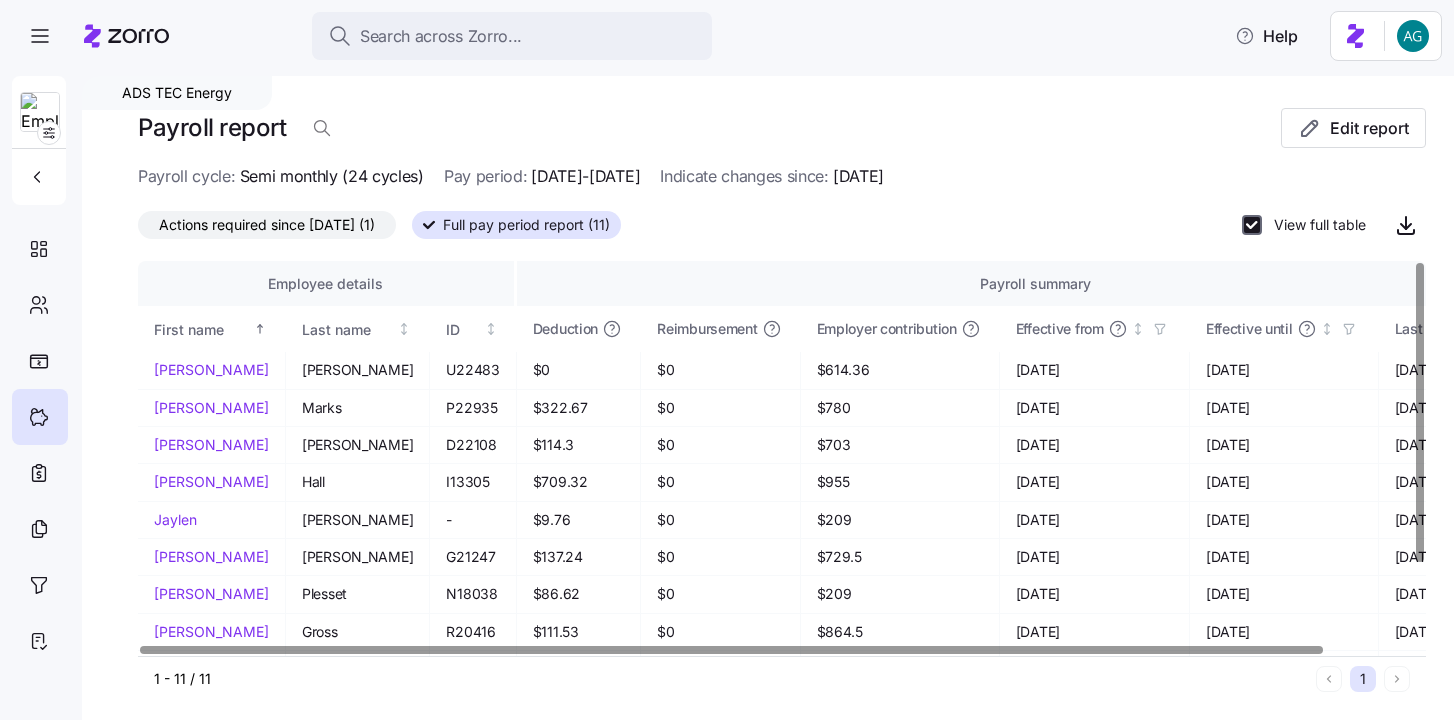 checkbox on "true" 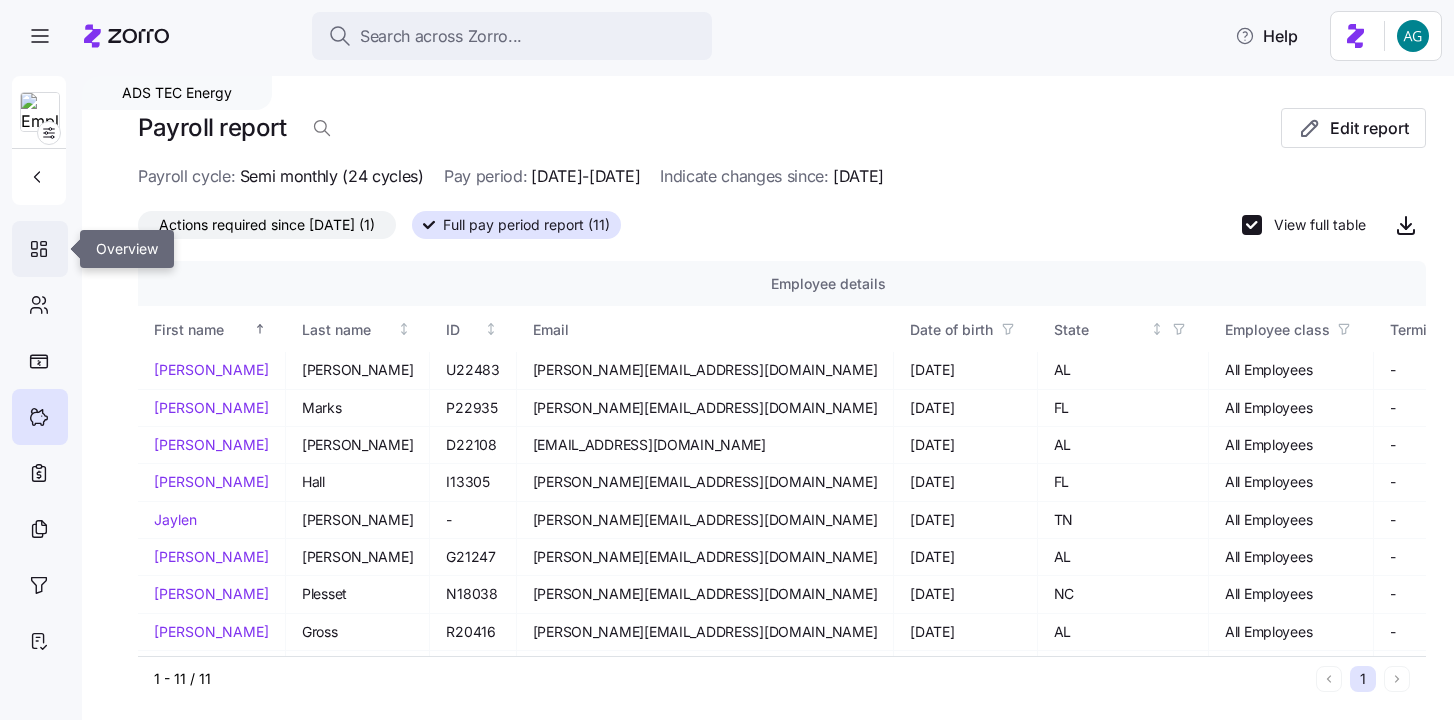 click 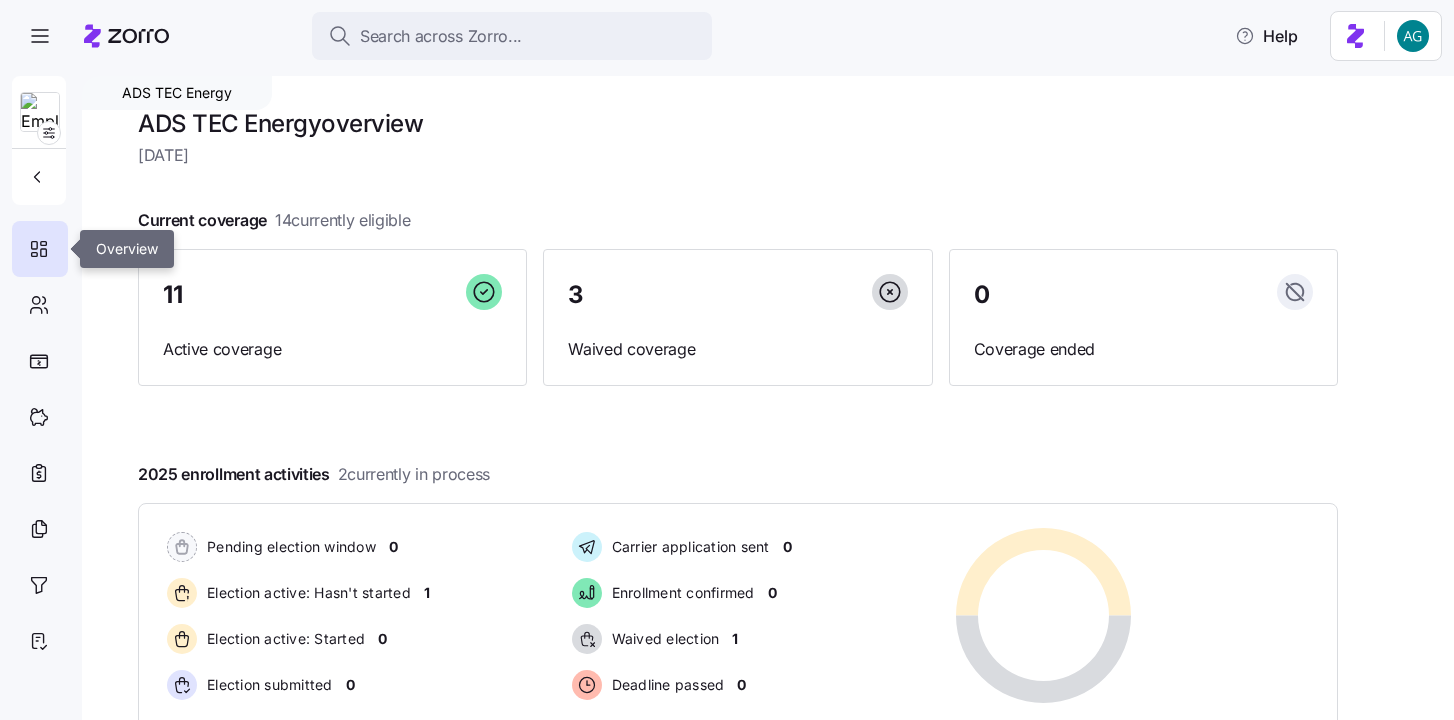 click 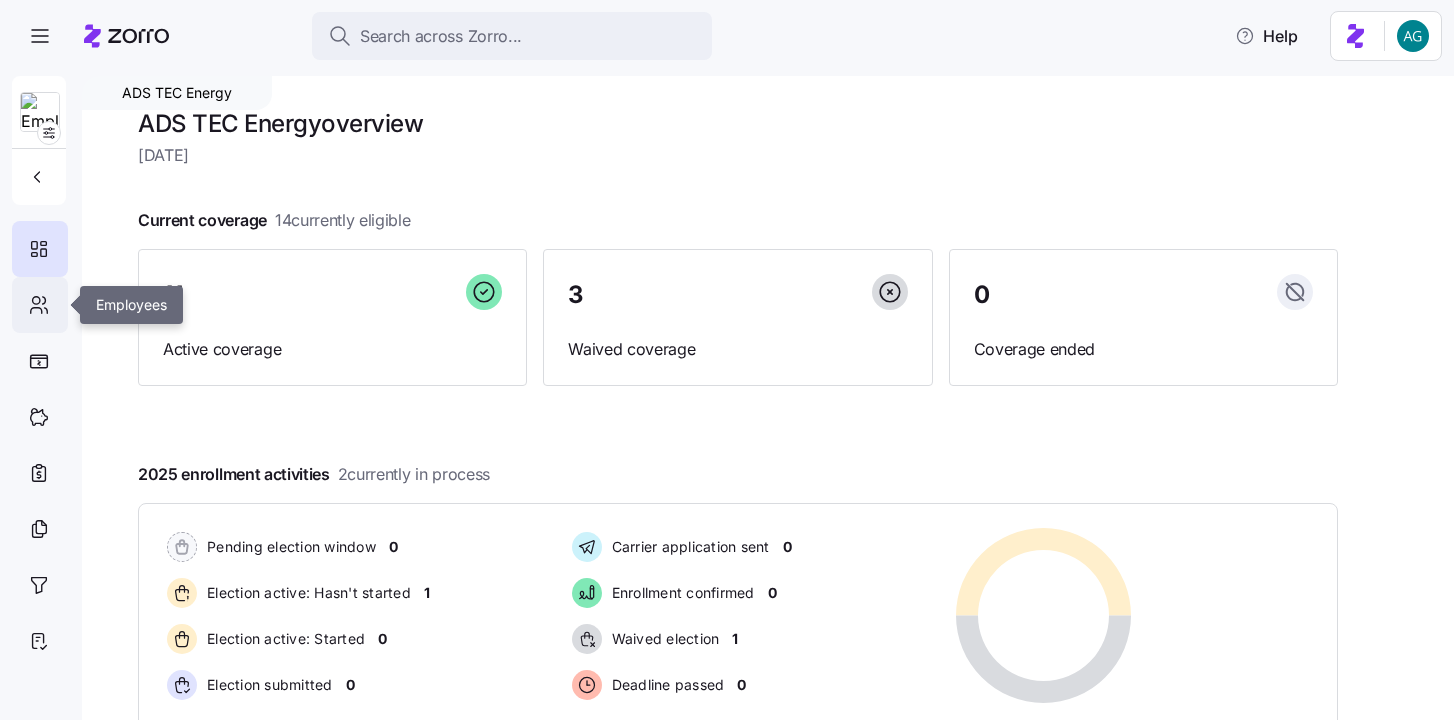 click 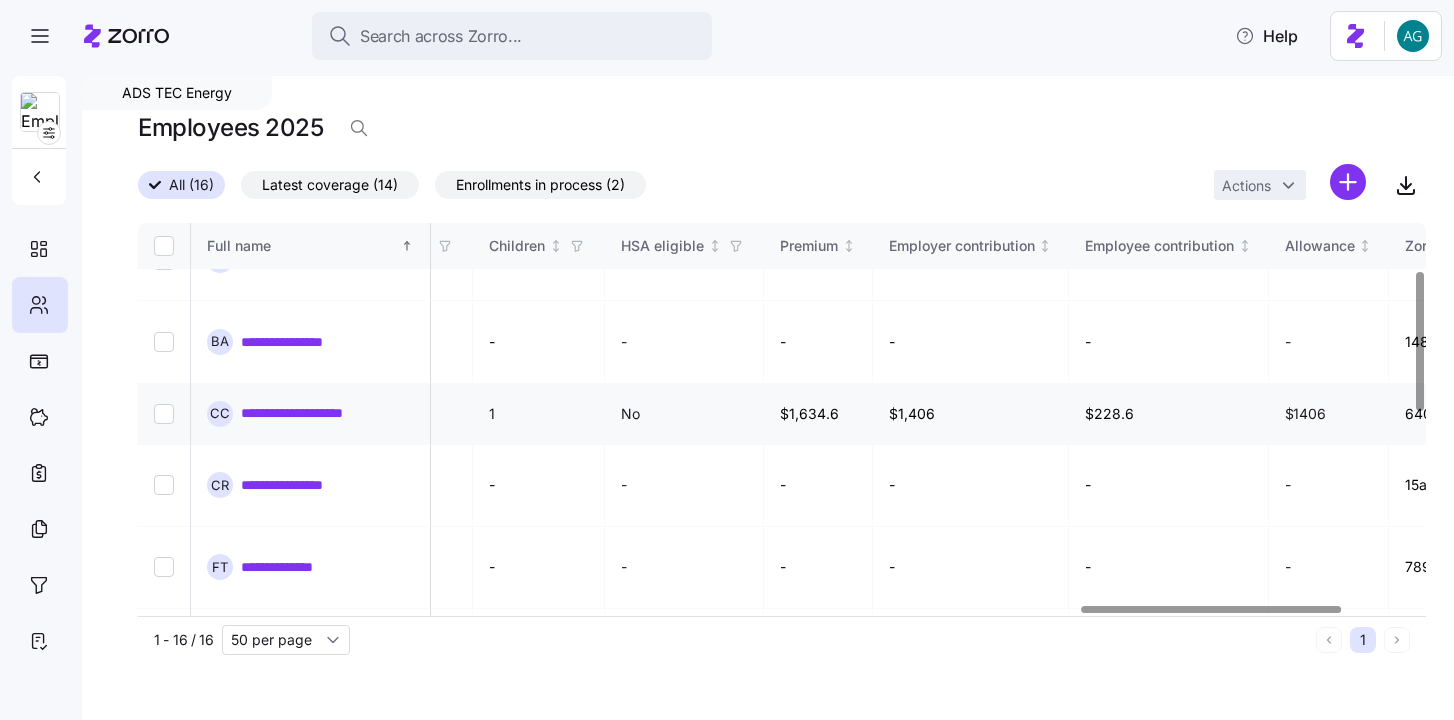 scroll, scrollTop: 133, scrollLeft: 4668, axis: both 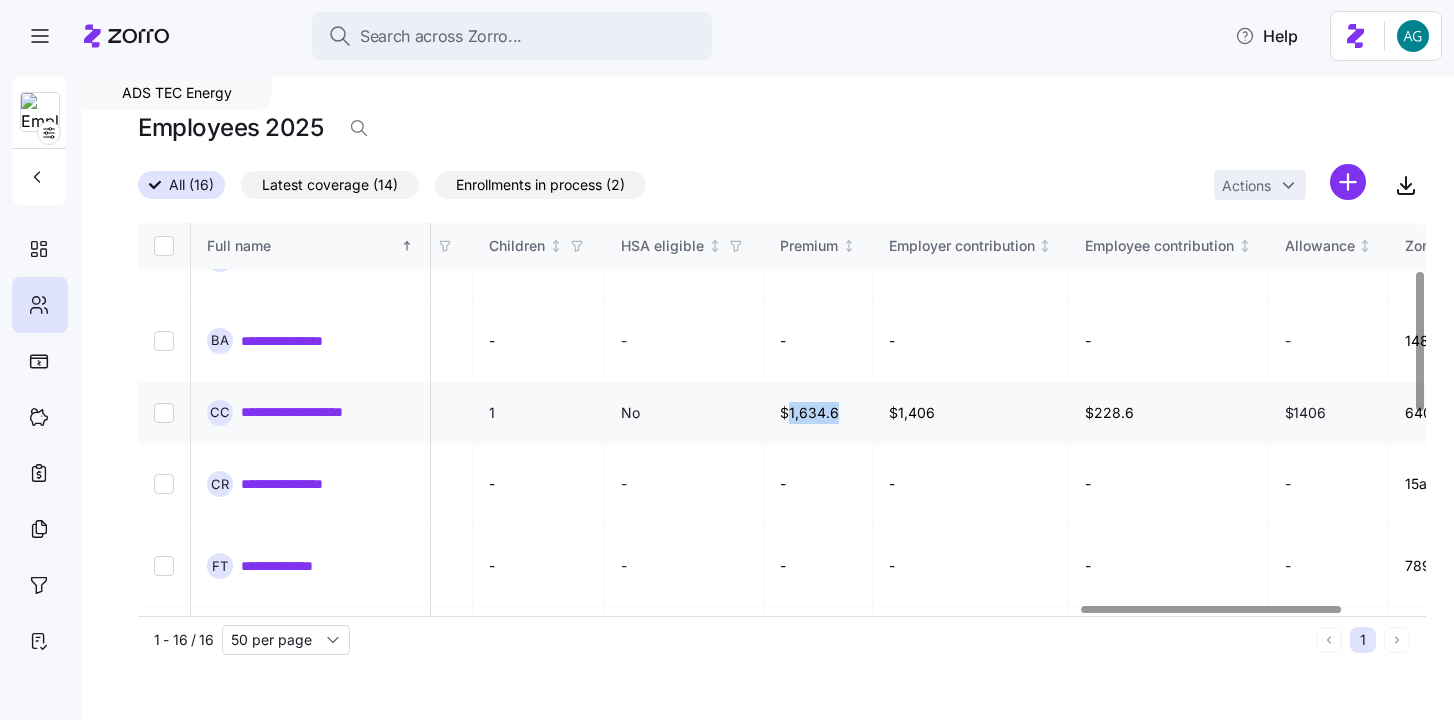 drag, startPoint x: 776, startPoint y: 370, endPoint x: 723, endPoint y: 380, distance: 53.935146 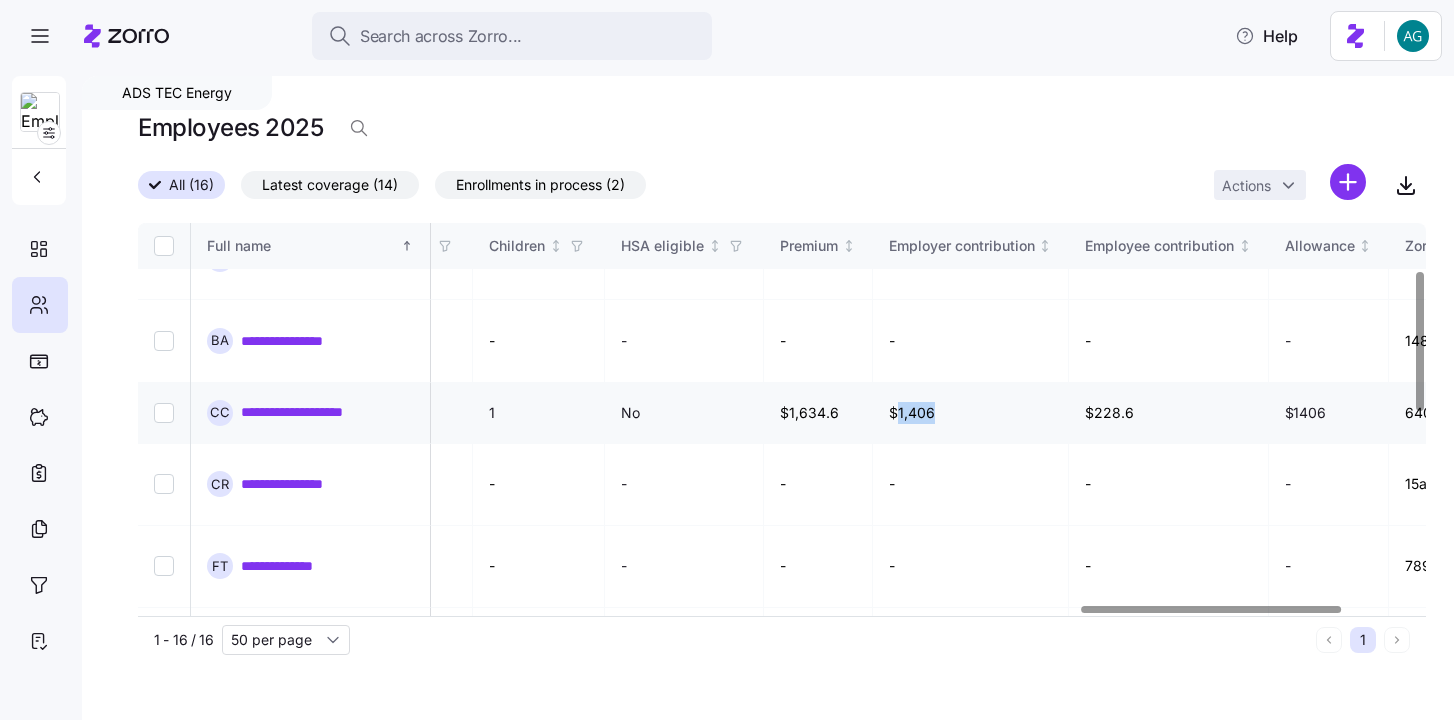 drag, startPoint x: 876, startPoint y: 368, endPoint x: 832, endPoint y: 373, distance: 44.28318 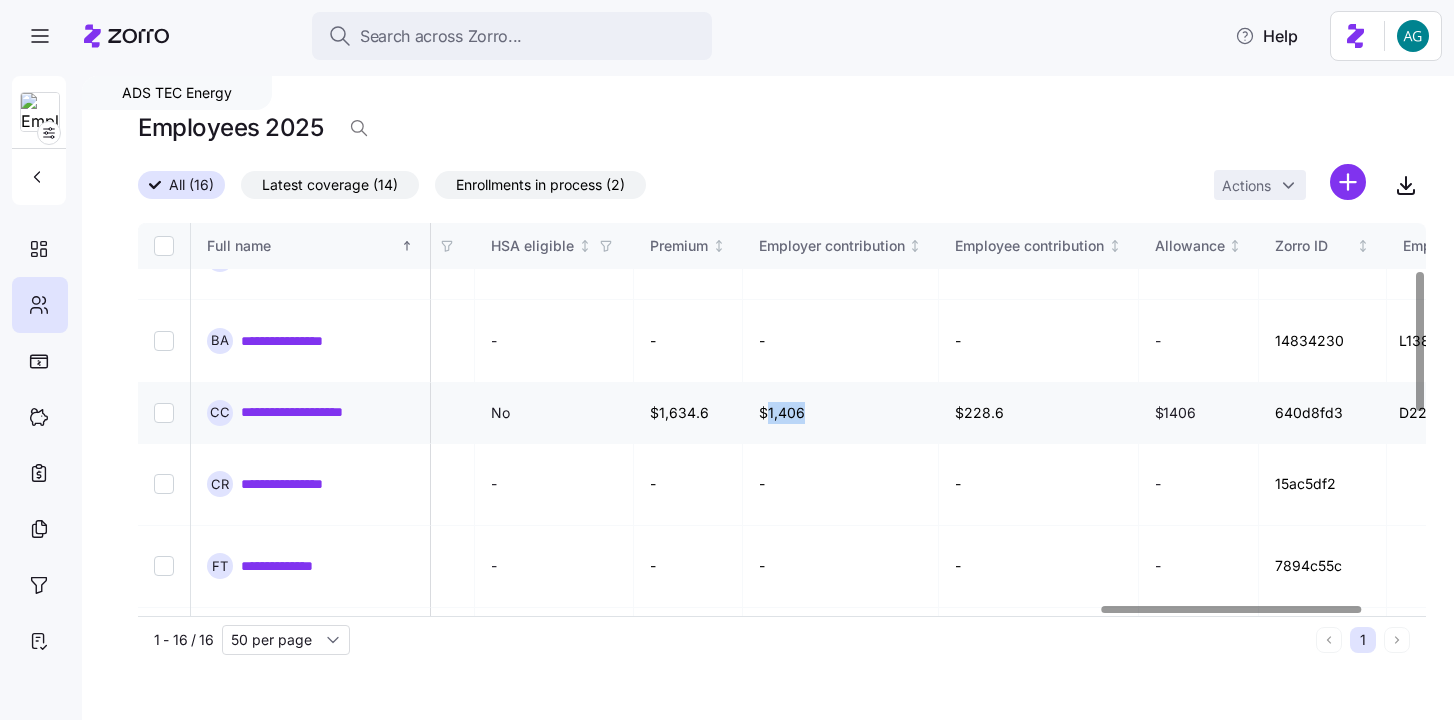 scroll, scrollTop: 133, scrollLeft: 4799, axis: both 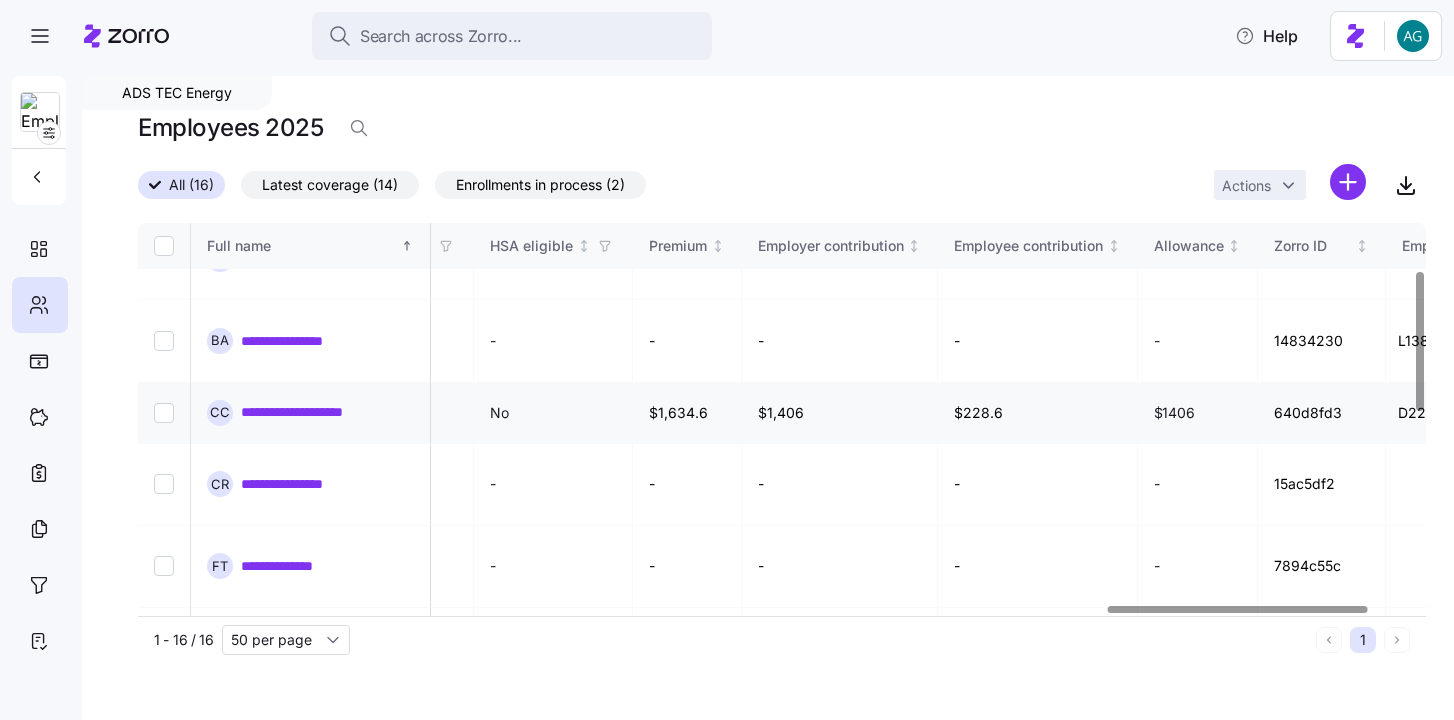 click on "$228.6" at bounding box center [1038, 413] 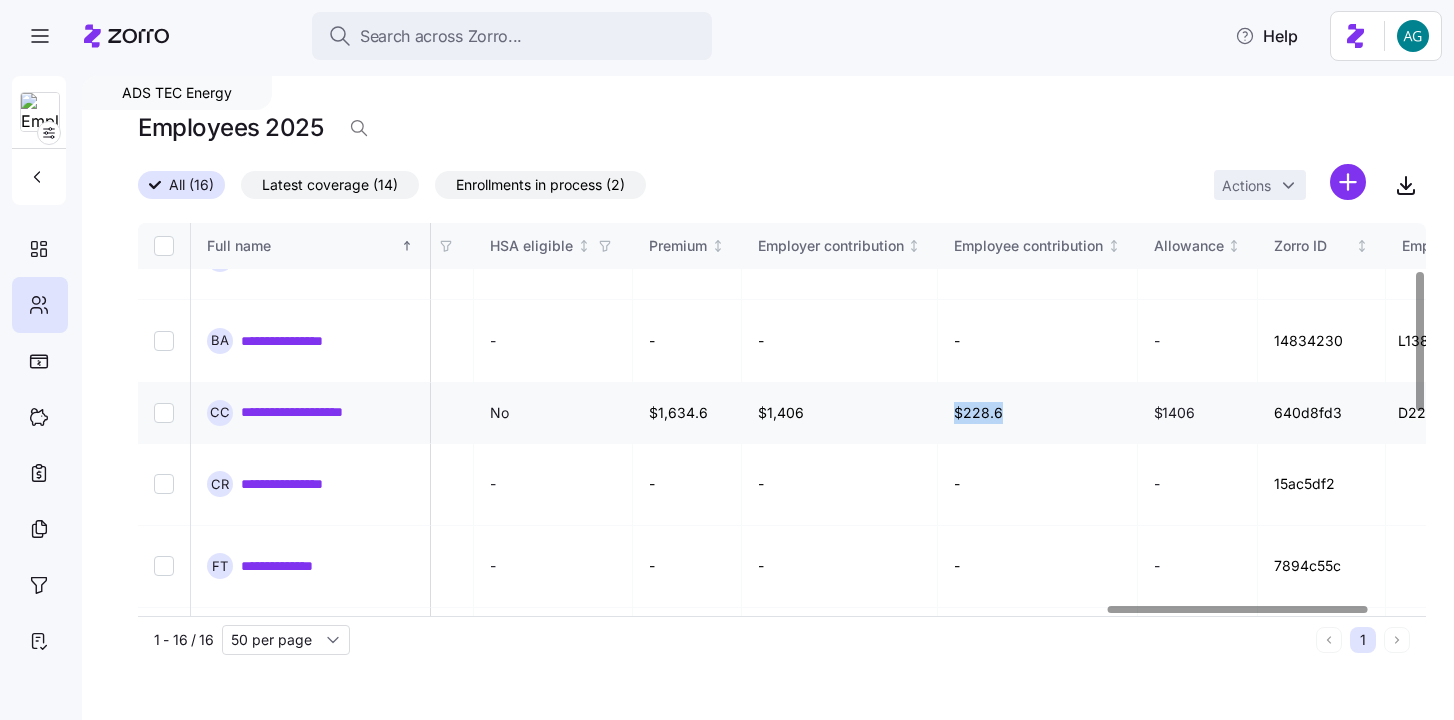 drag, startPoint x: 943, startPoint y: 366, endPoint x: 884, endPoint y: 367, distance: 59.008472 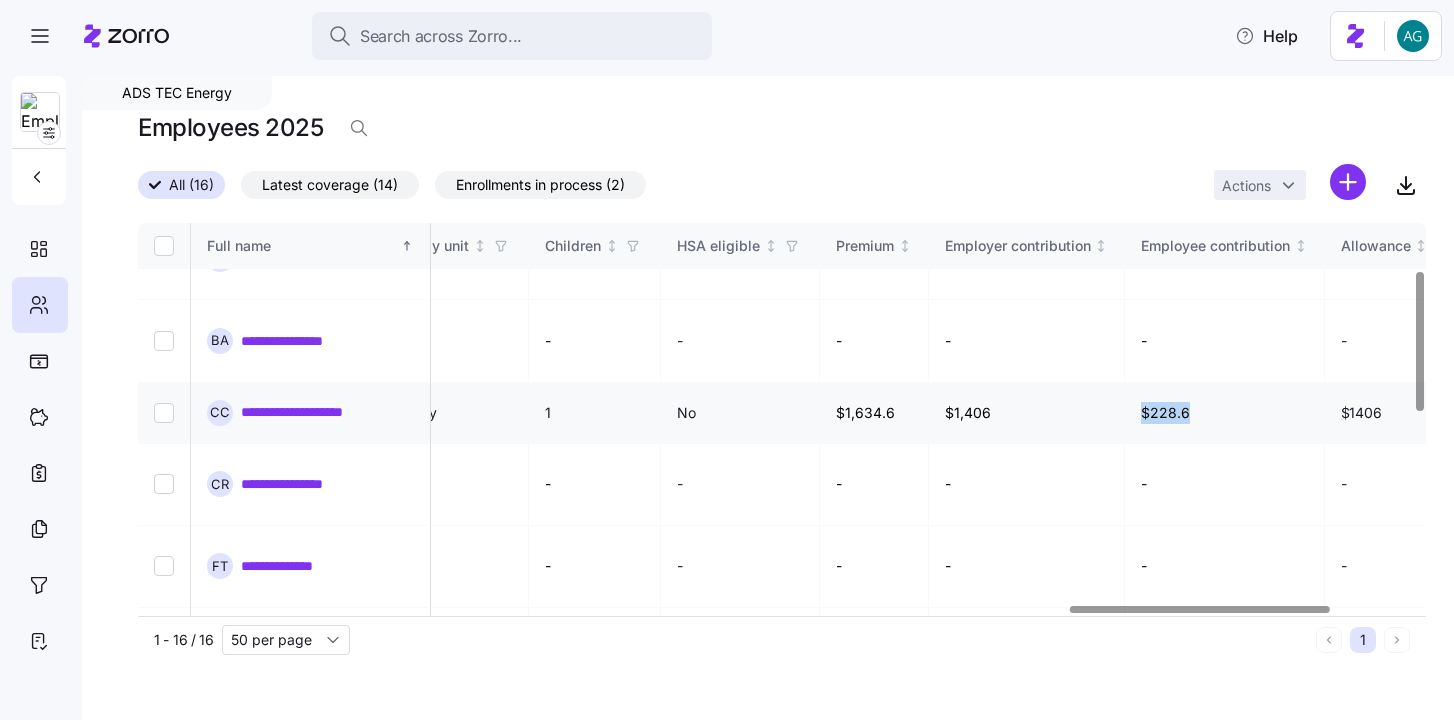 scroll, scrollTop: 133, scrollLeft: 4611, axis: both 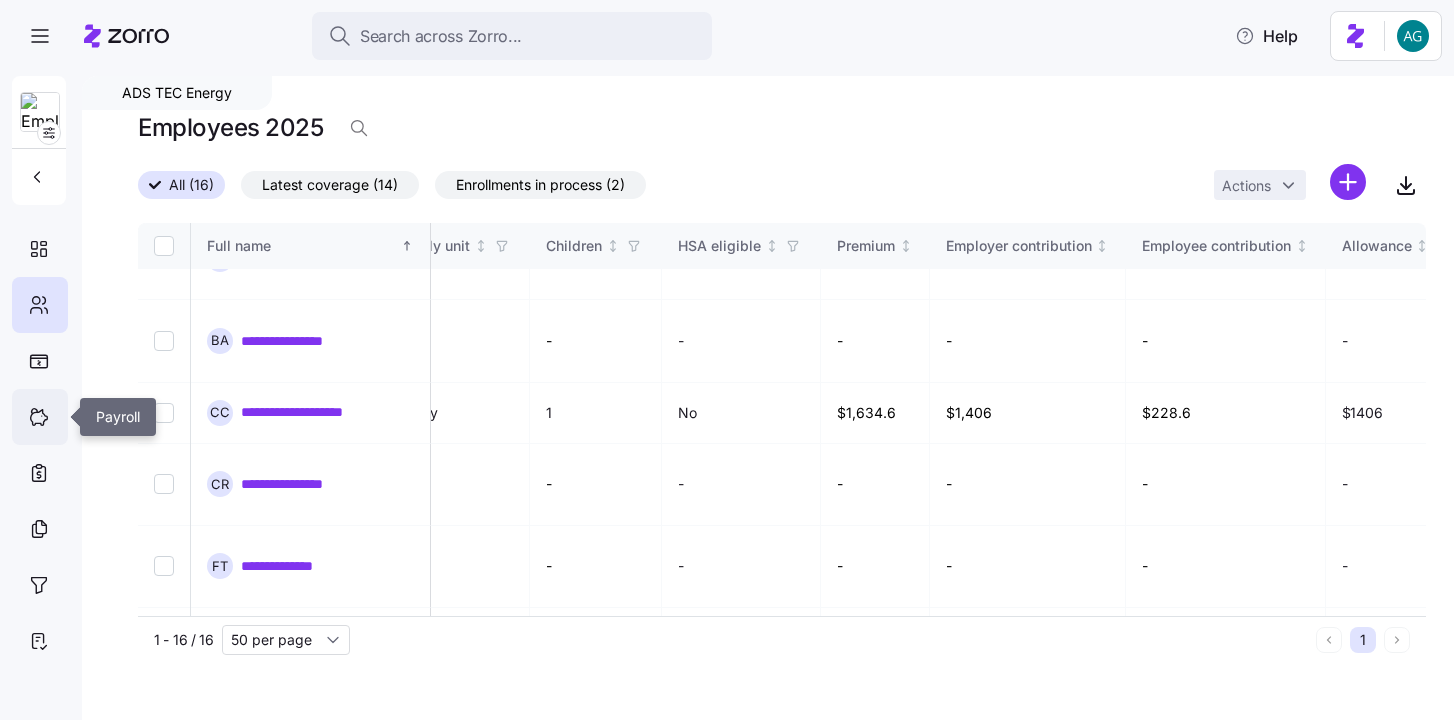 click 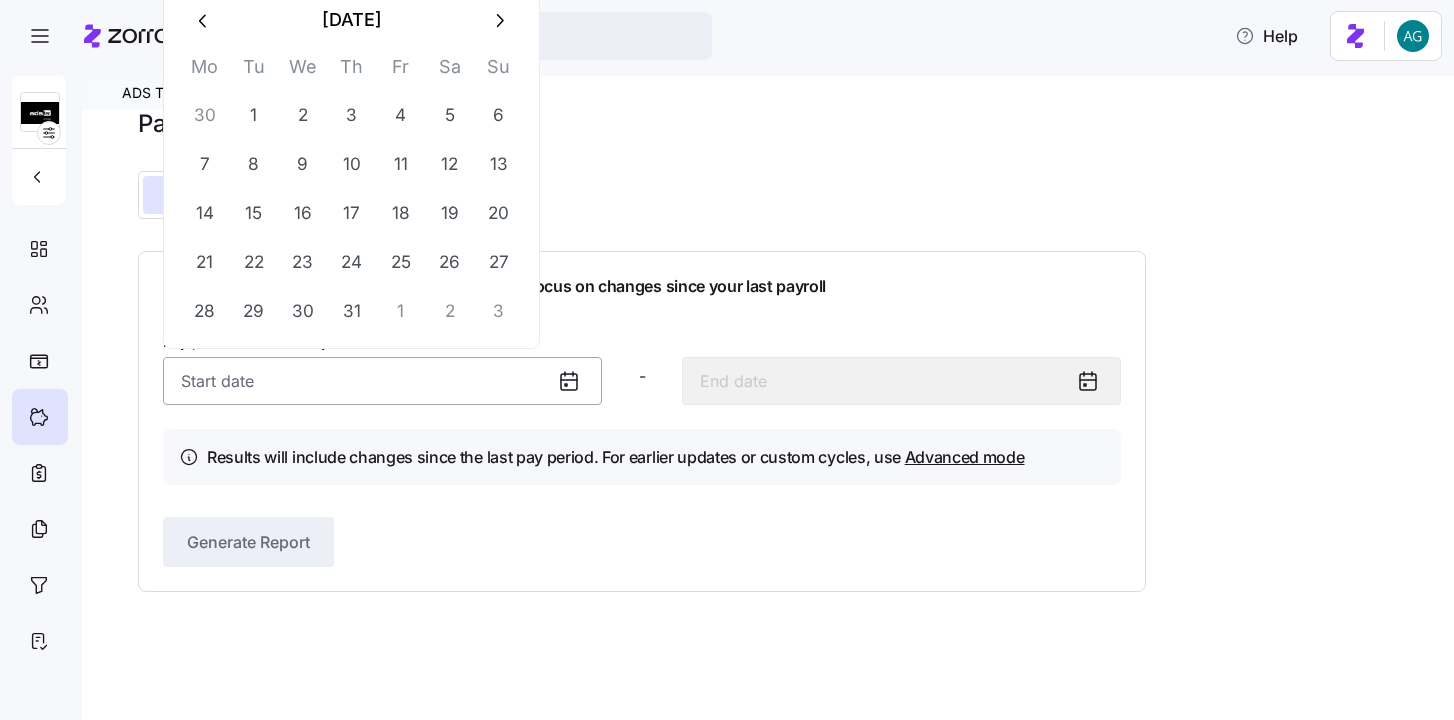 click on "Pay period (semi monthly)  *" at bounding box center [382, 381] 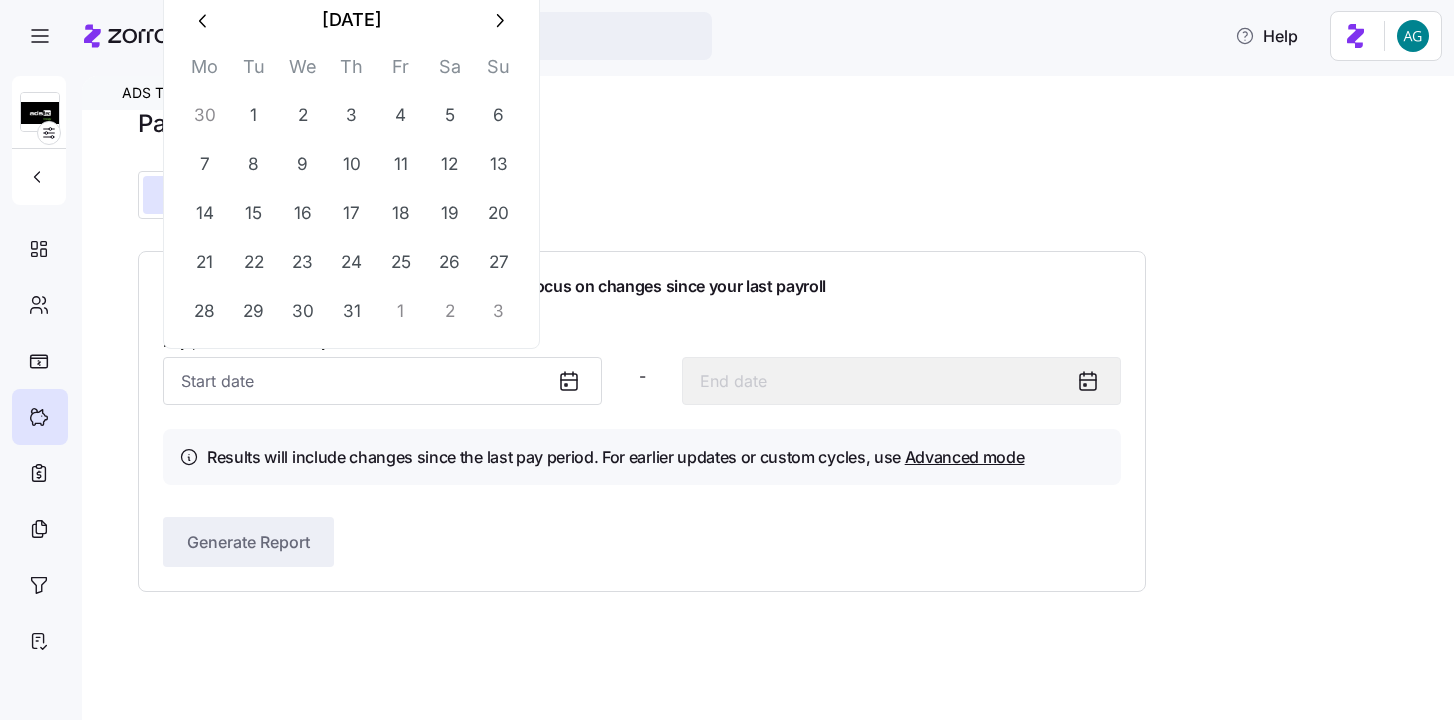 click at bounding box center [204, 20] 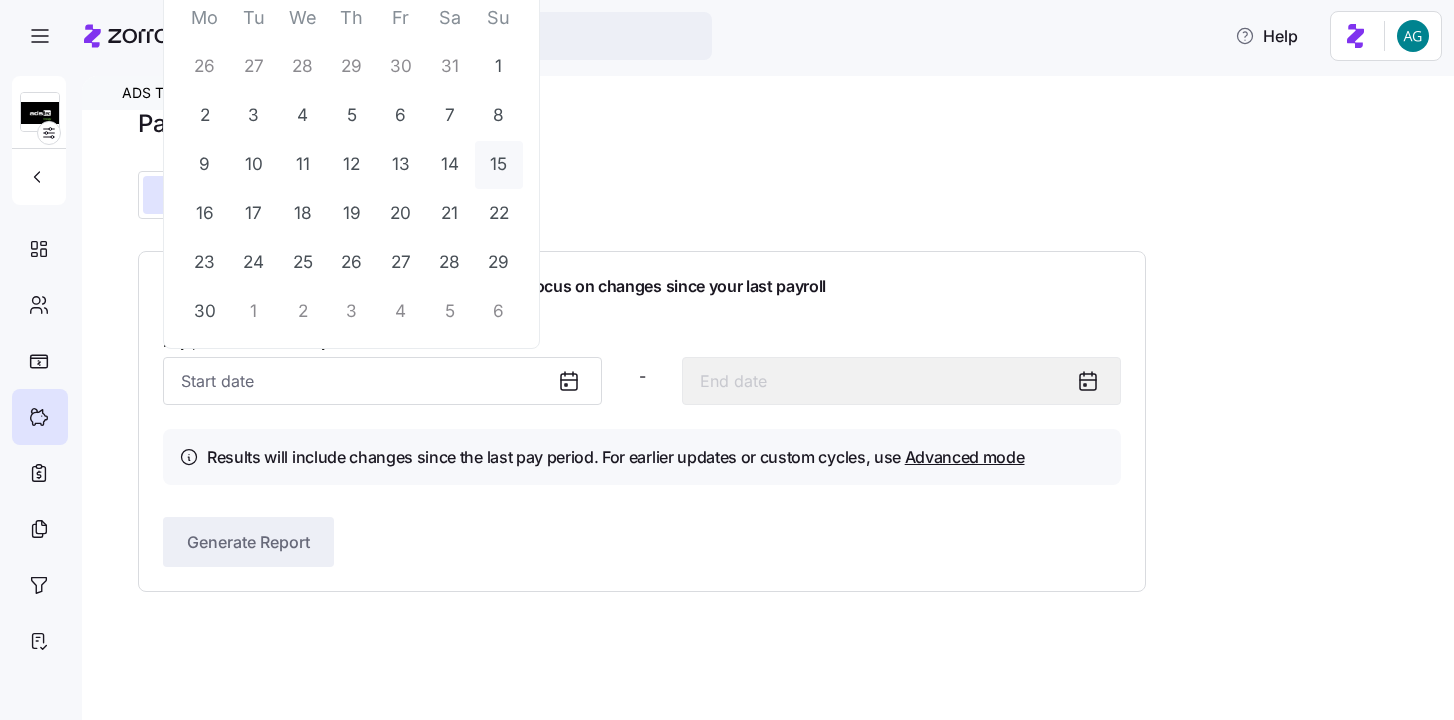 click on "15" at bounding box center [499, 165] 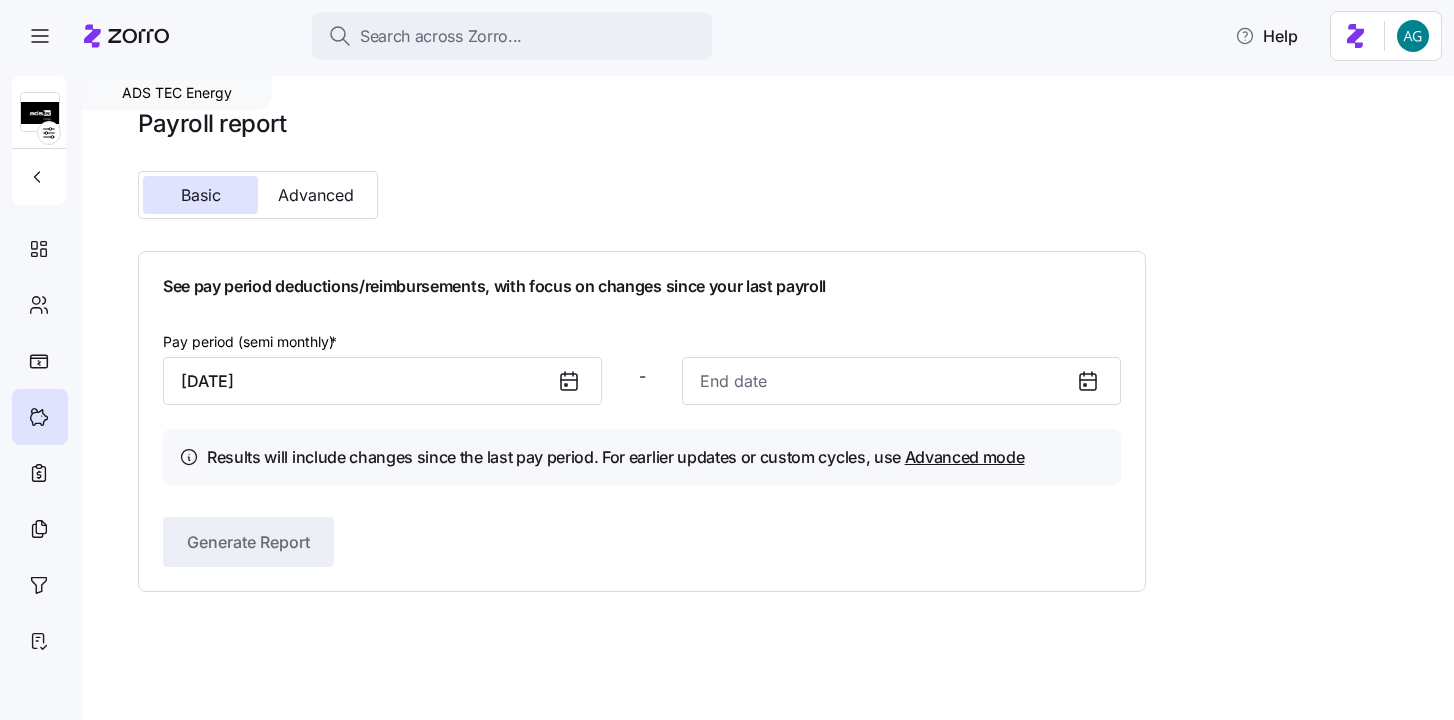 click 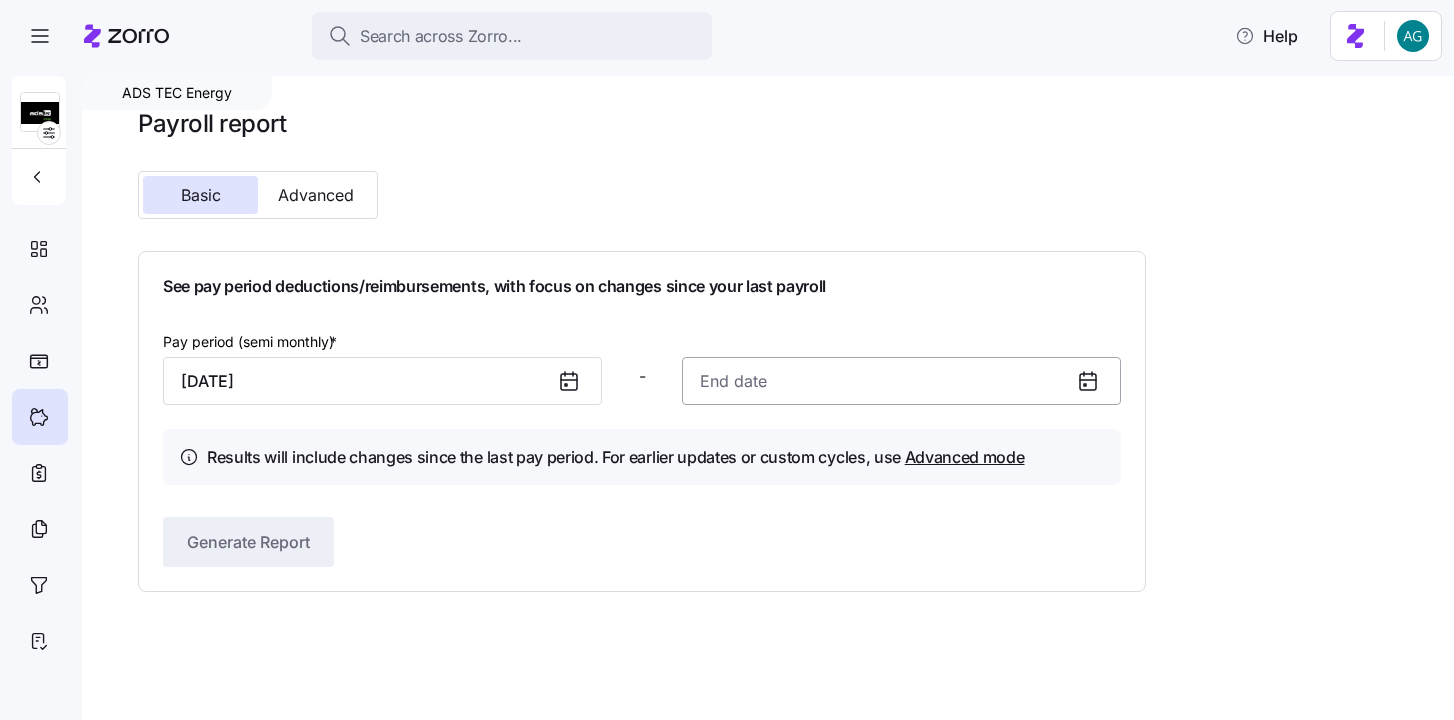 click at bounding box center [901, 381] 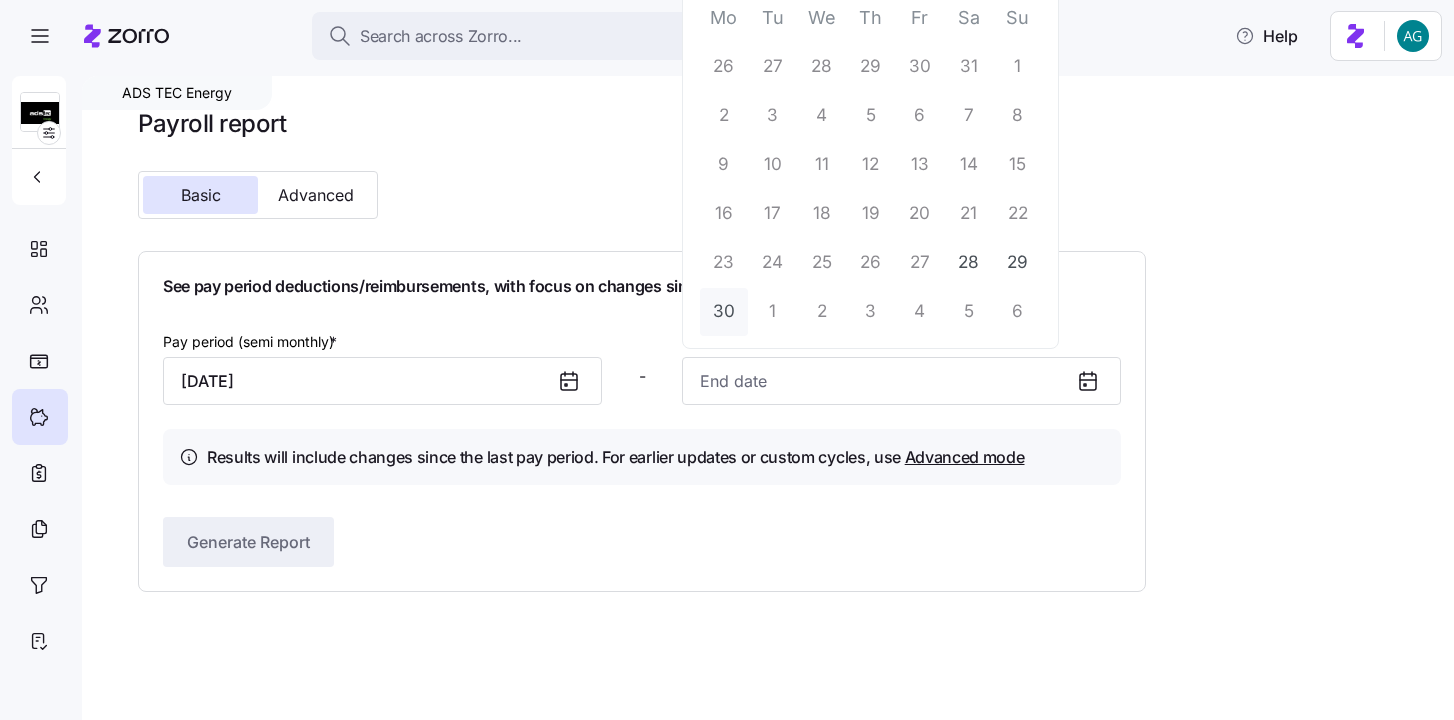click on "30" at bounding box center [724, 312] 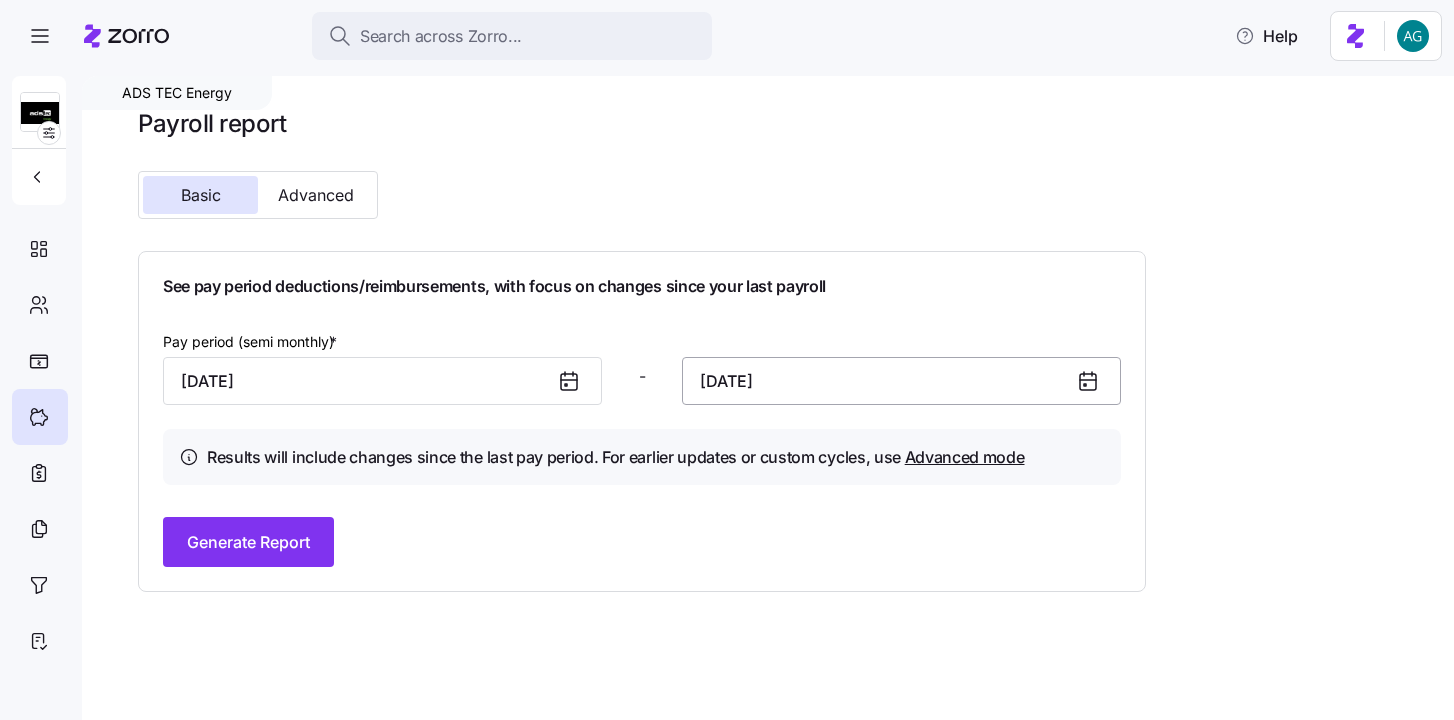 click on "June 30, 2025" at bounding box center (901, 381) 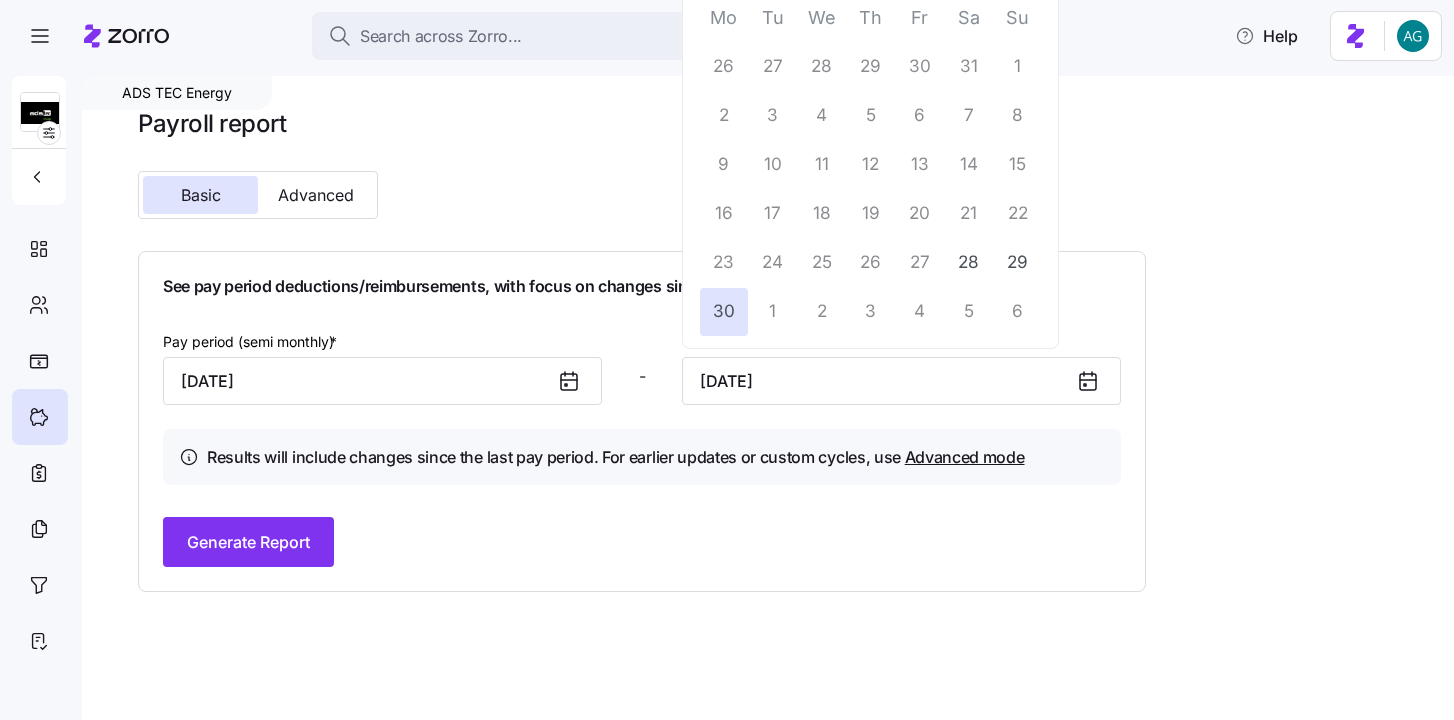 click on "*" at bounding box center [333, 341] 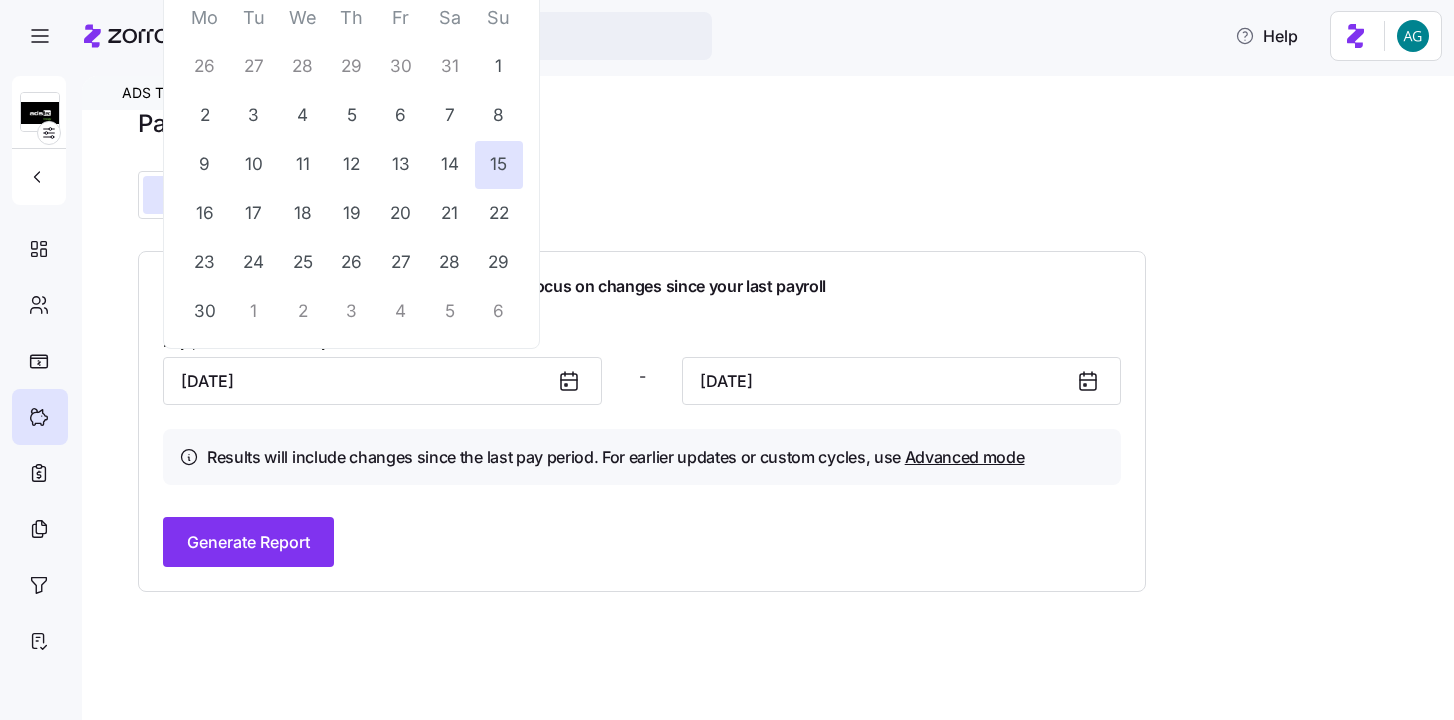 click on "See pay period deductions/reimbursements, with focus on changes since your last payroll Pay period (semi monthly)  * June 15, 2025 - June 30, 2025 Results will include changes since the last pay period. For earlier updates or custom cycles, use   Advanced mode Generate Report" at bounding box center (642, 421) 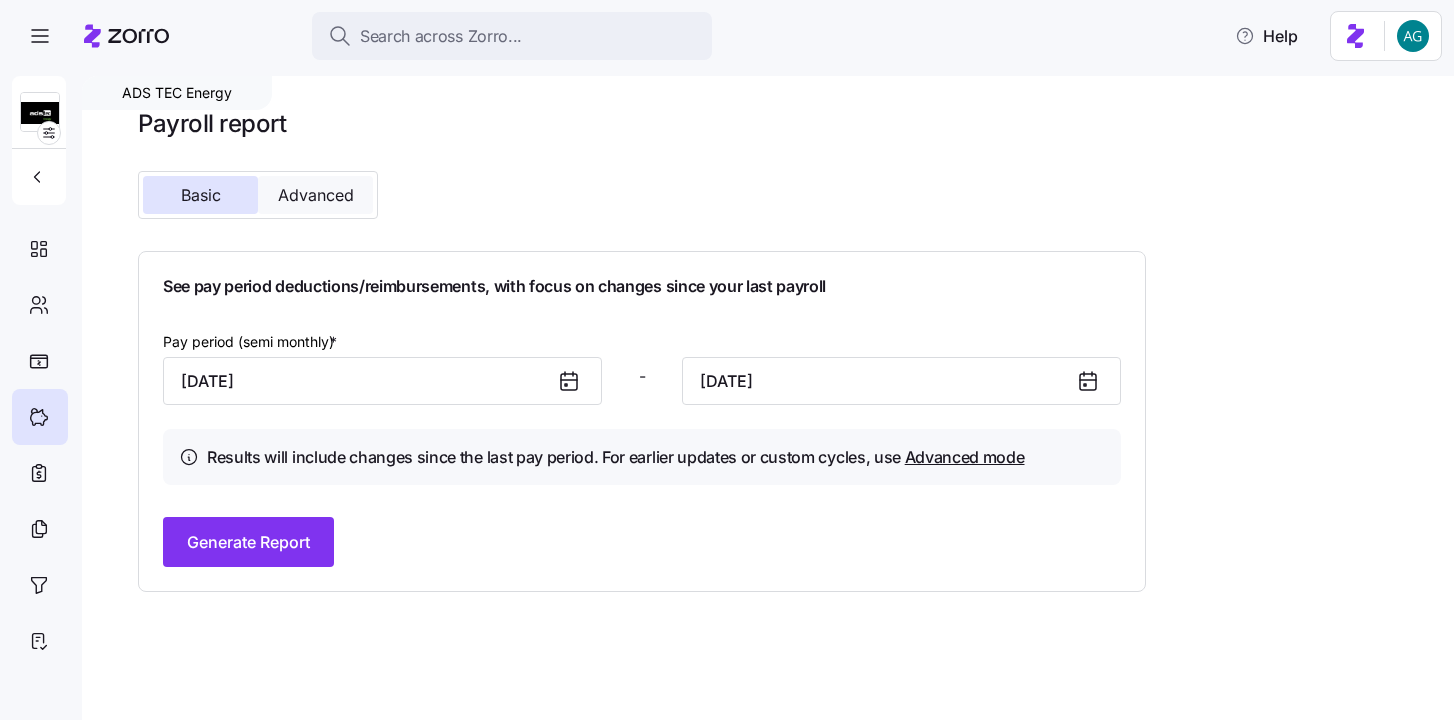 click on "Advanced" at bounding box center [315, 195] 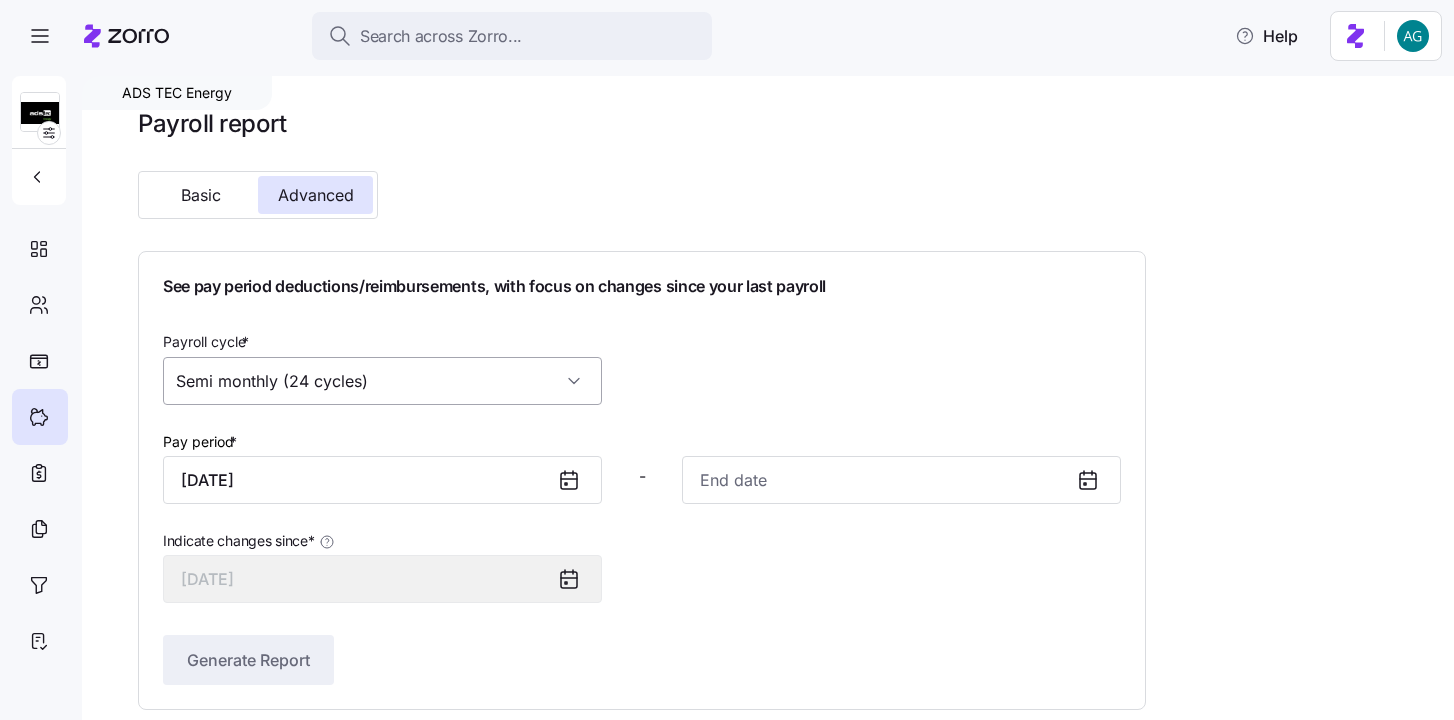 click on "Semi monthly (24 cycles)" at bounding box center [382, 381] 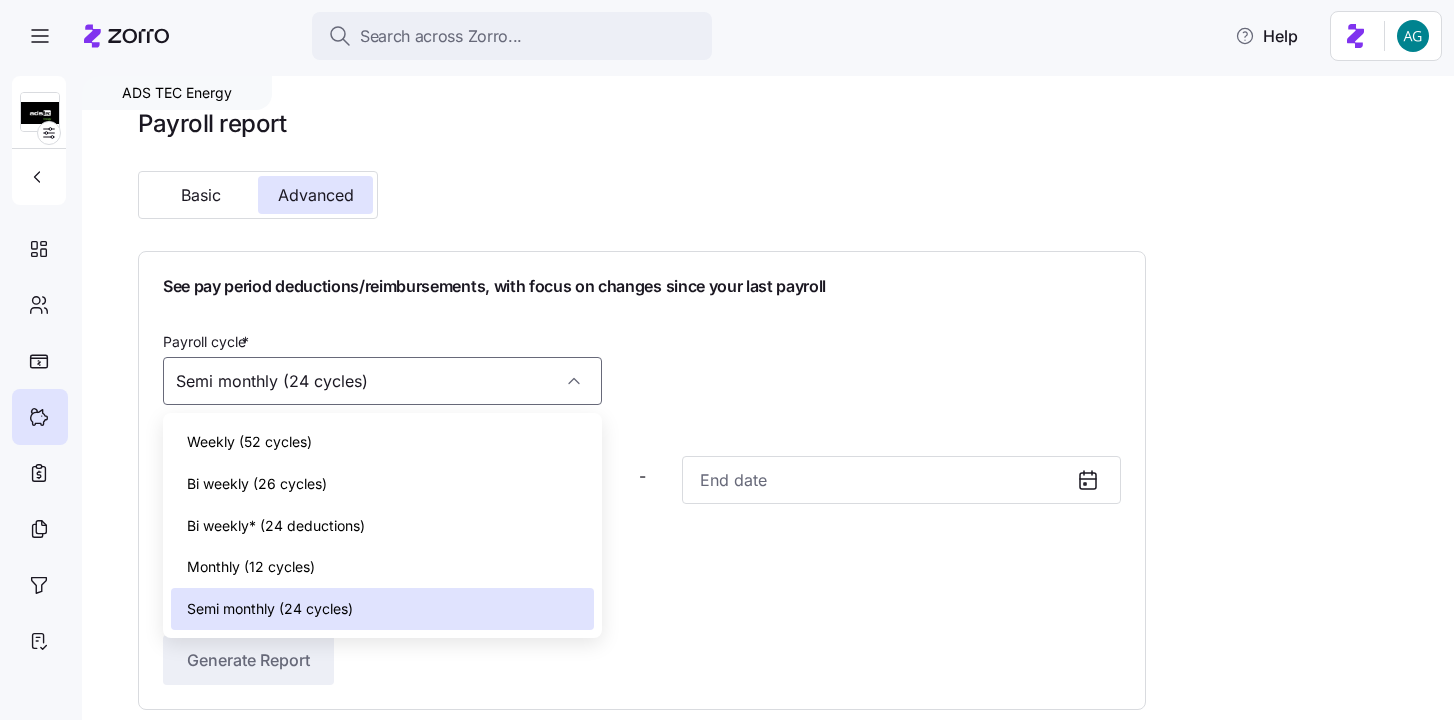 click on "Bi weekly (26 cycles)" at bounding box center (257, 484) 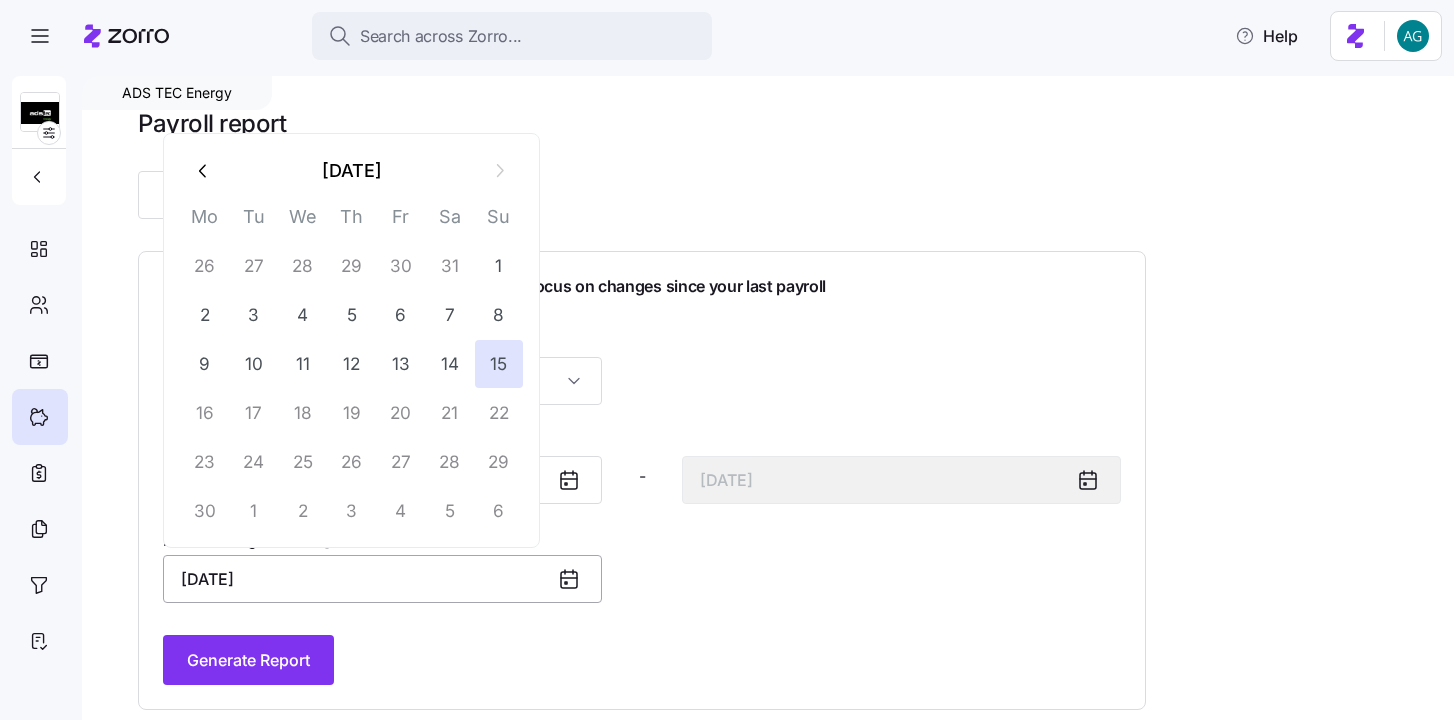 drag, startPoint x: 290, startPoint y: 581, endPoint x: 164, endPoint y: 577, distance: 126.06348 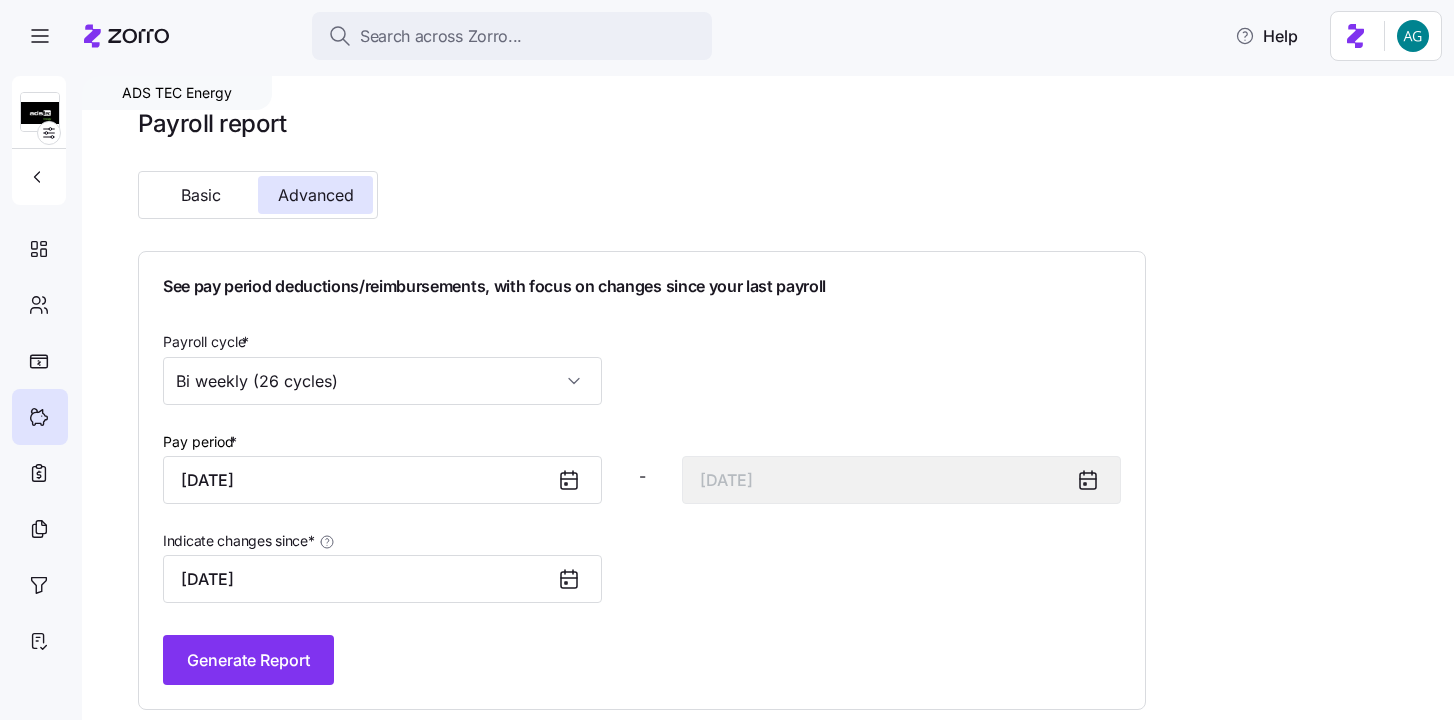 click on "Indicate changes since  * June 15, 2025" at bounding box center (642, 565) 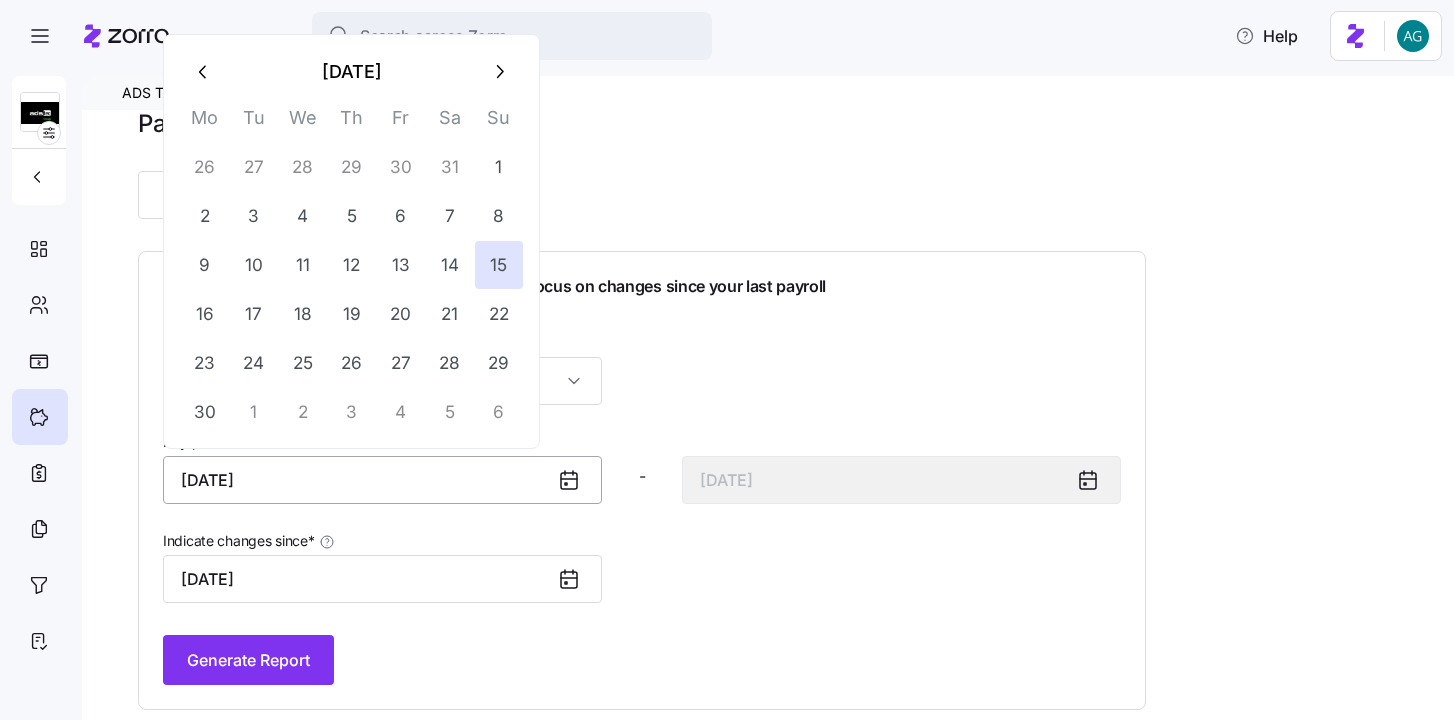 click on "June 15, 2025" at bounding box center [382, 480] 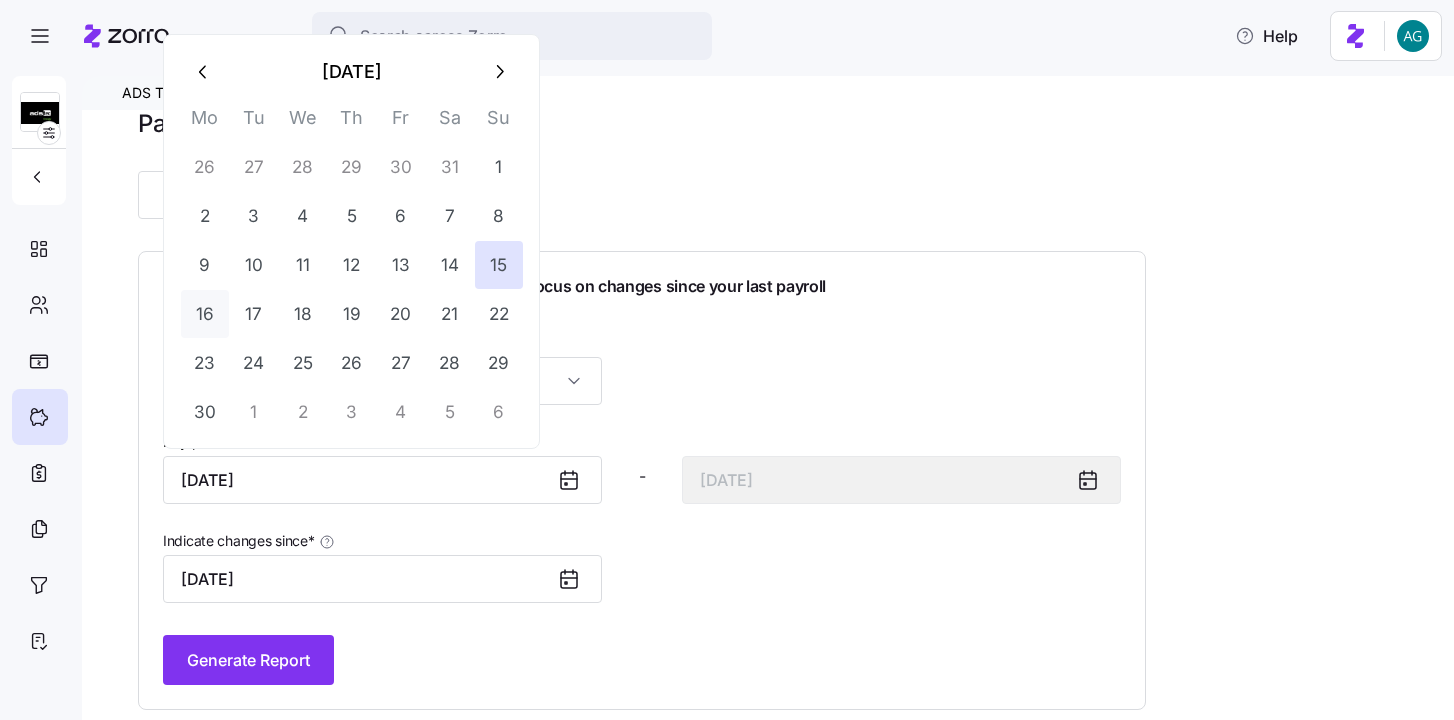 click on "16" at bounding box center [205, 314] 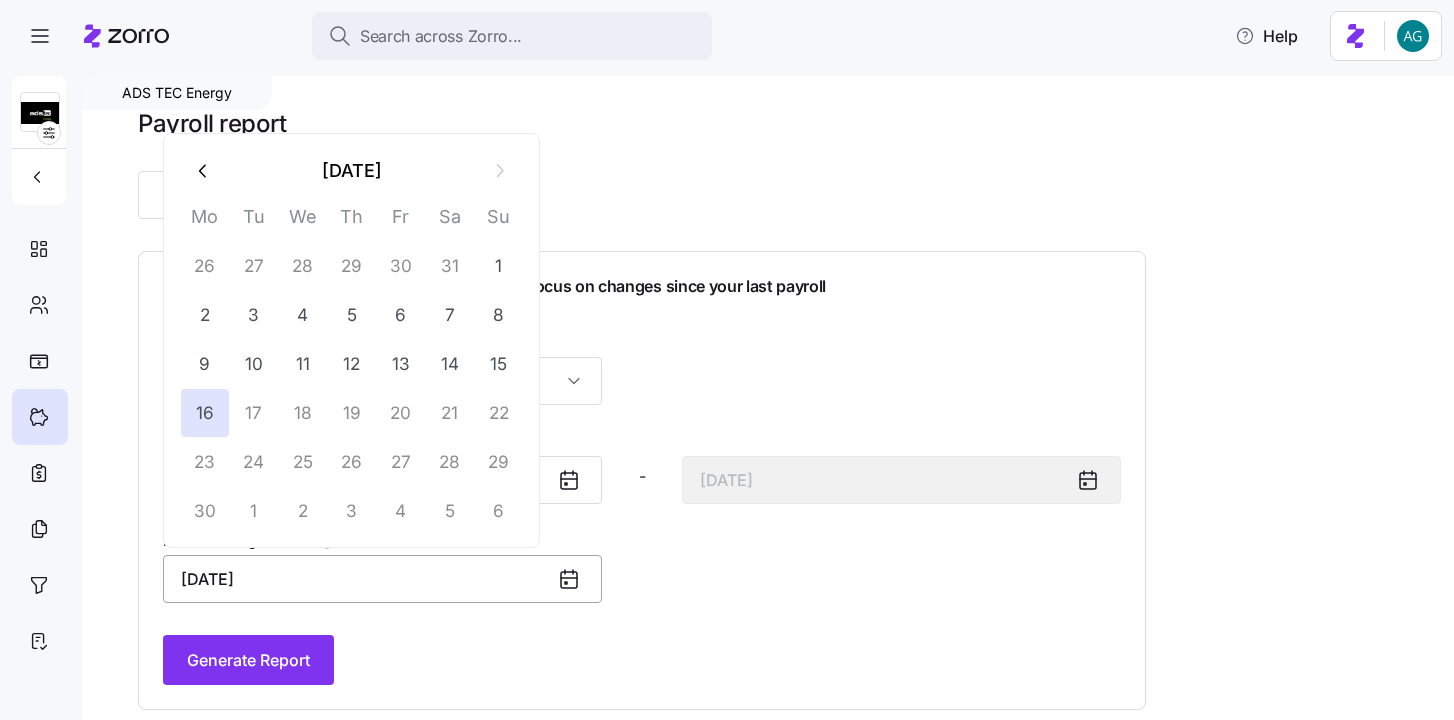 drag, startPoint x: 295, startPoint y: 576, endPoint x: 167, endPoint y: 576, distance: 128 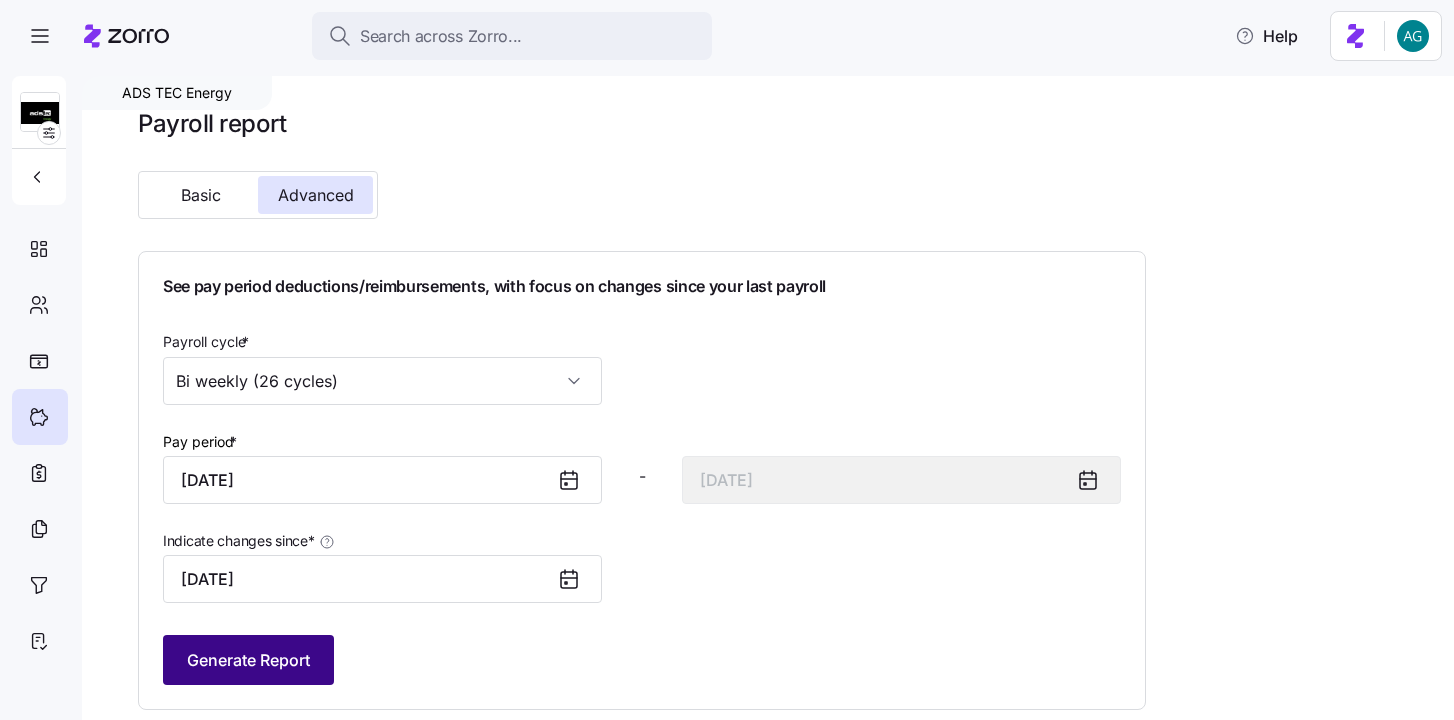 click on "Generate Report" at bounding box center (248, 660) 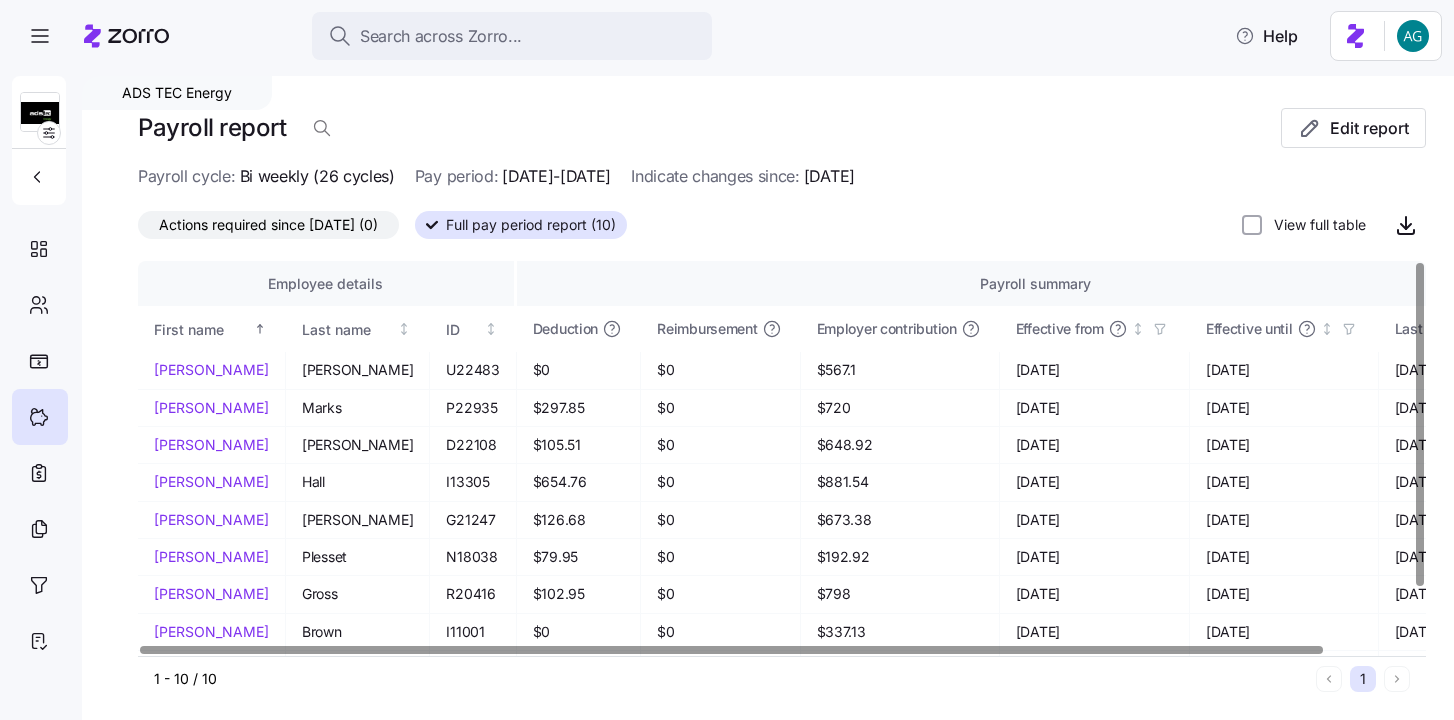 click on "Actions required since 06/16/2025 (0)" at bounding box center [268, 225] 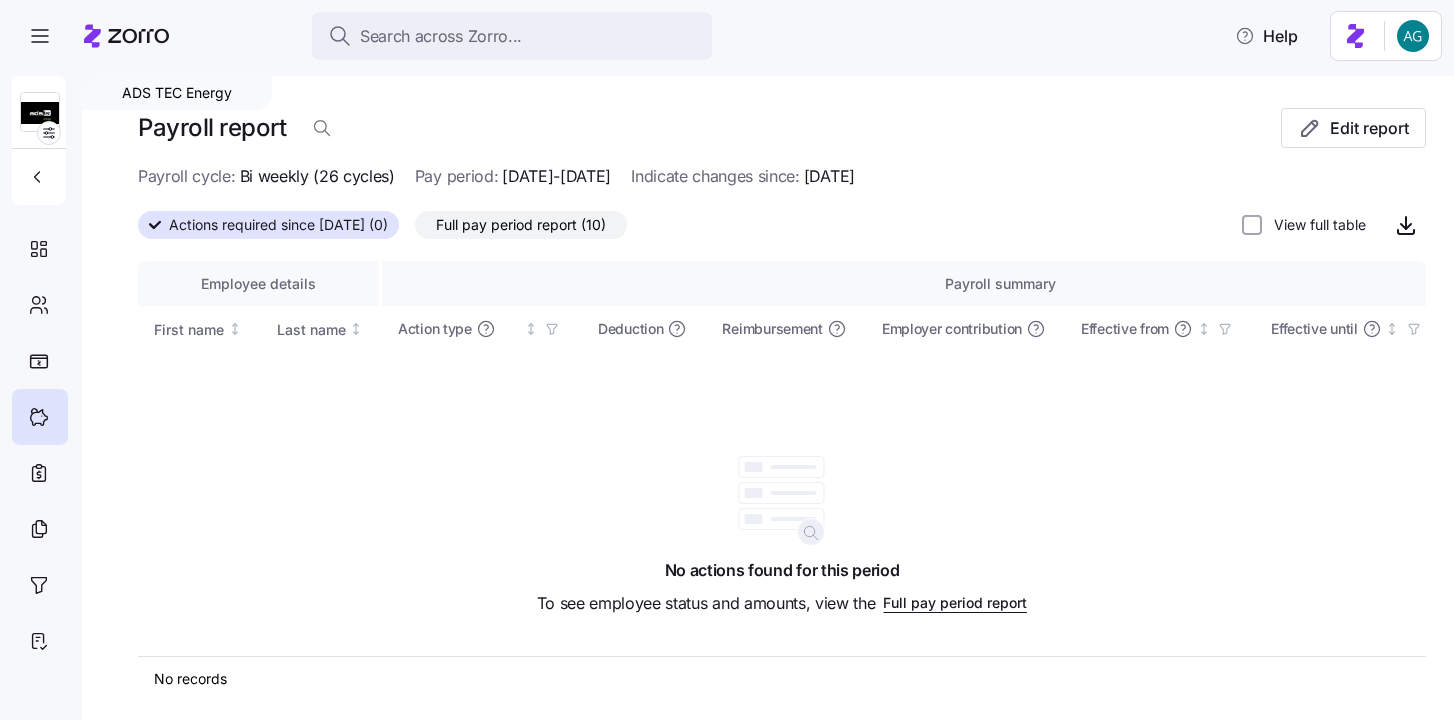 click on "Full pay period report (10)" at bounding box center (521, 225) 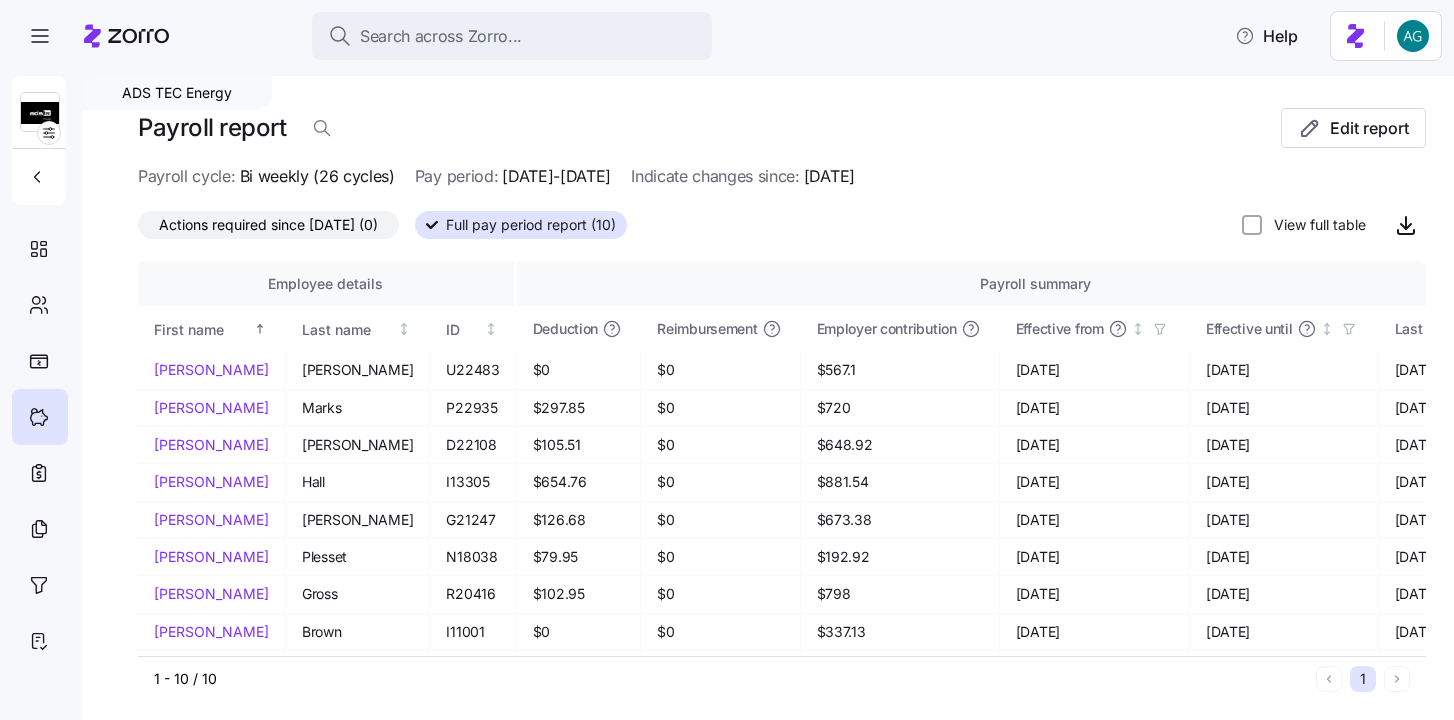 drag, startPoint x: 501, startPoint y: 173, endPoint x: 668, endPoint y: 170, distance: 167.02695 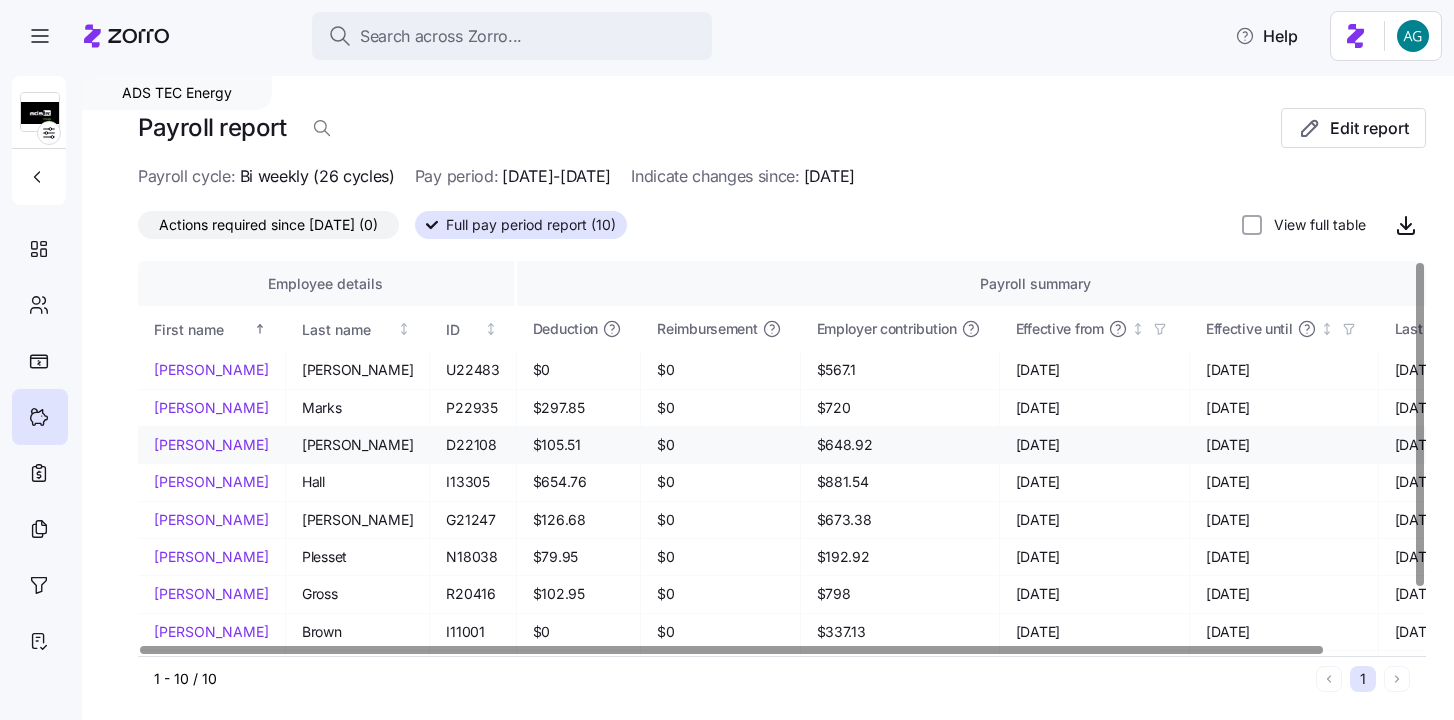 scroll, scrollTop: 2, scrollLeft: 0, axis: vertical 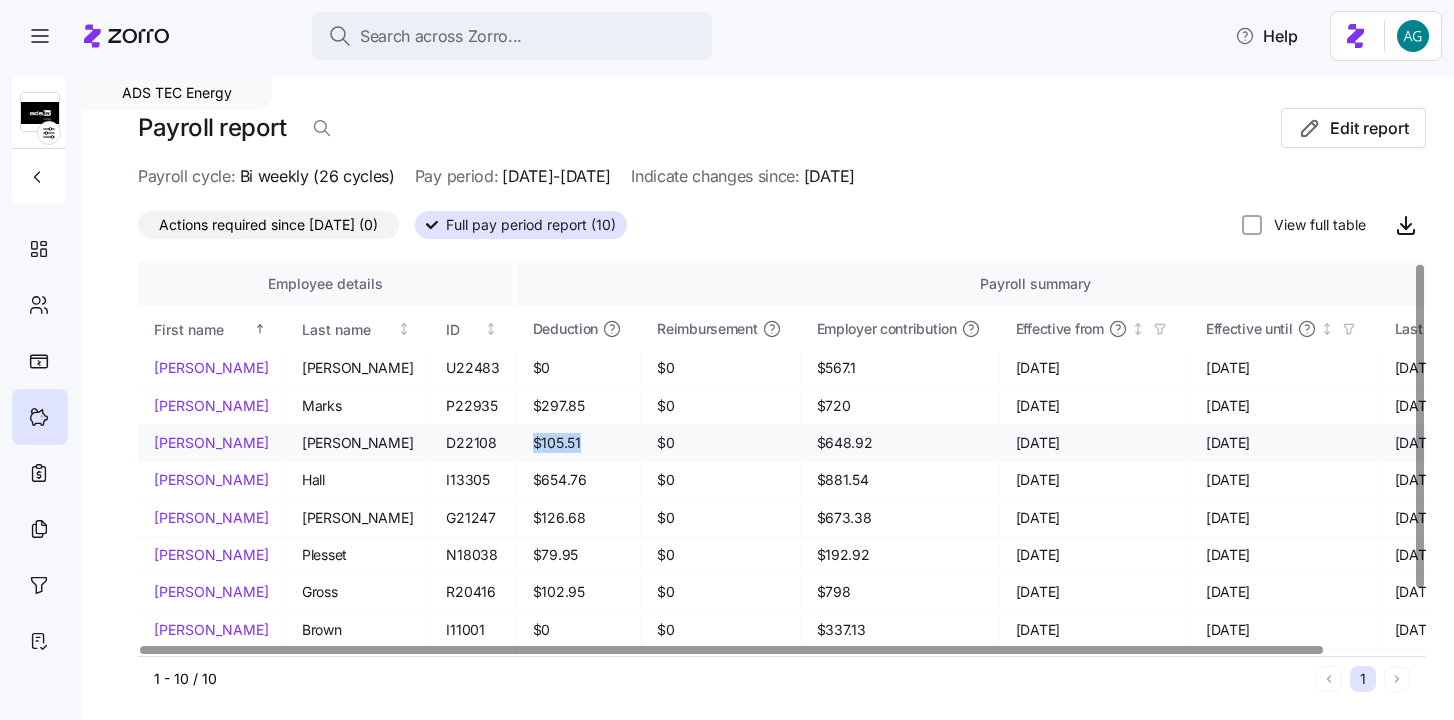 drag, startPoint x: 549, startPoint y: 436, endPoint x: 495, endPoint y: 439, distance: 54.08327 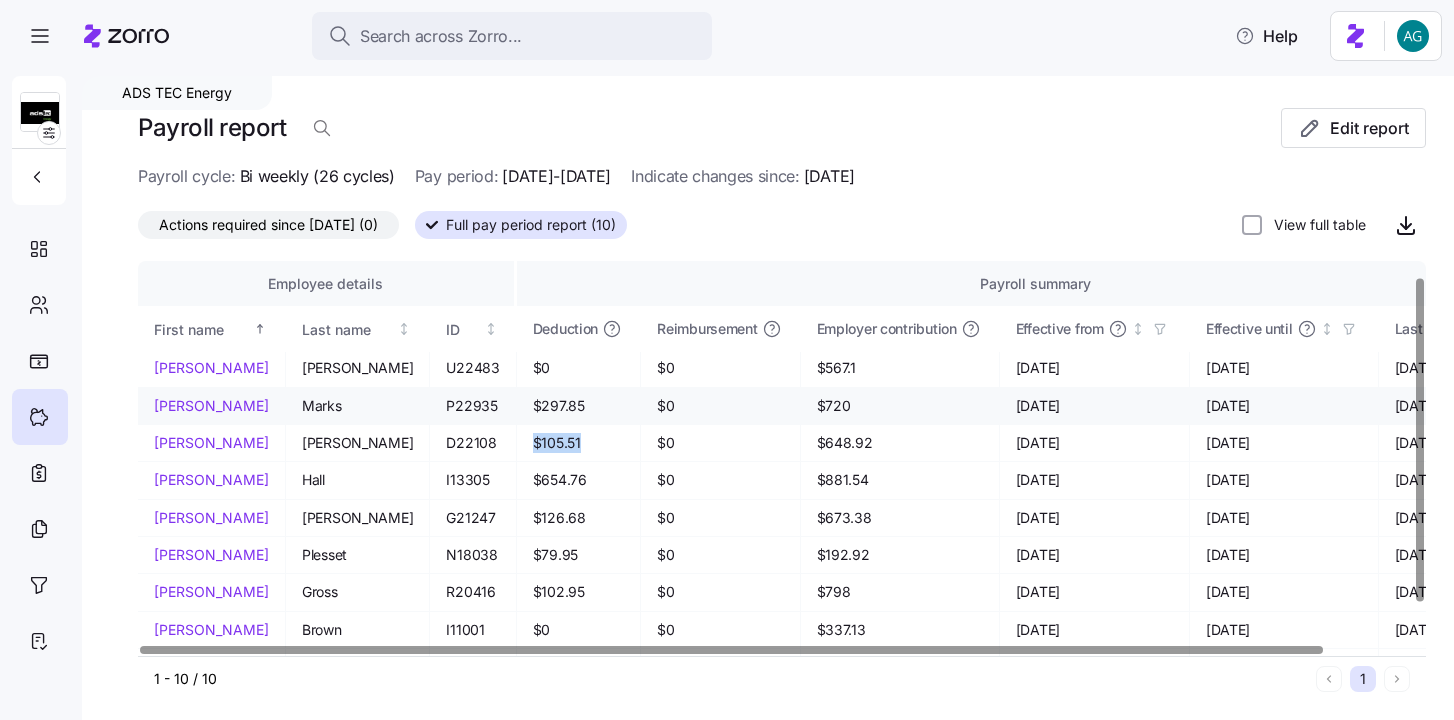 scroll, scrollTop: 68, scrollLeft: 0, axis: vertical 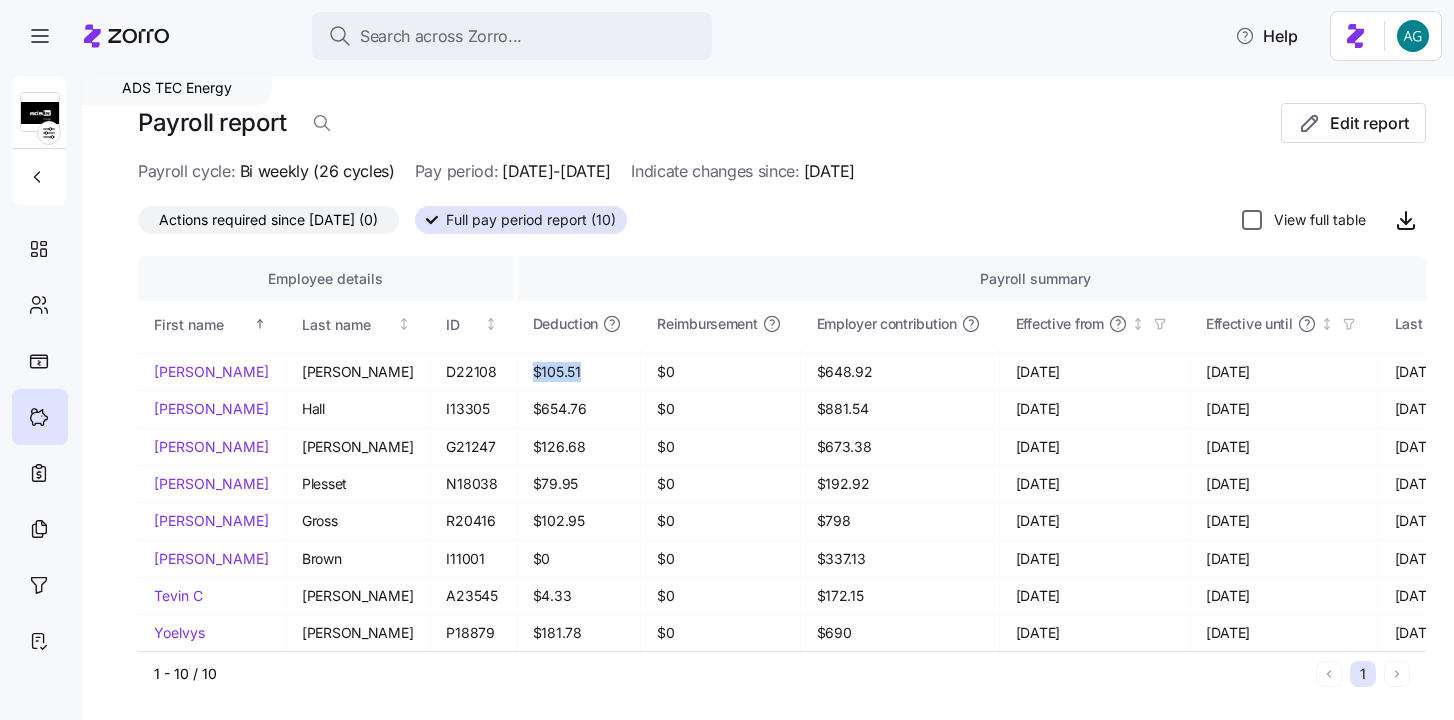 click on "View full table" at bounding box center [1252, 220] 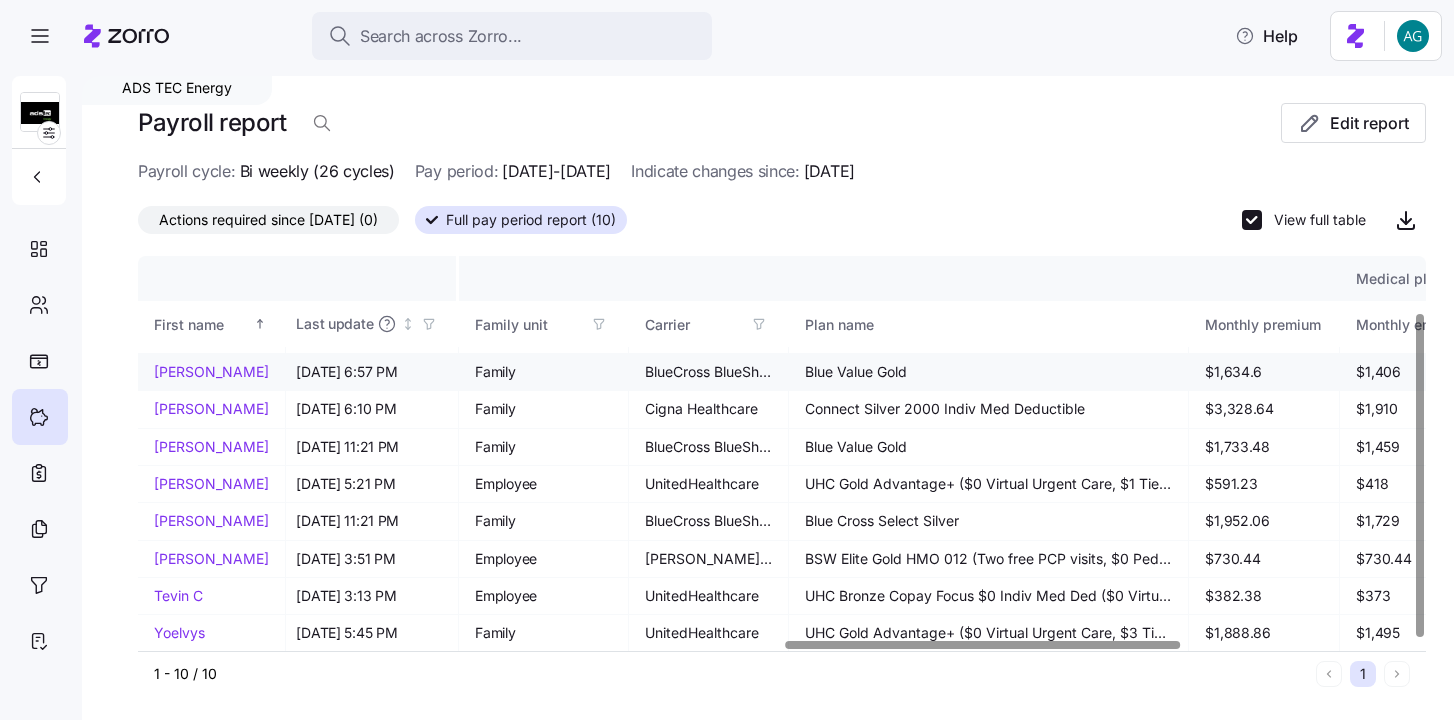scroll, scrollTop: 68, scrollLeft: 2125, axis: both 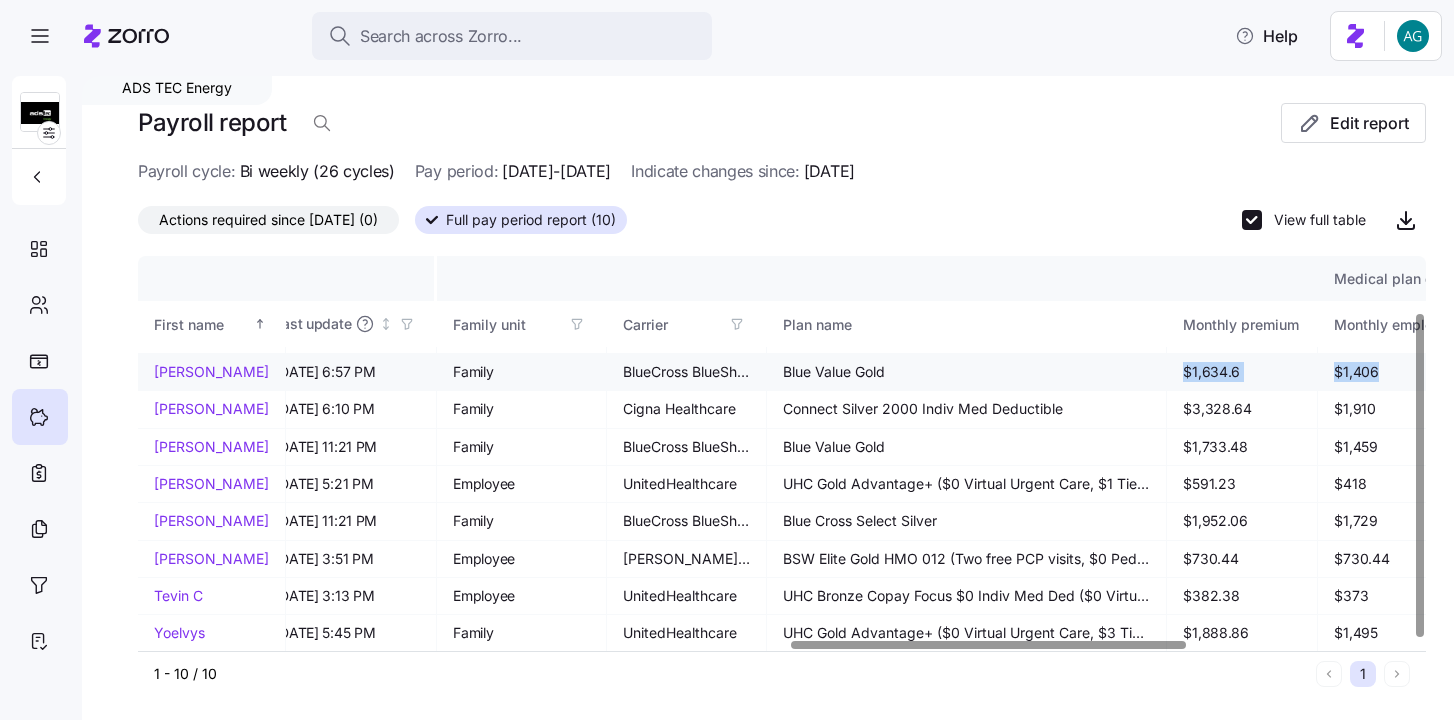 drag, startPoint x: 979, startPoint y: 370, endPoint x: 1212, endPoint y: 364, distance: 233.07724 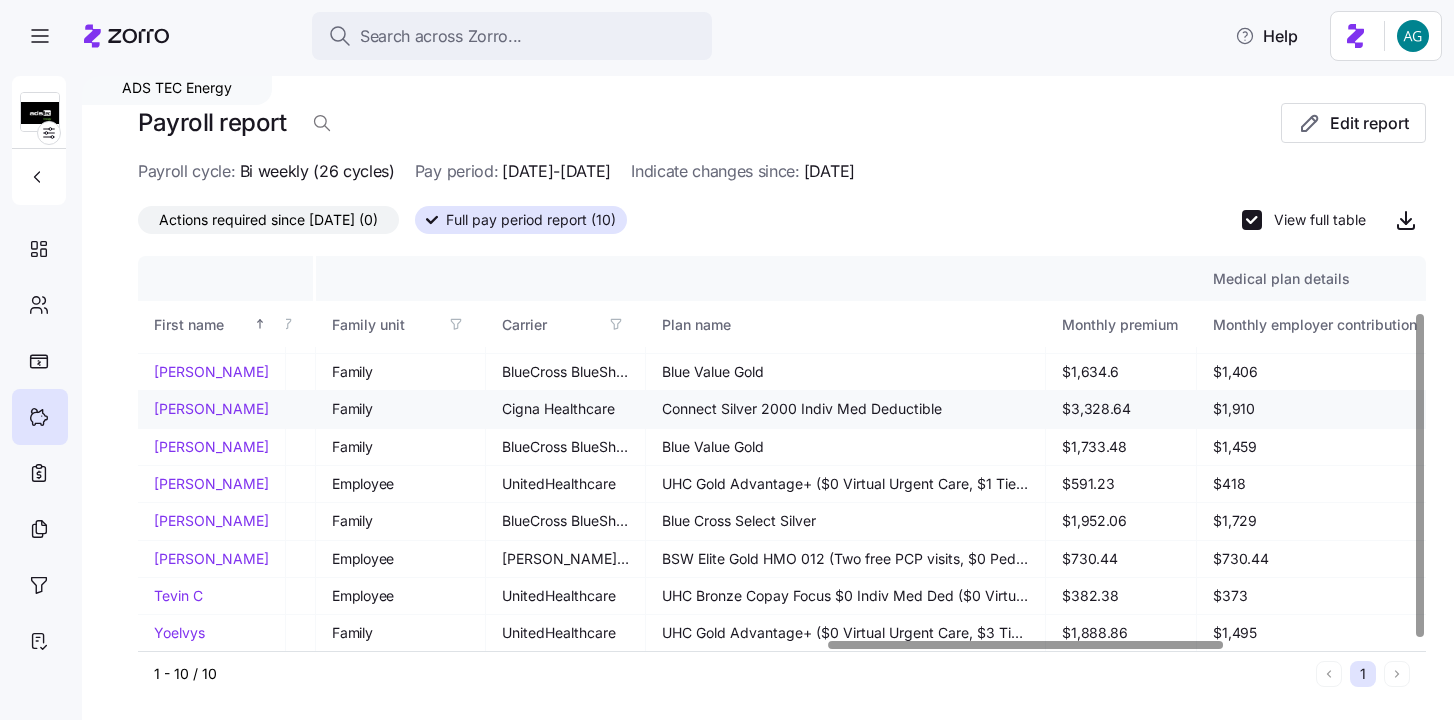 scroll, scrollTop: 68, scrollLeft: 2248, axis: both 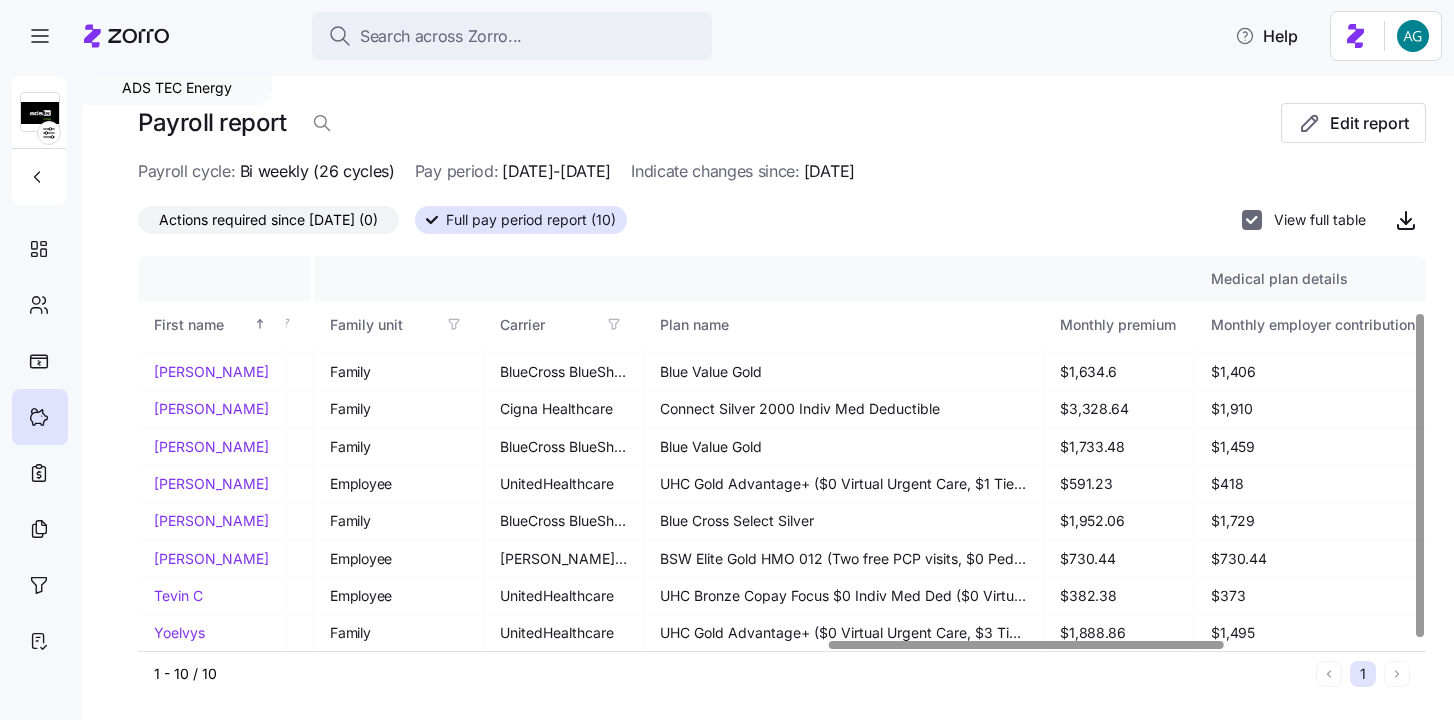 click on "View full table" at bounding box center (1252, 220) 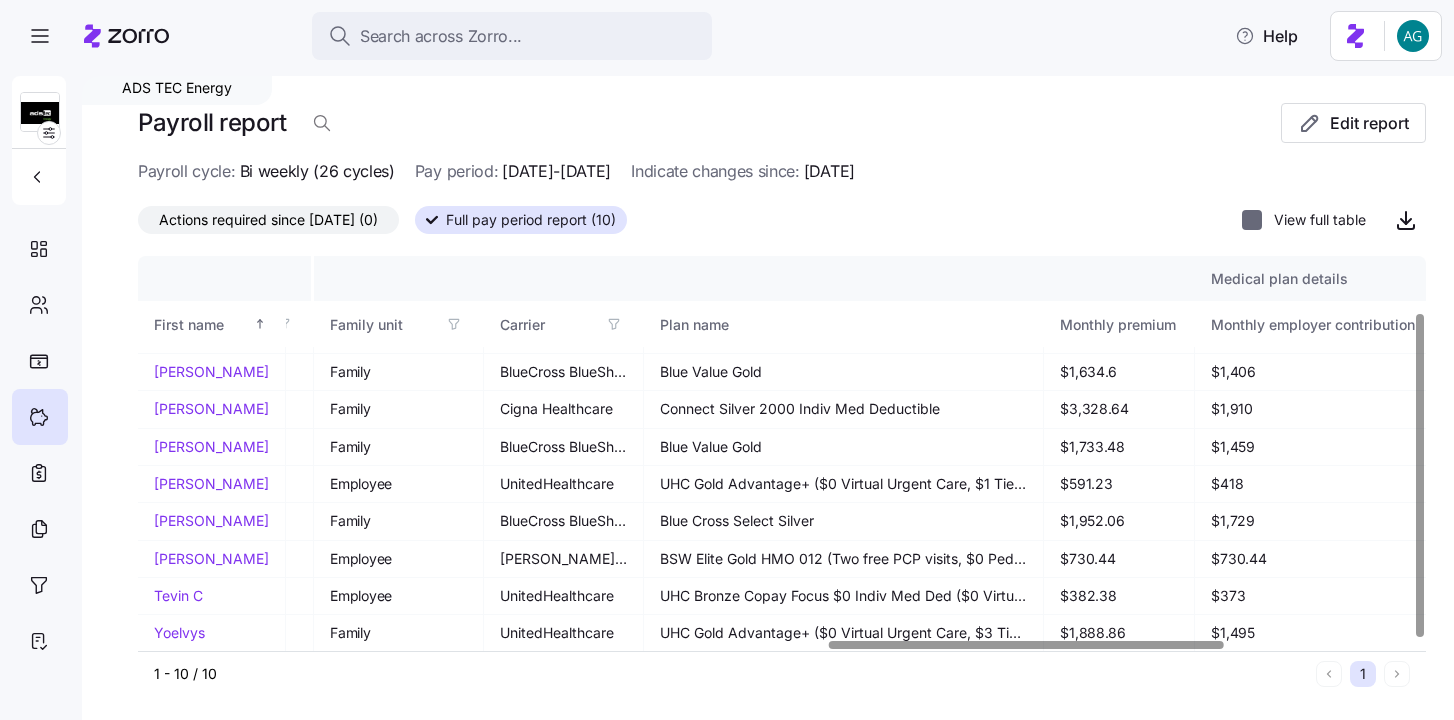 checkbox on "false" 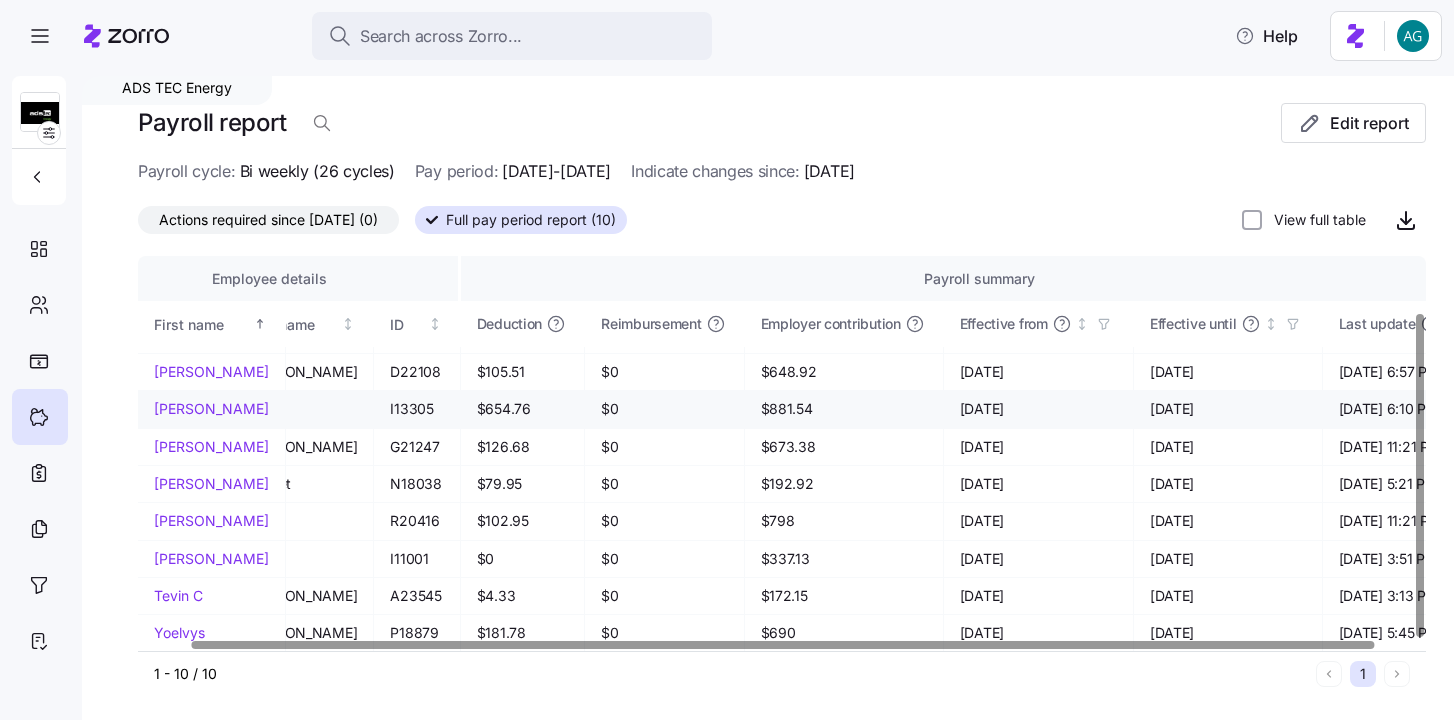 scroll, scrollTop: 68, scrollLeft: 0, axis: vertical 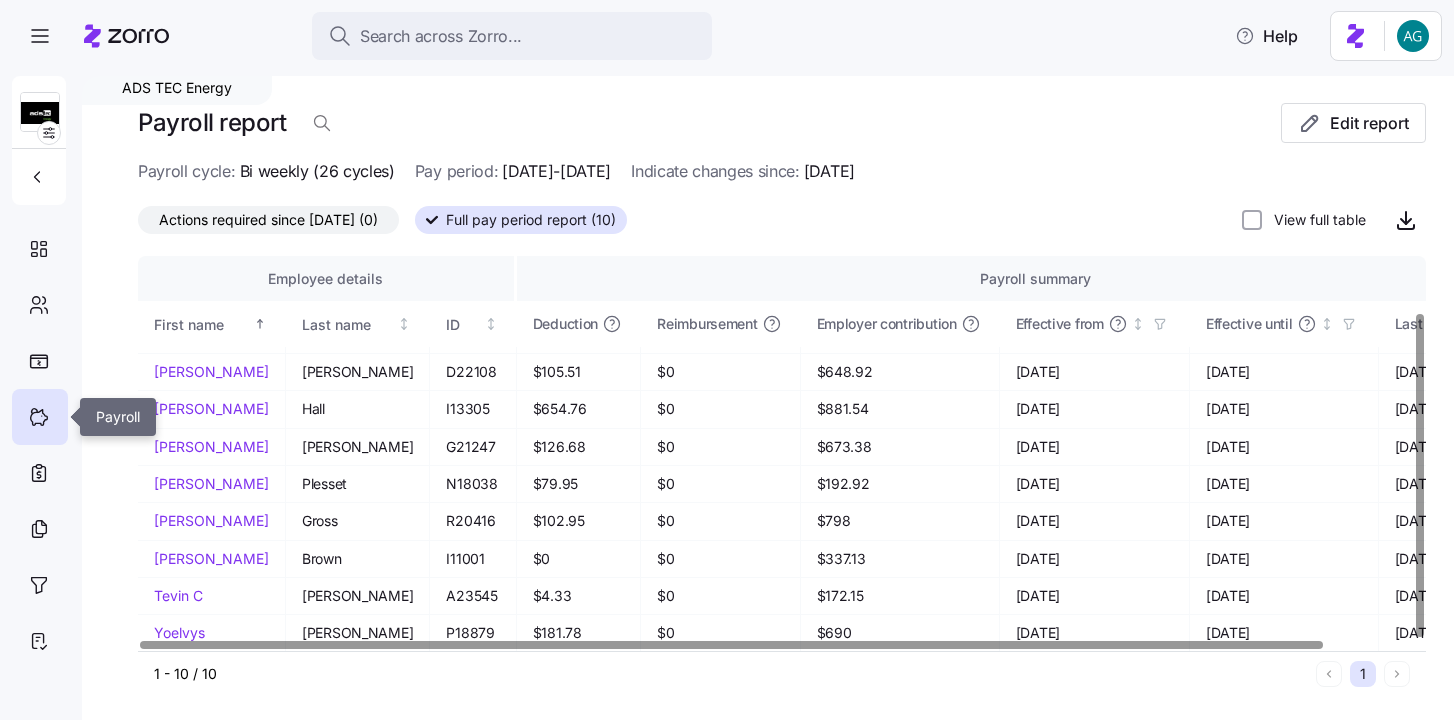 click 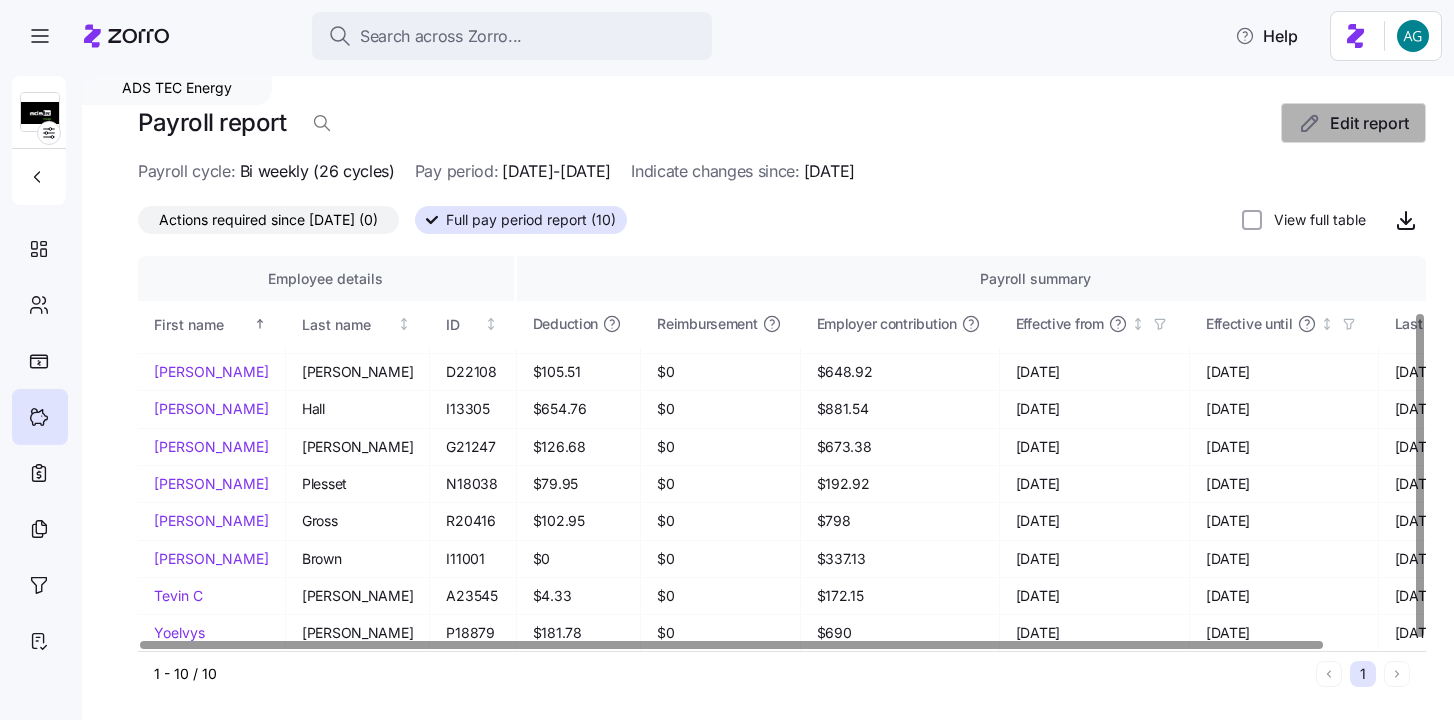 click on "Edit report" at bounding box center [1353, 123] 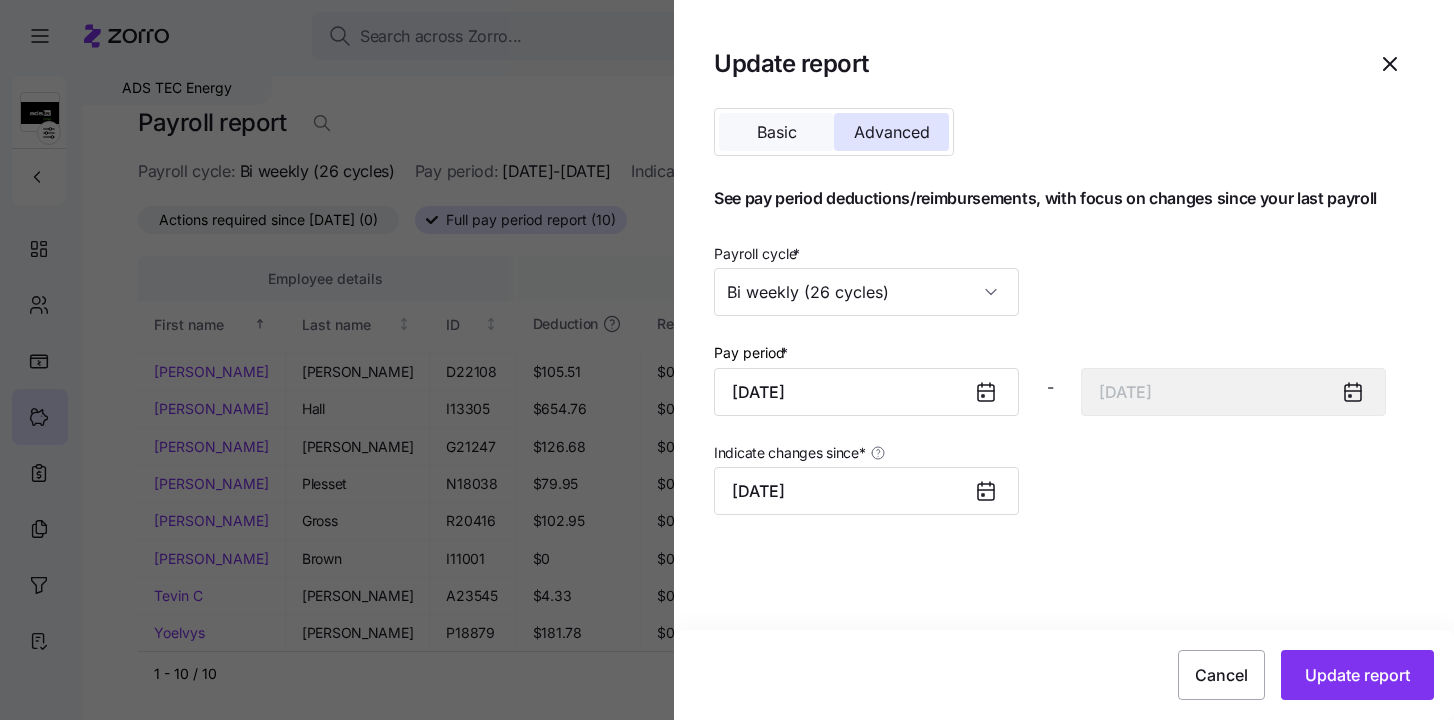 click on "Basic" at bounding box center (777, 132) 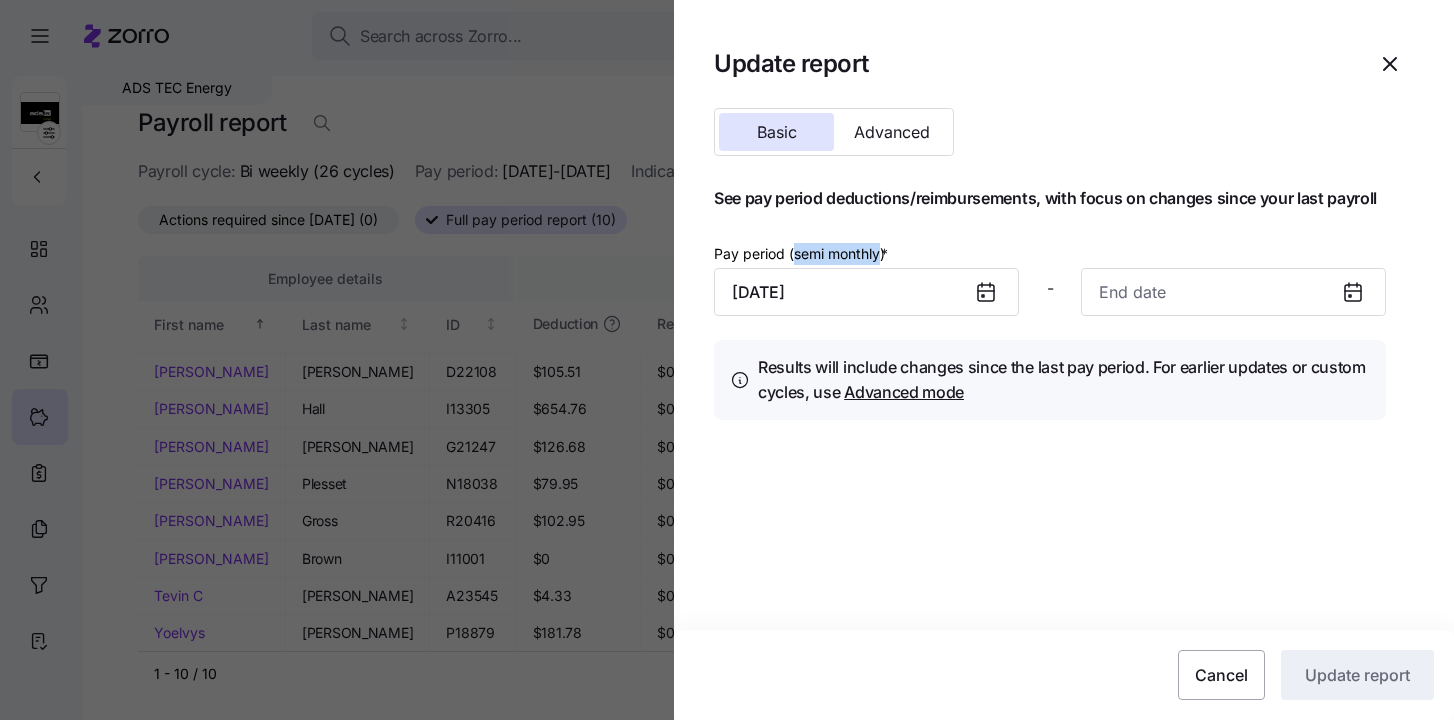 drag, startPoint x: 793, startPoint y: 249, endPoint x: 880, endPoint y: 250, distance: 87.005745 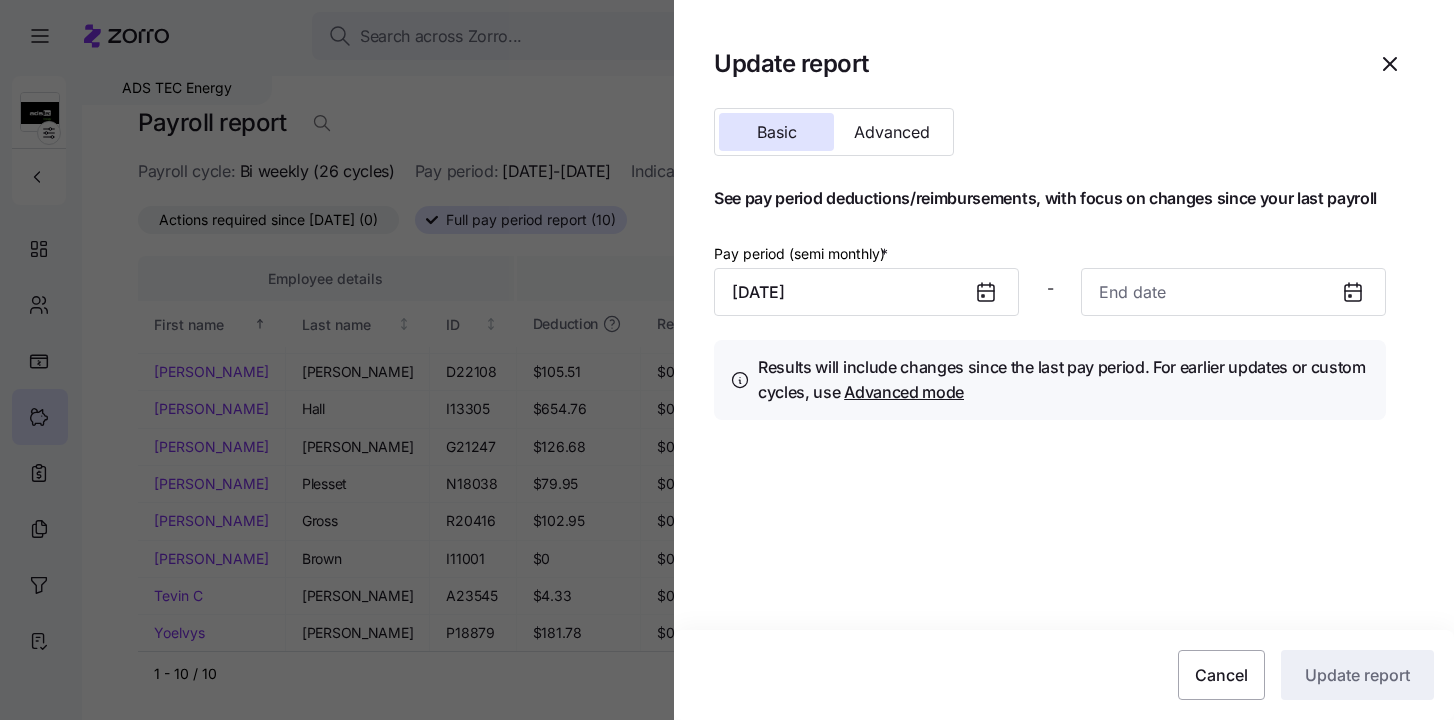 click at bounding box center (727, 360) 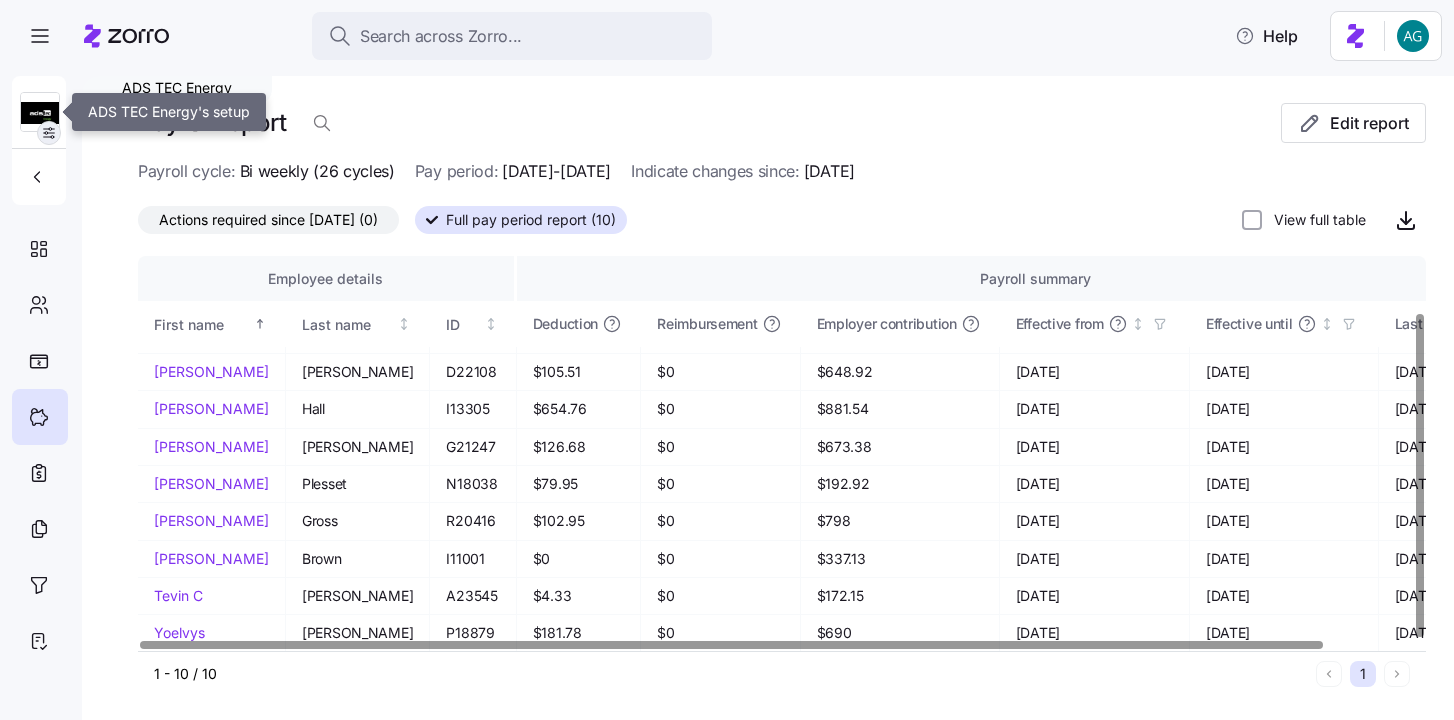 click 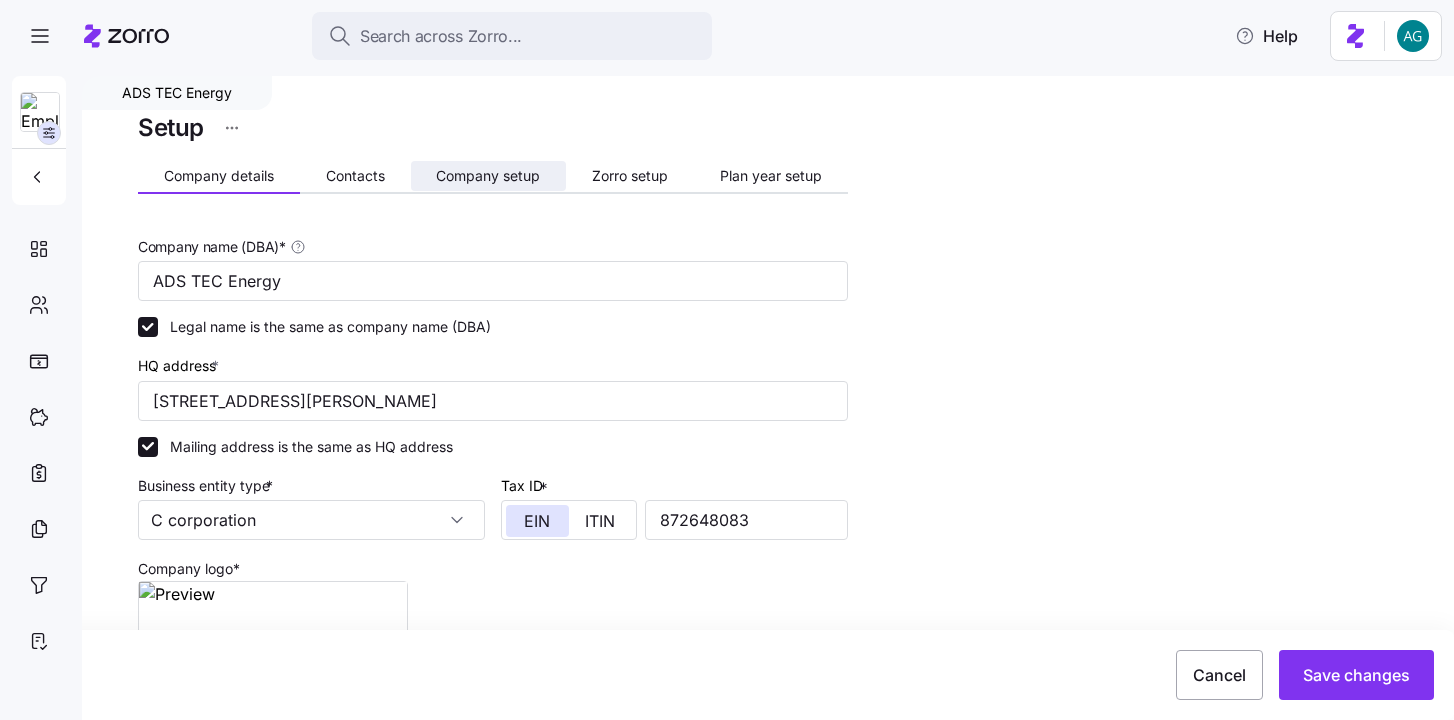 click on "Company setup" at bounding box center [488, 176] 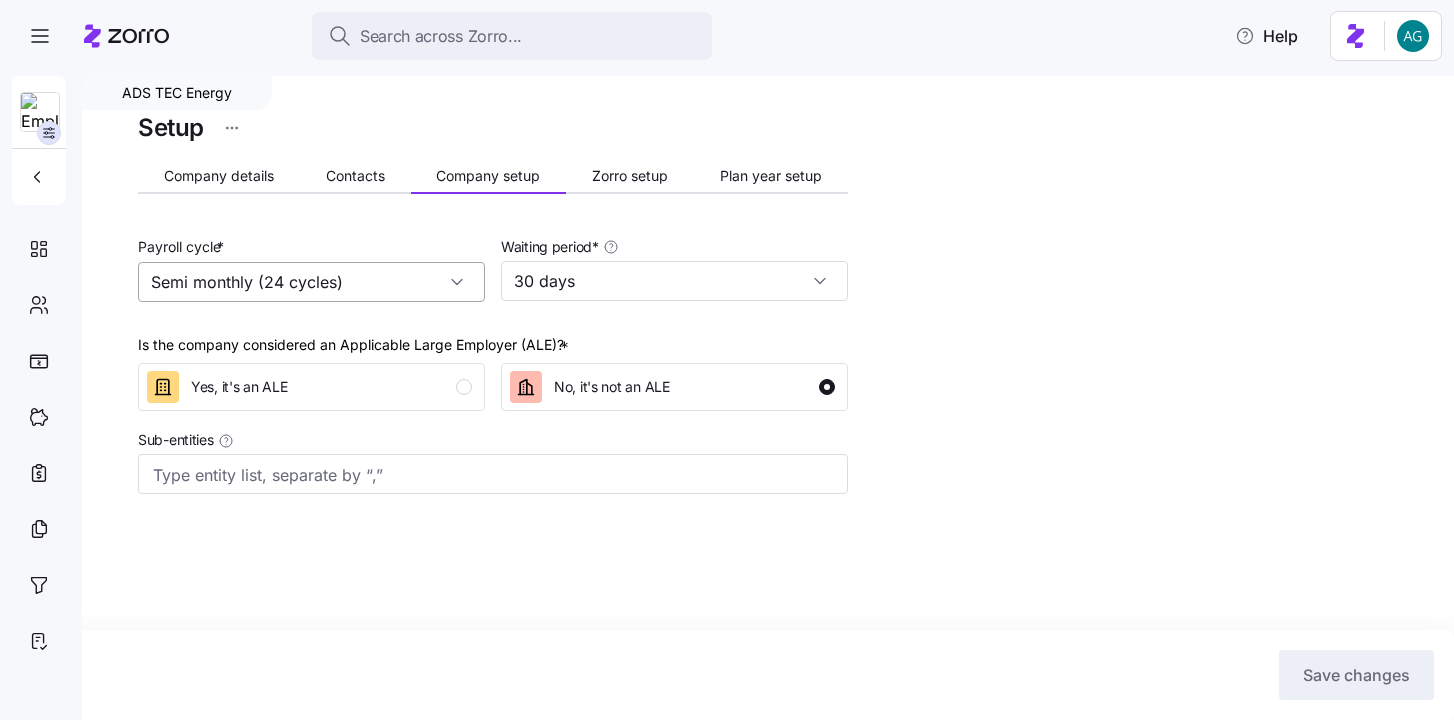 click on "Semi monthly (24 cycles)" at bounding box center [311, 282] 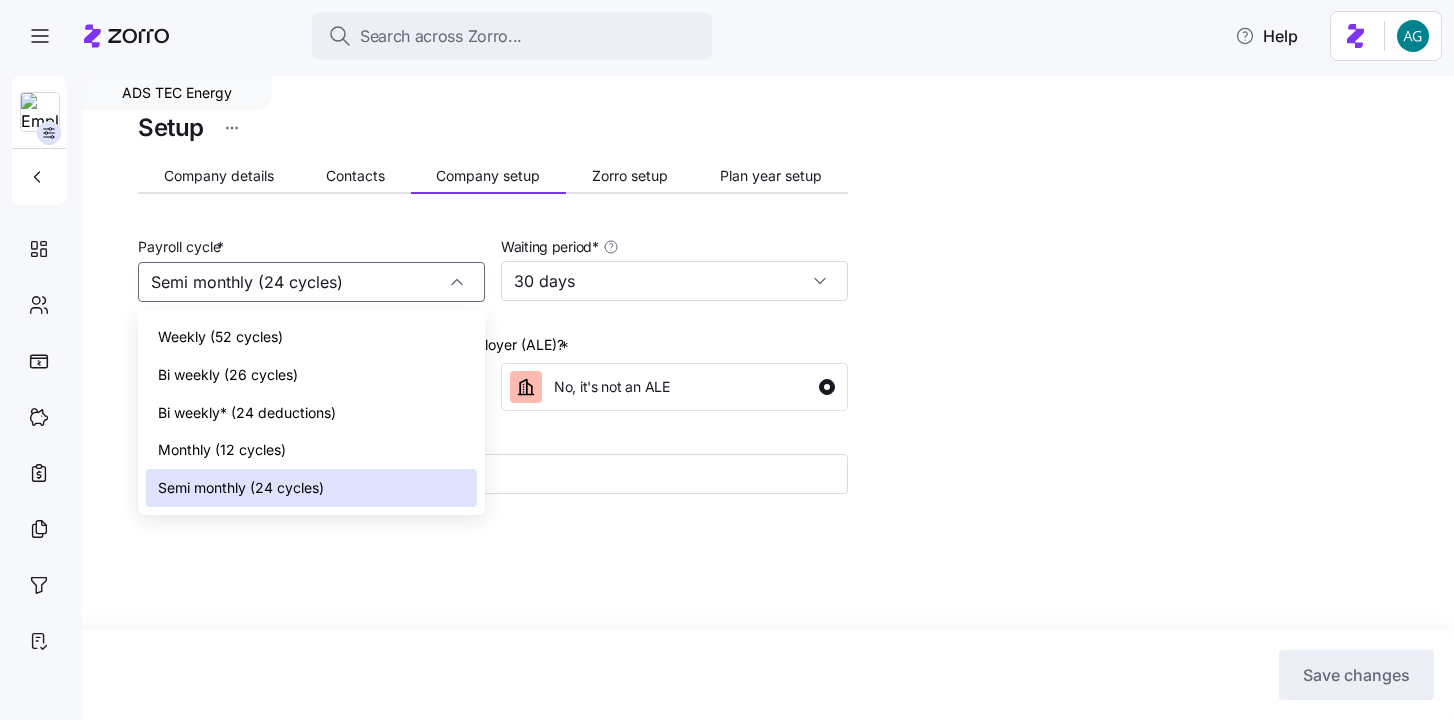 click on "Bi weekly (26 cycles)" at bounding box center [228, 375] 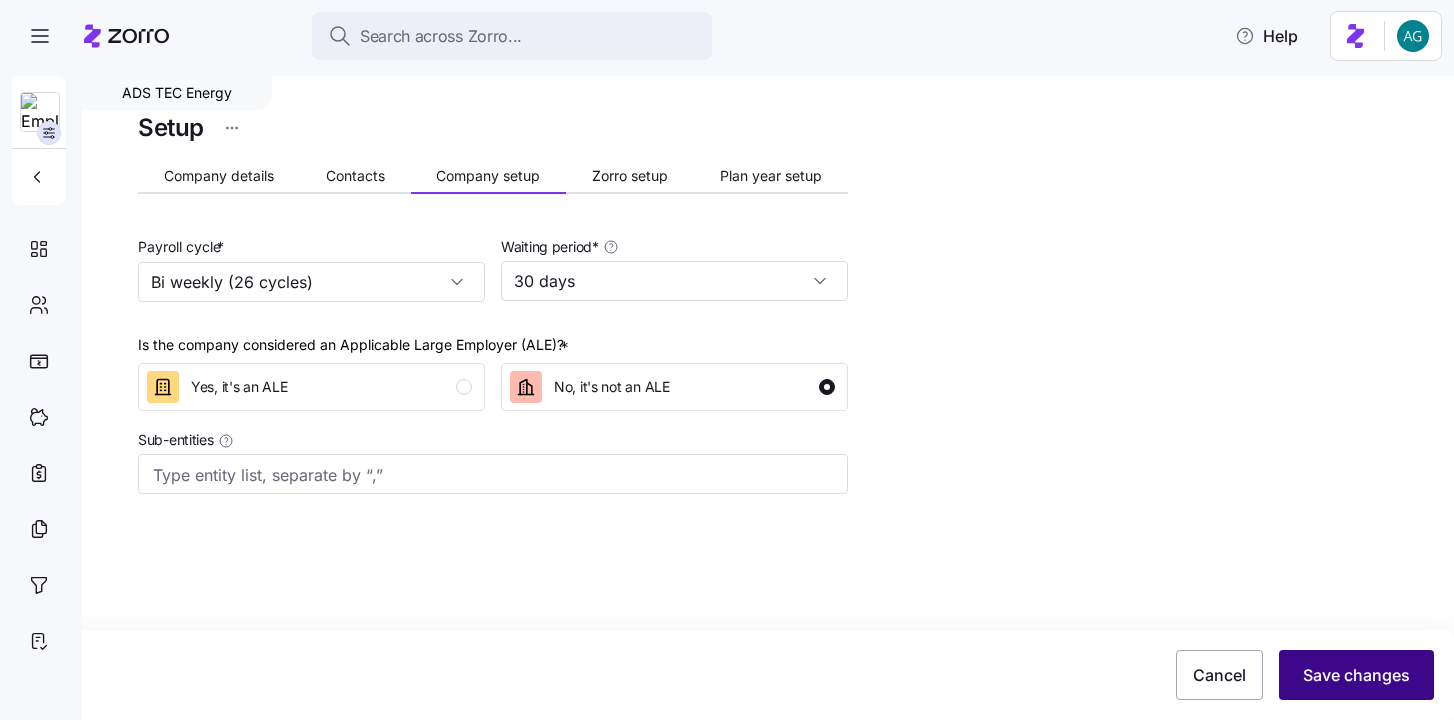 click on "Save changes" at bounding box center [1356, 675] 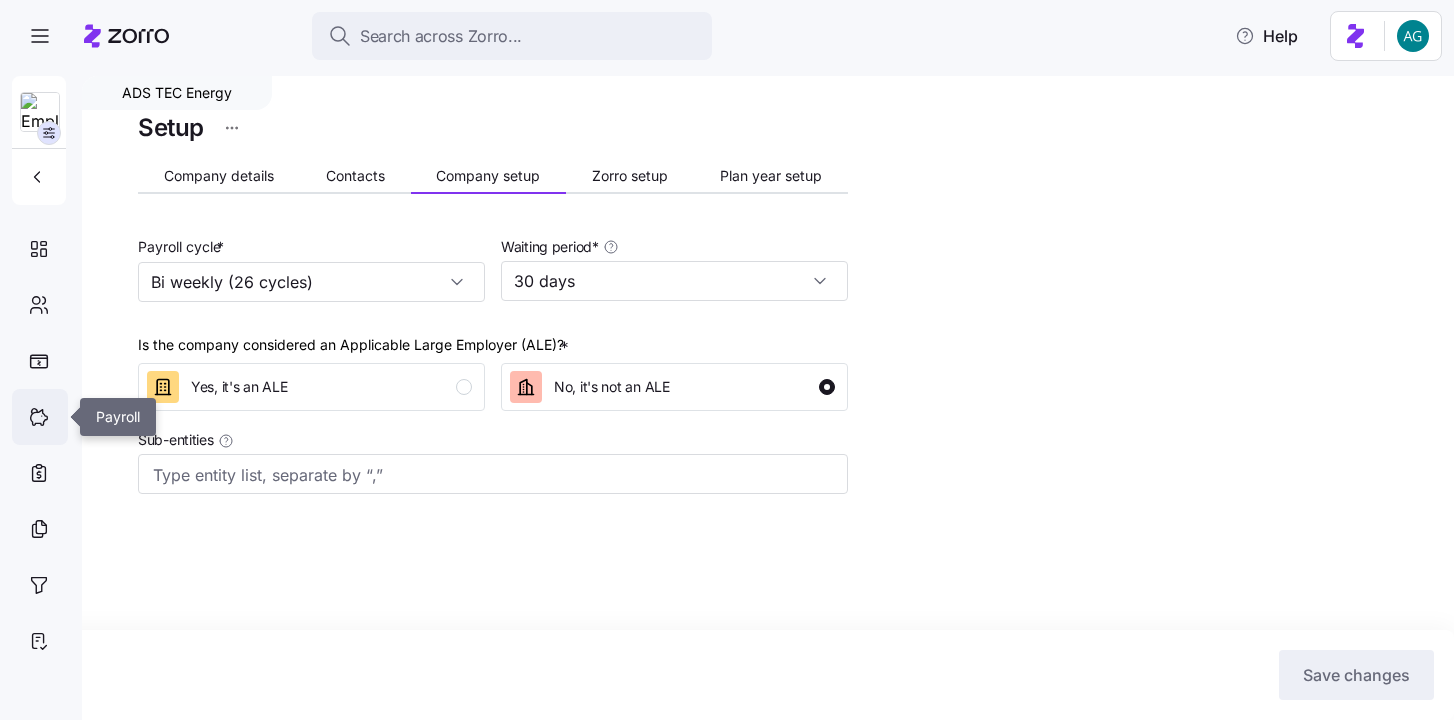 click 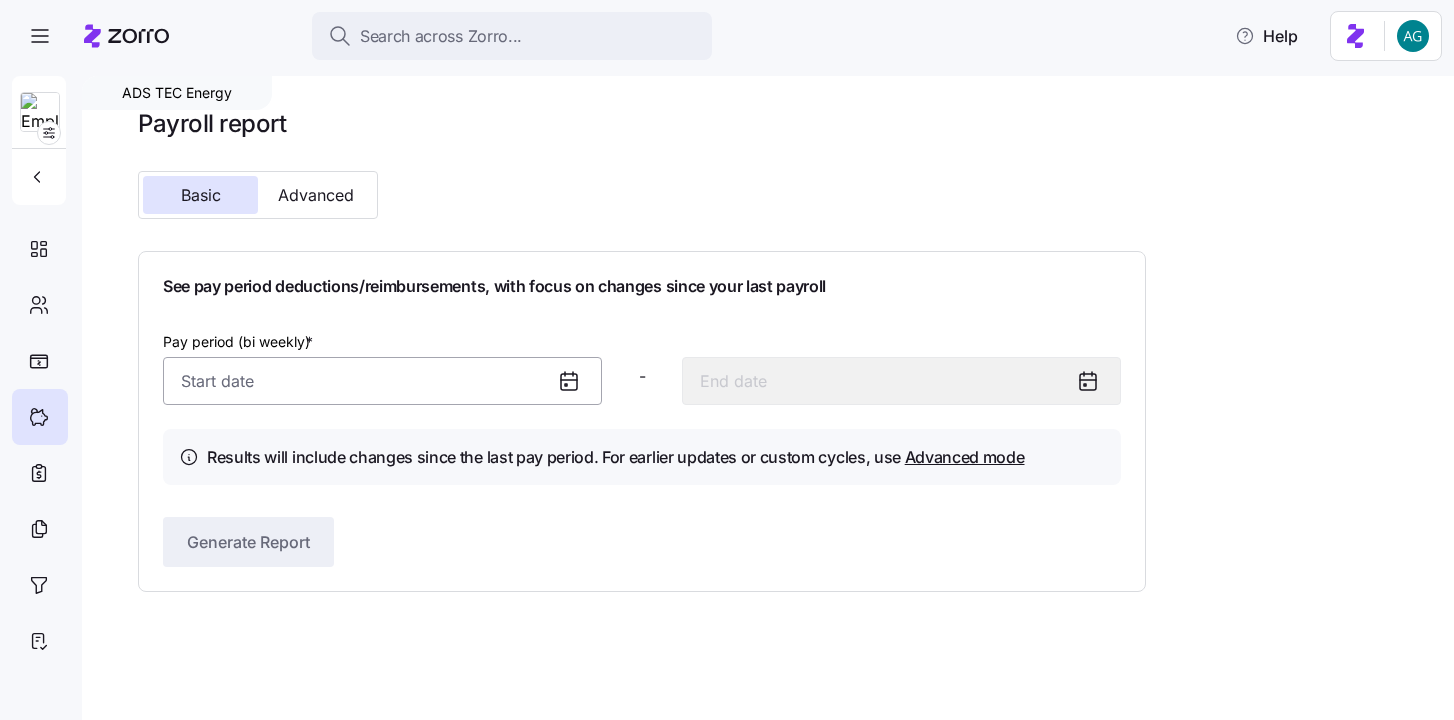 click on "Pay period (bi weekly)  *" at bounding box center (382, 381) 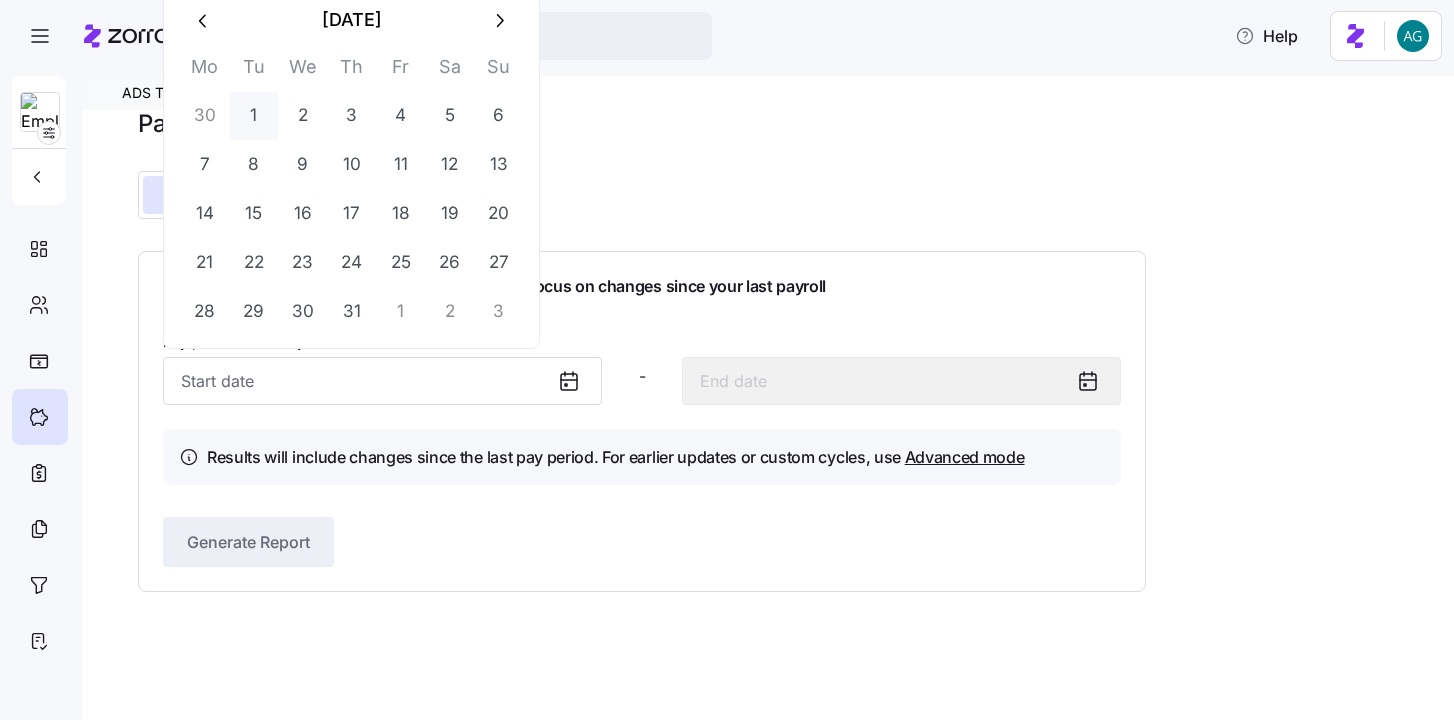 click on "1" at bounding box center [254, 116] 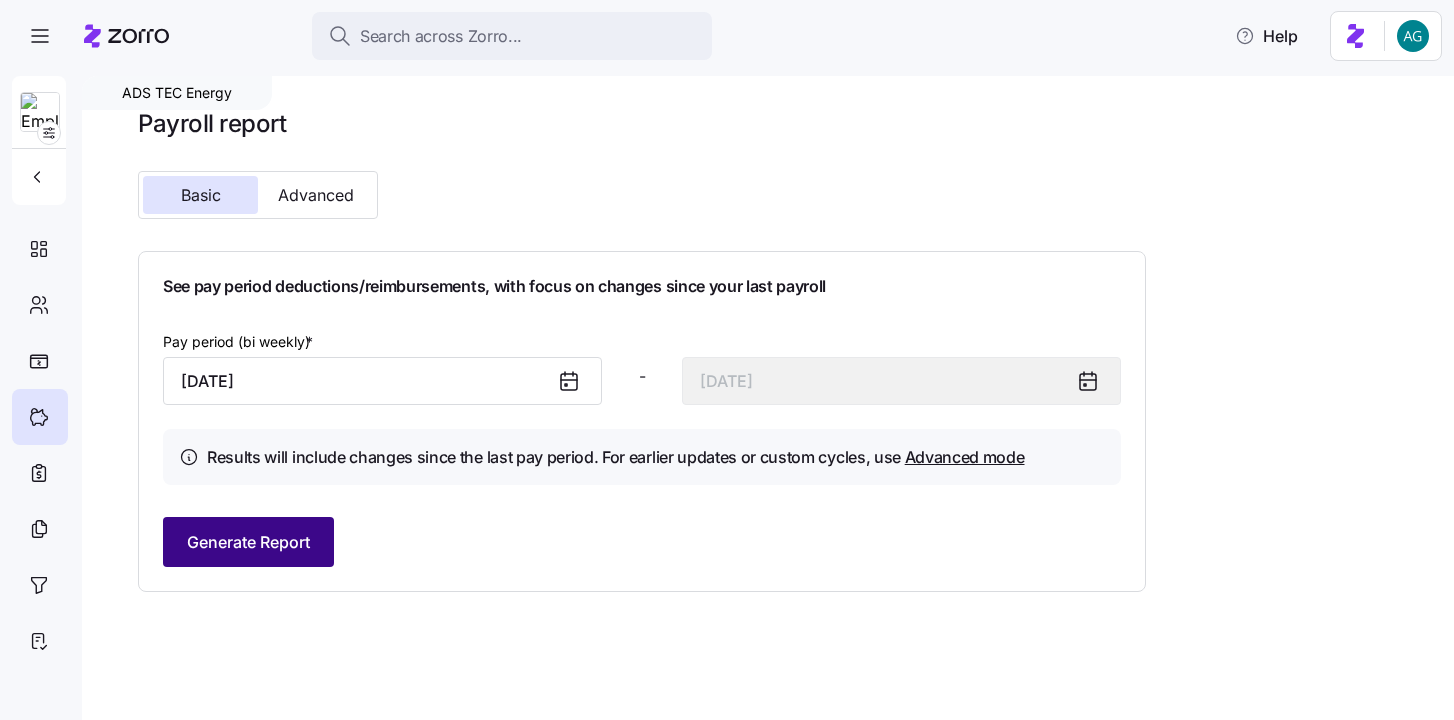 click on "Generate Report" at bounding box center [248, 542] 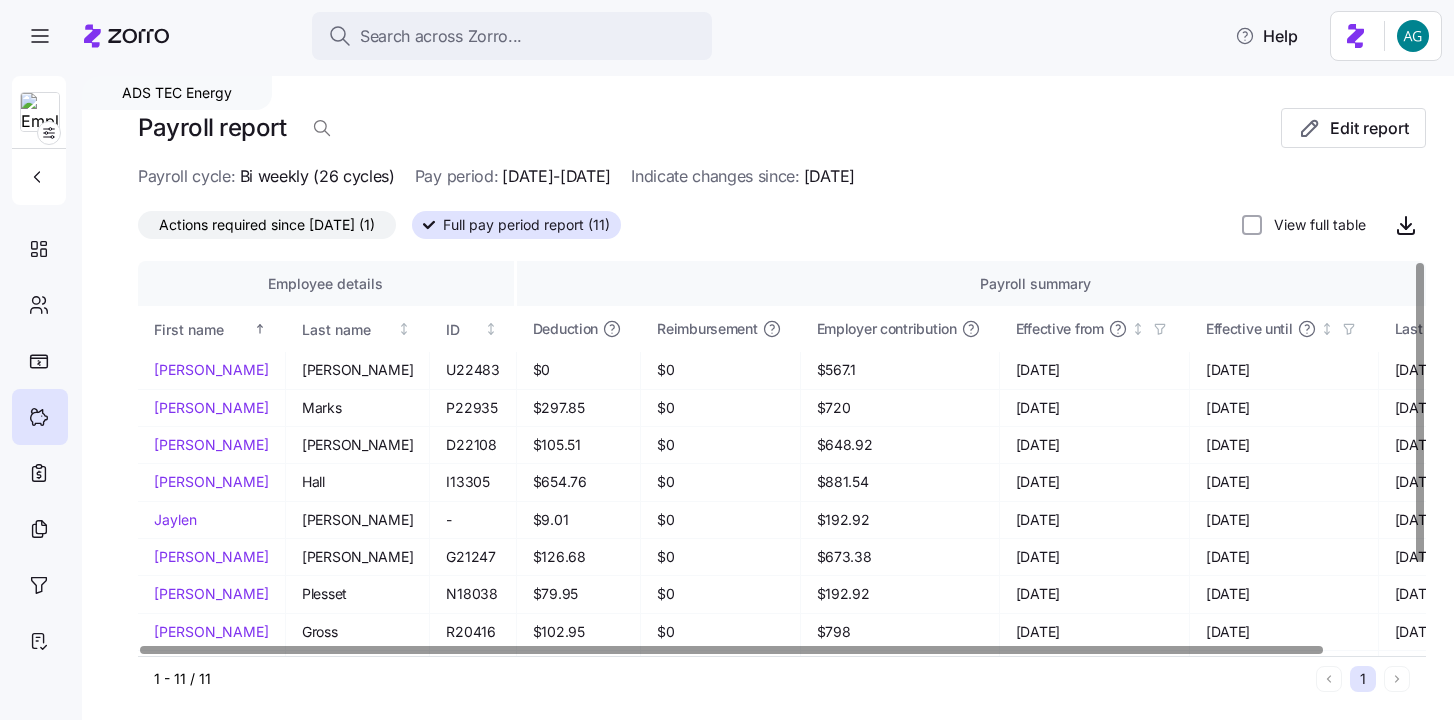 click on "Actions required since 07/01/2025 (1)" at bounding box center (267, 225) 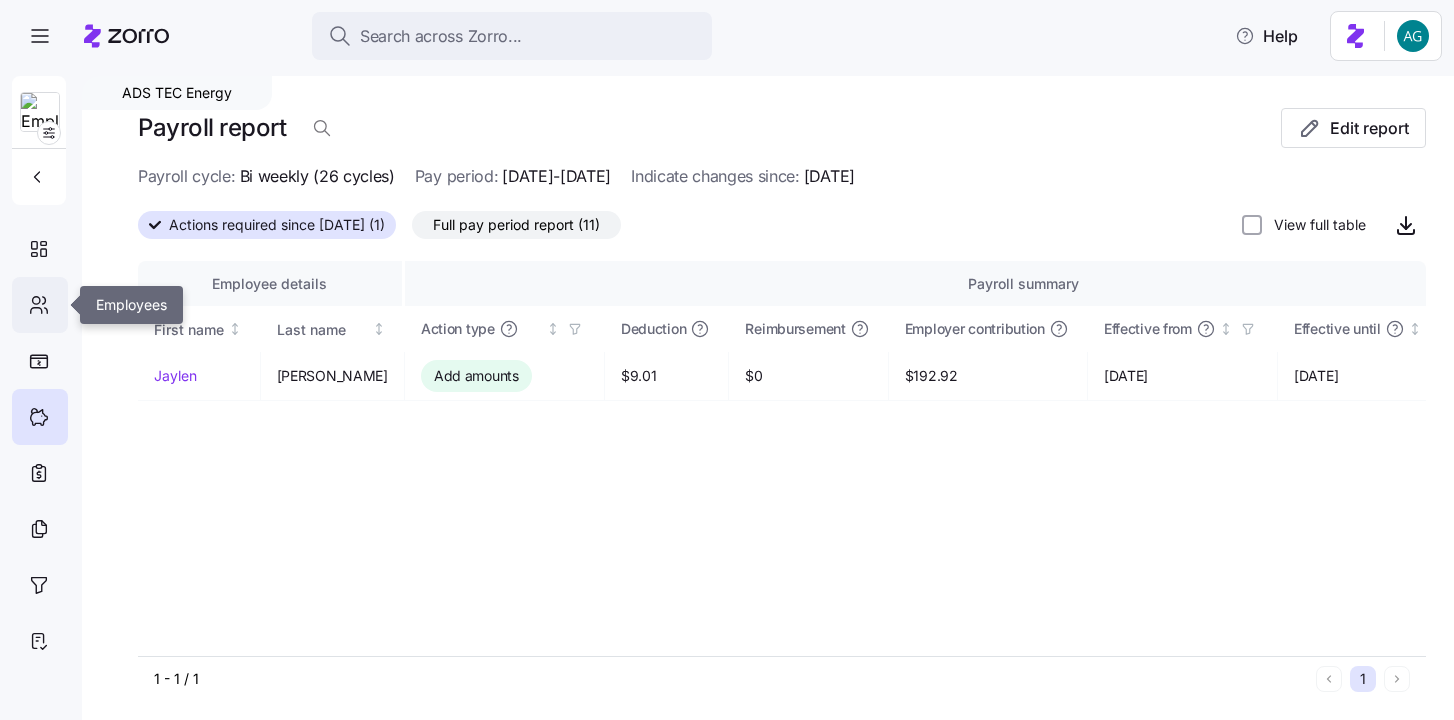 click 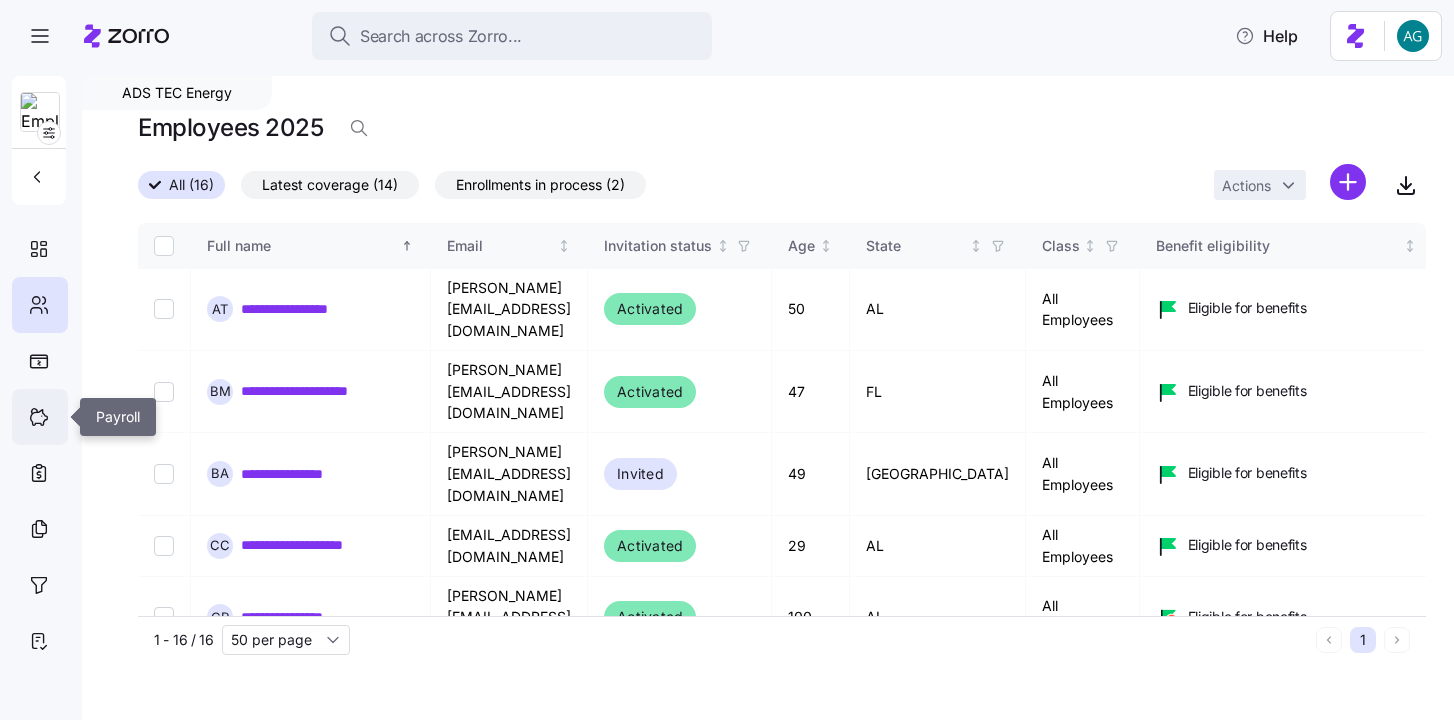 click 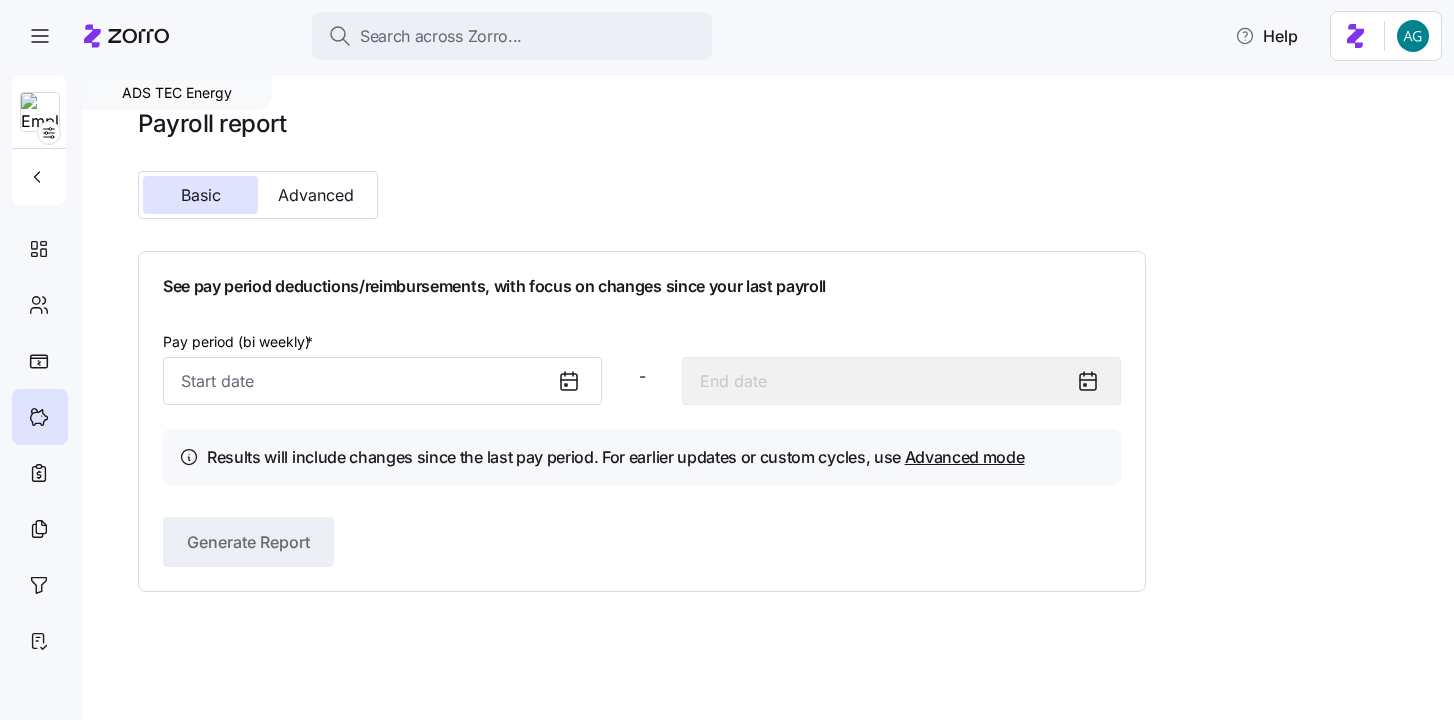 click on "Pay period (bi weekly)  *" at bounding box center [240, 342] 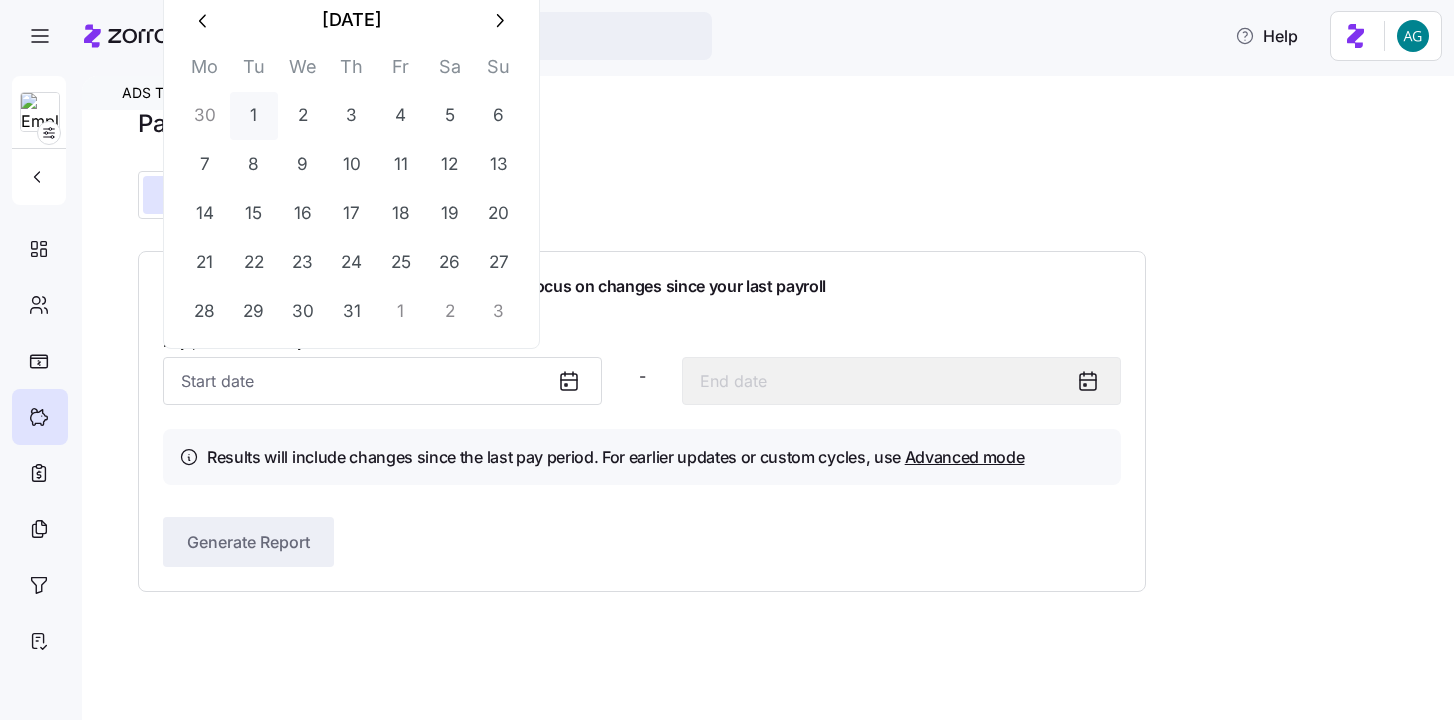click on "1" at bounding box center [254, 116] 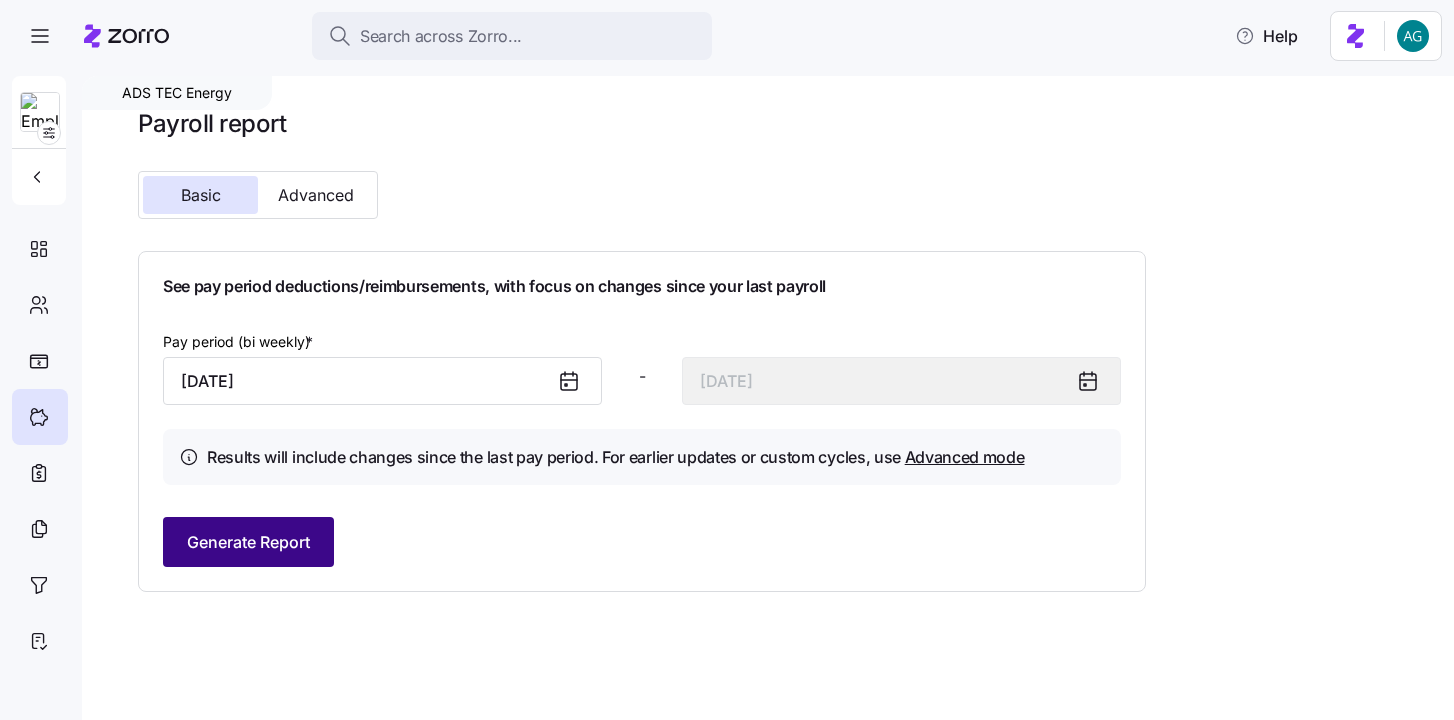 click on "Generate Report" at bounding box center [248, 542] 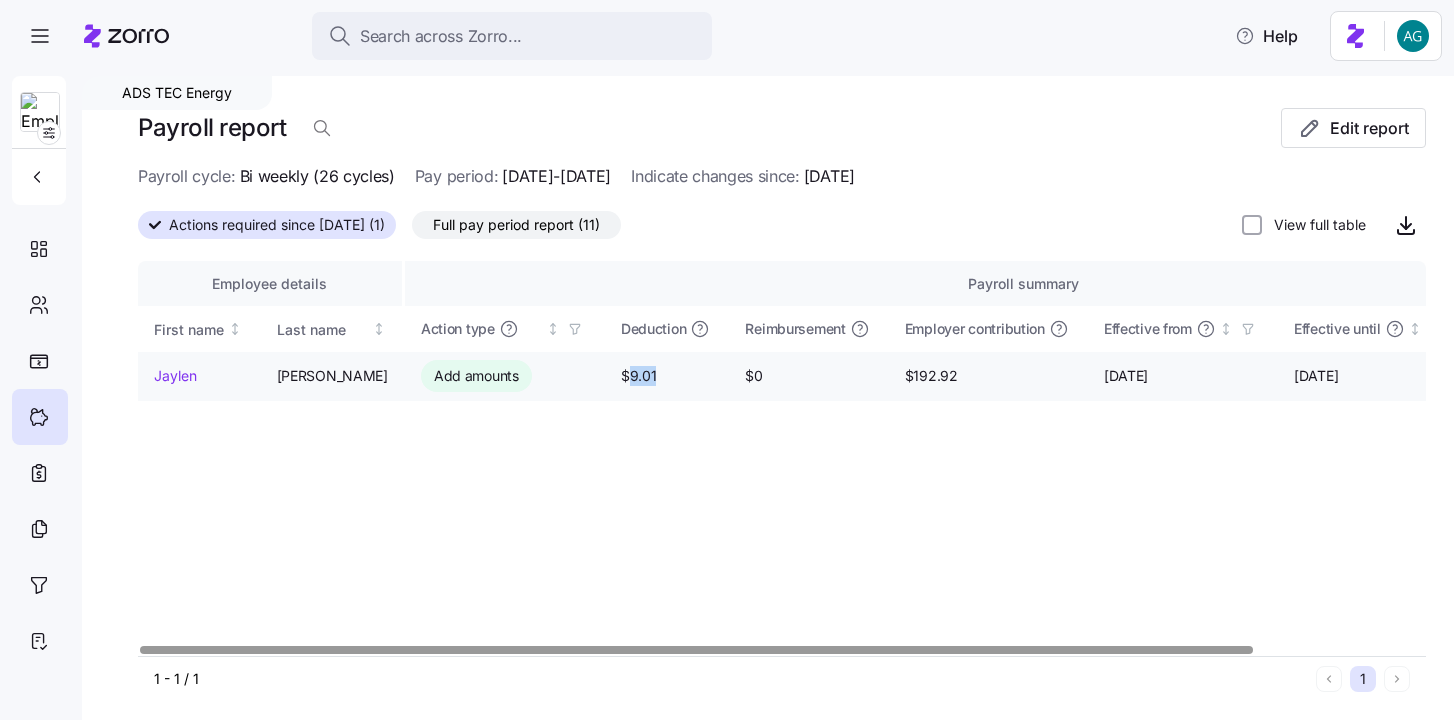 drag, startPoint x: 631, startPoint y: 376, endPoint x: 605, endPoint y: 376, distance: 26 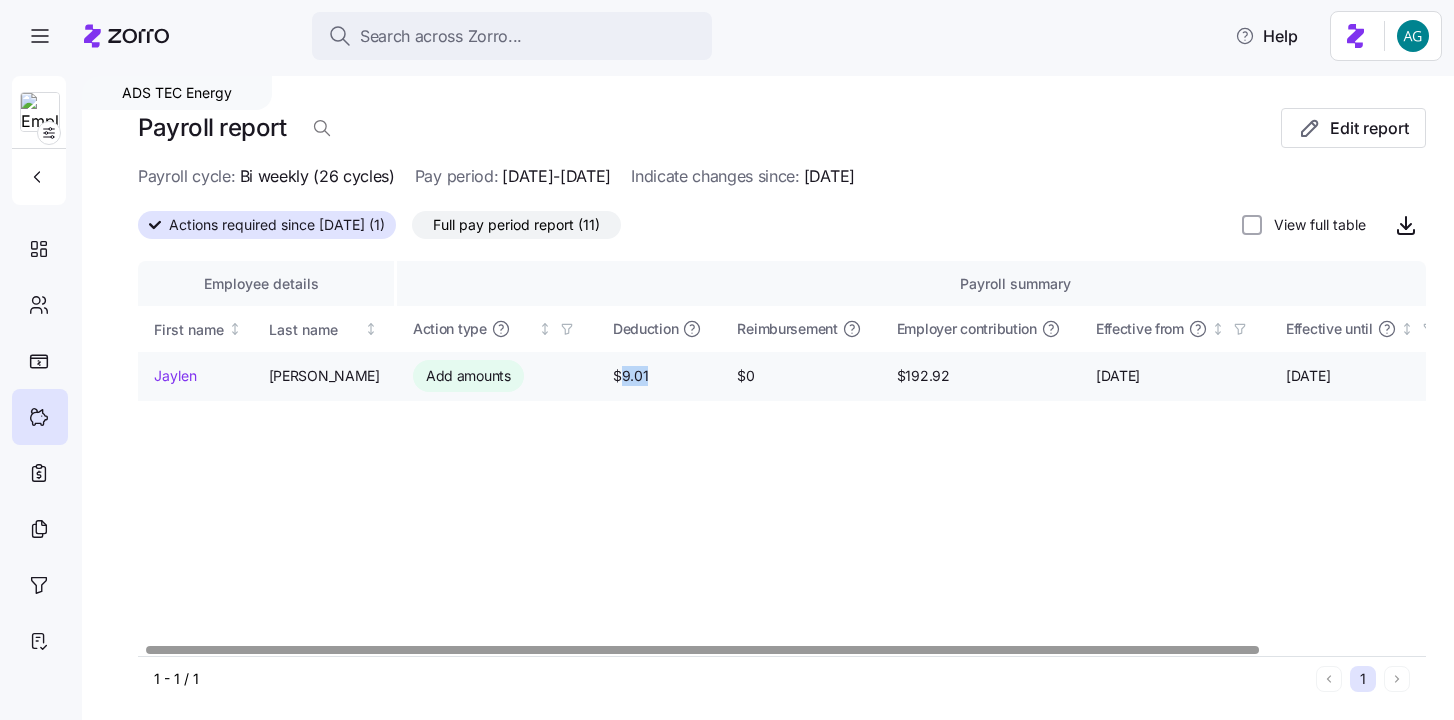 scroll, scrollTop: 0, scrollLeft: 11, axis: horizontal 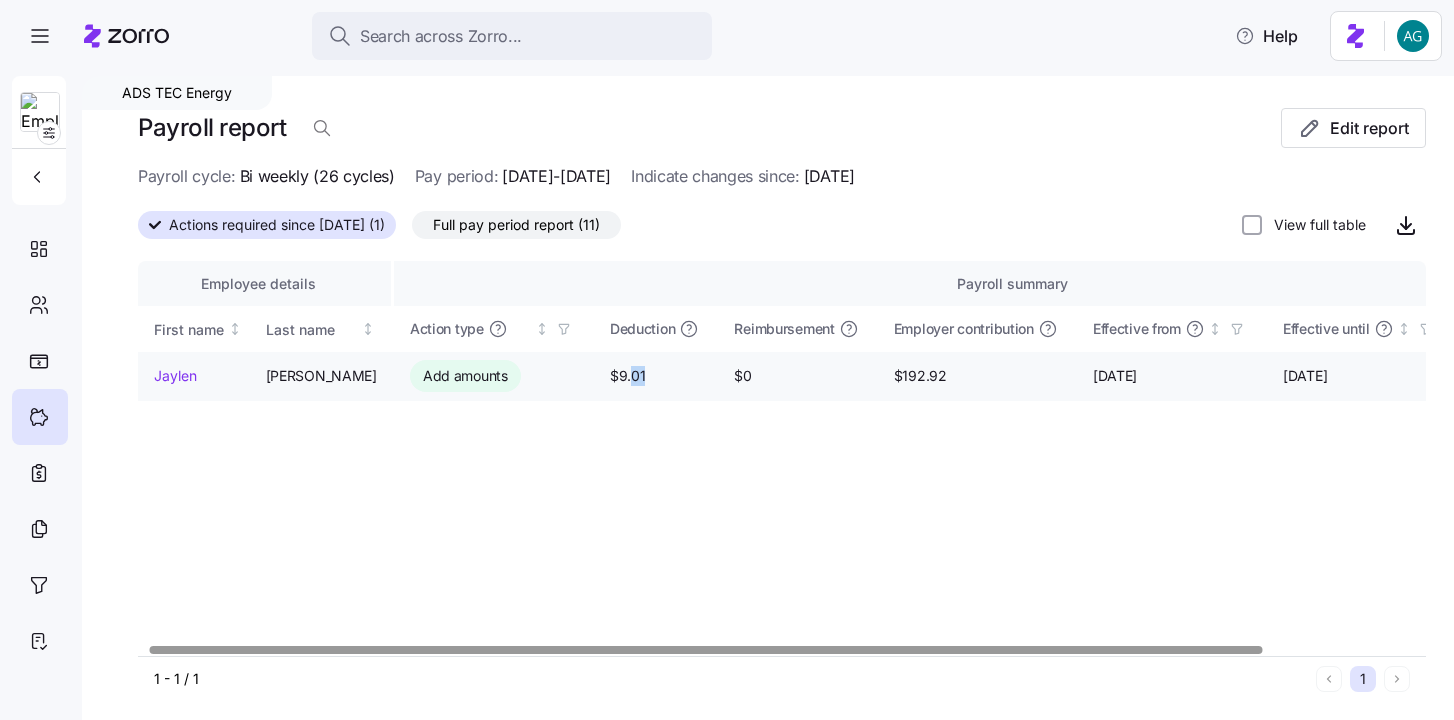 drag, startPoint x: 624, startPoint y: 373, endPoint x: 607, endPoint y: 373, distance: 17 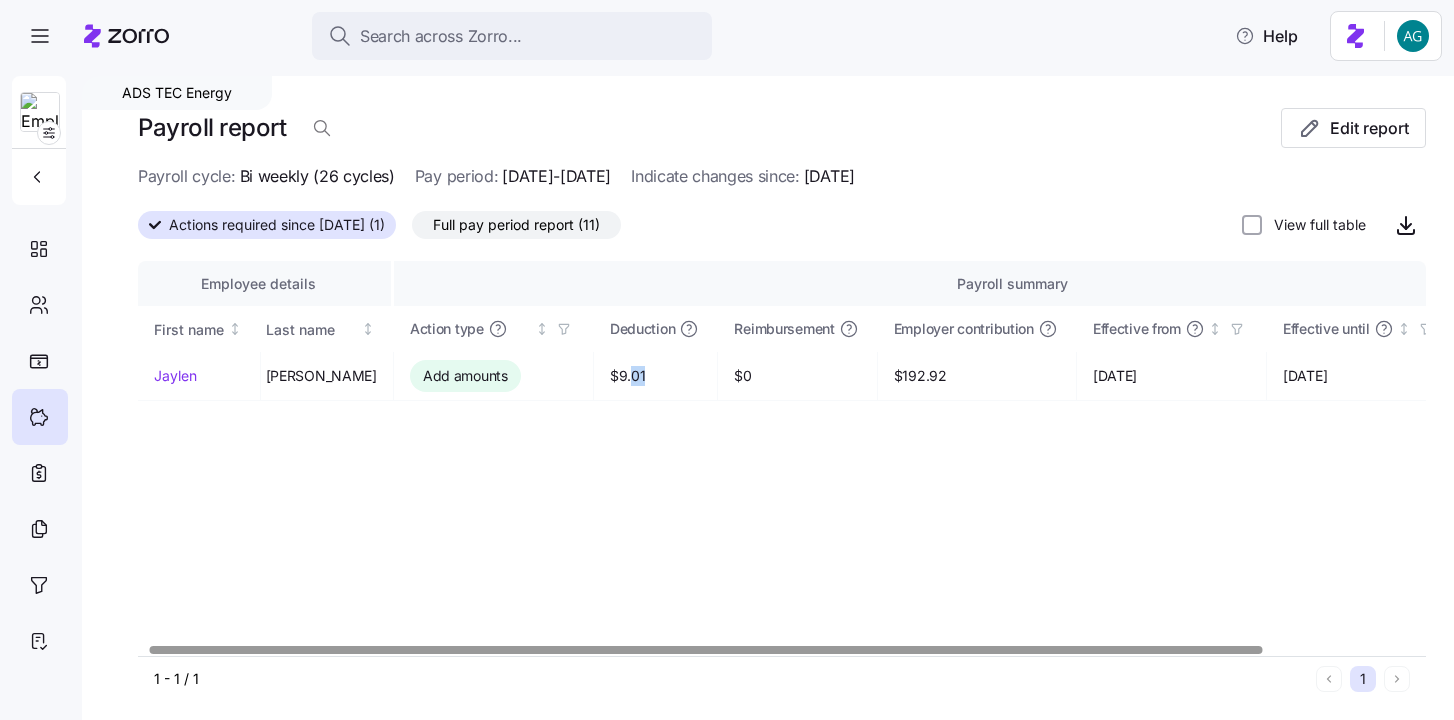 click on "Full pay period report (11)" at bounding box center [516, 225] 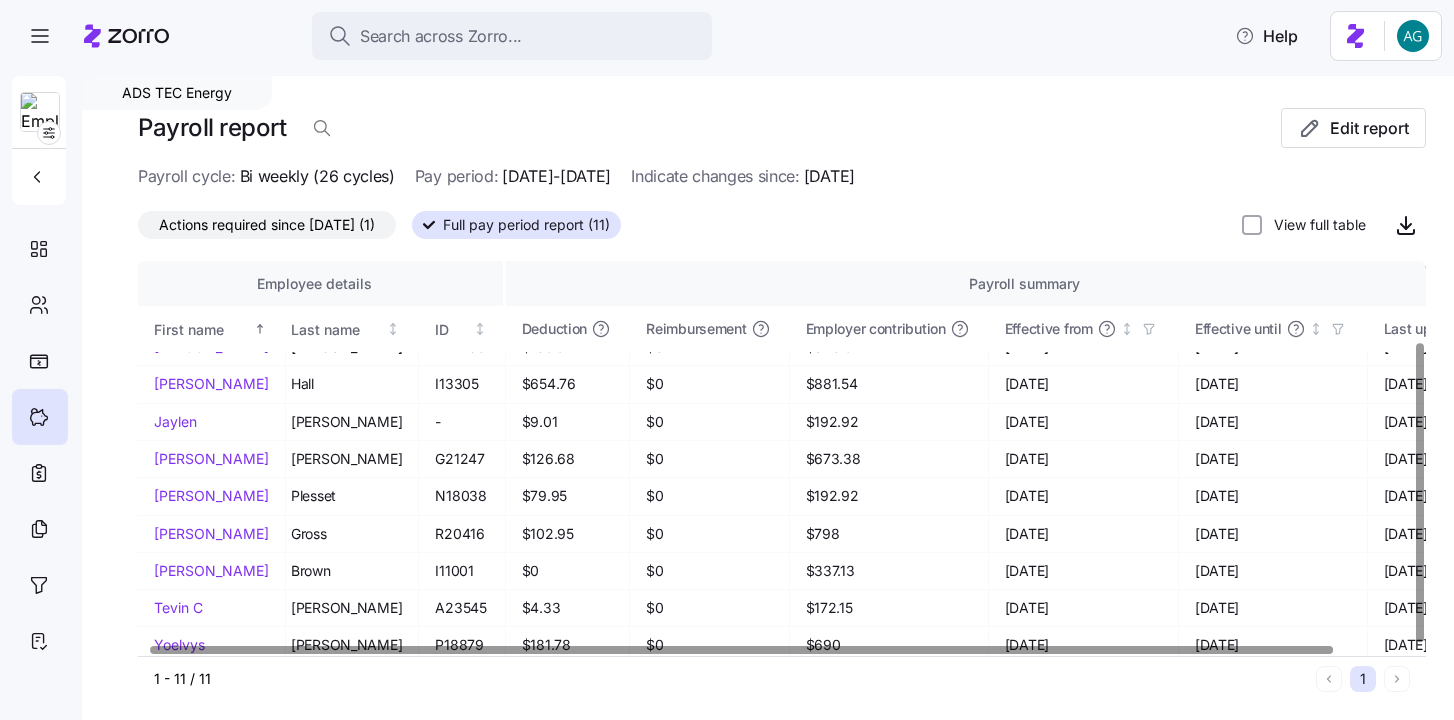 scroll, scrollTop: 106, scrollLeft: 11, axis: both 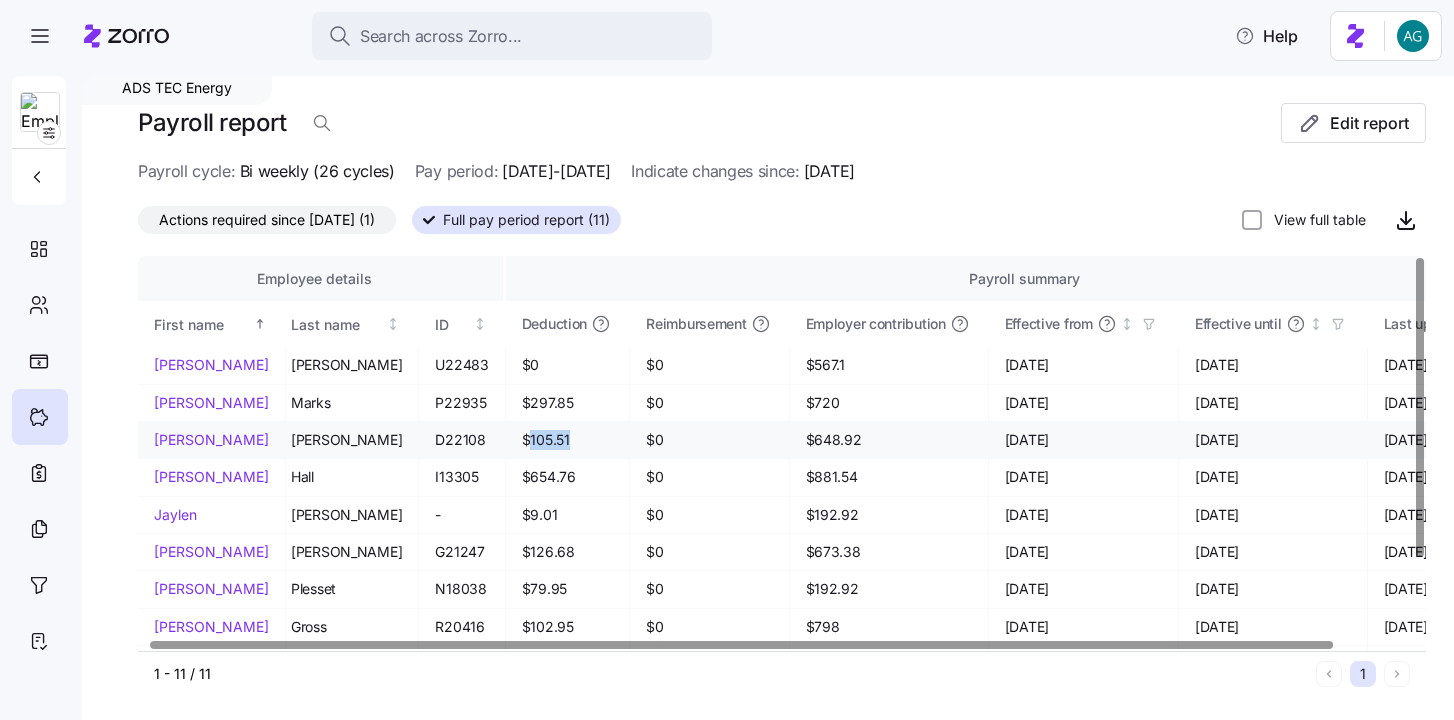 drag, startPoint x: 538, startPoint y: 436, endPoint x: 491, endPoint y: 437, distance: 47.010635 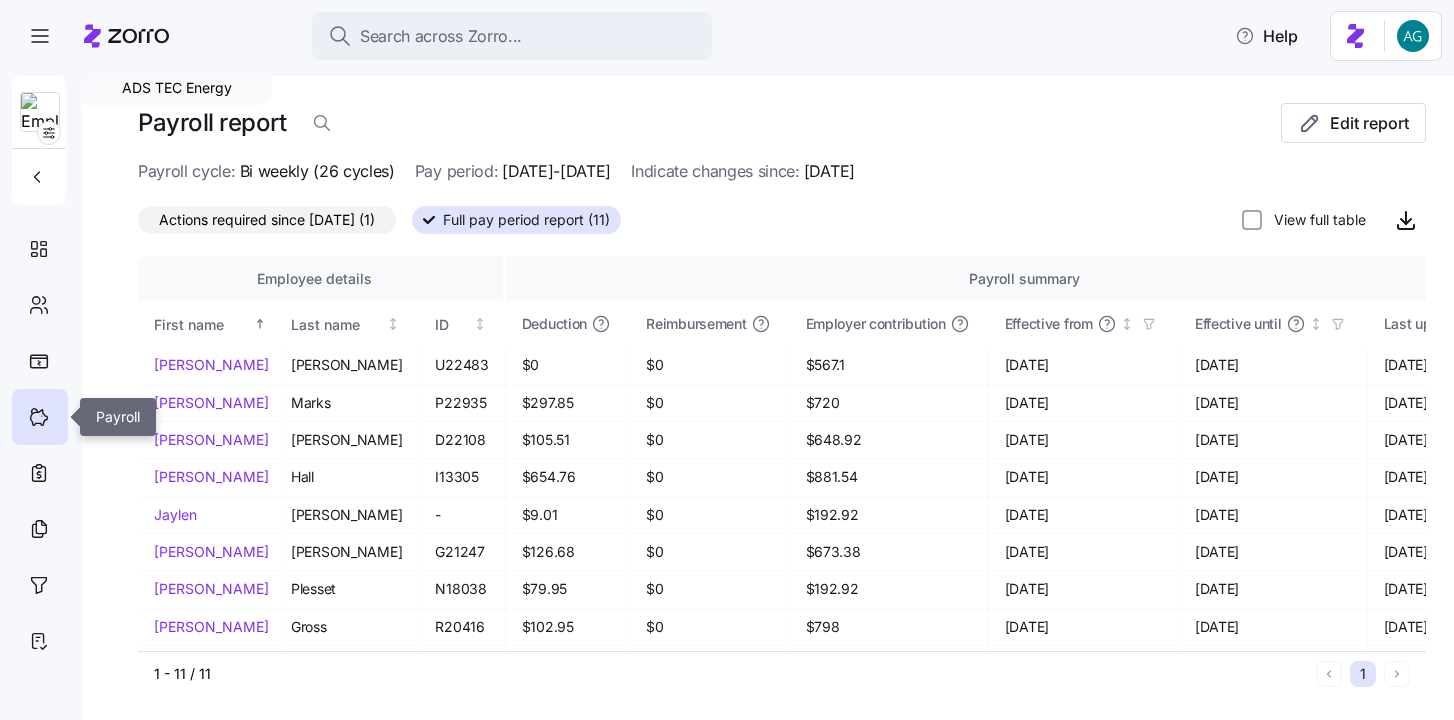 click 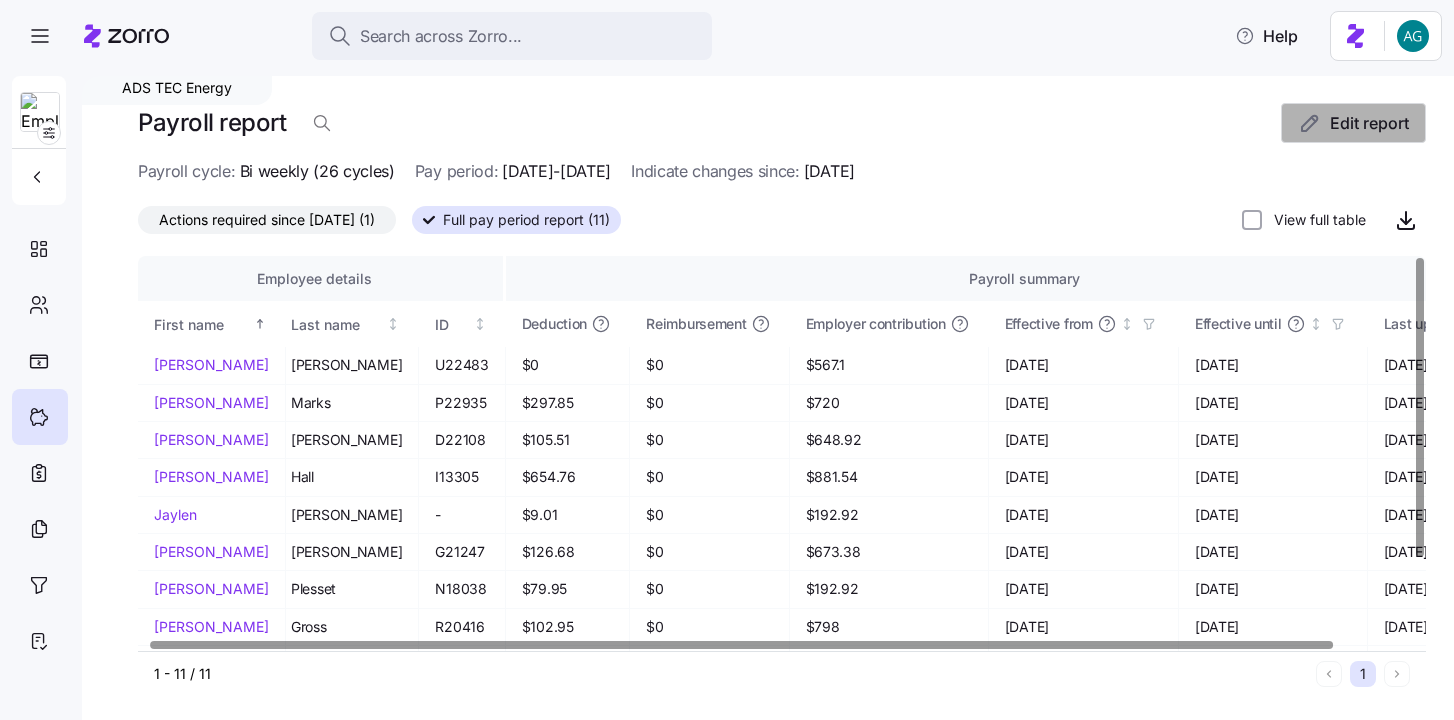 click on "Edit report" at bounding box center (1369, 123) 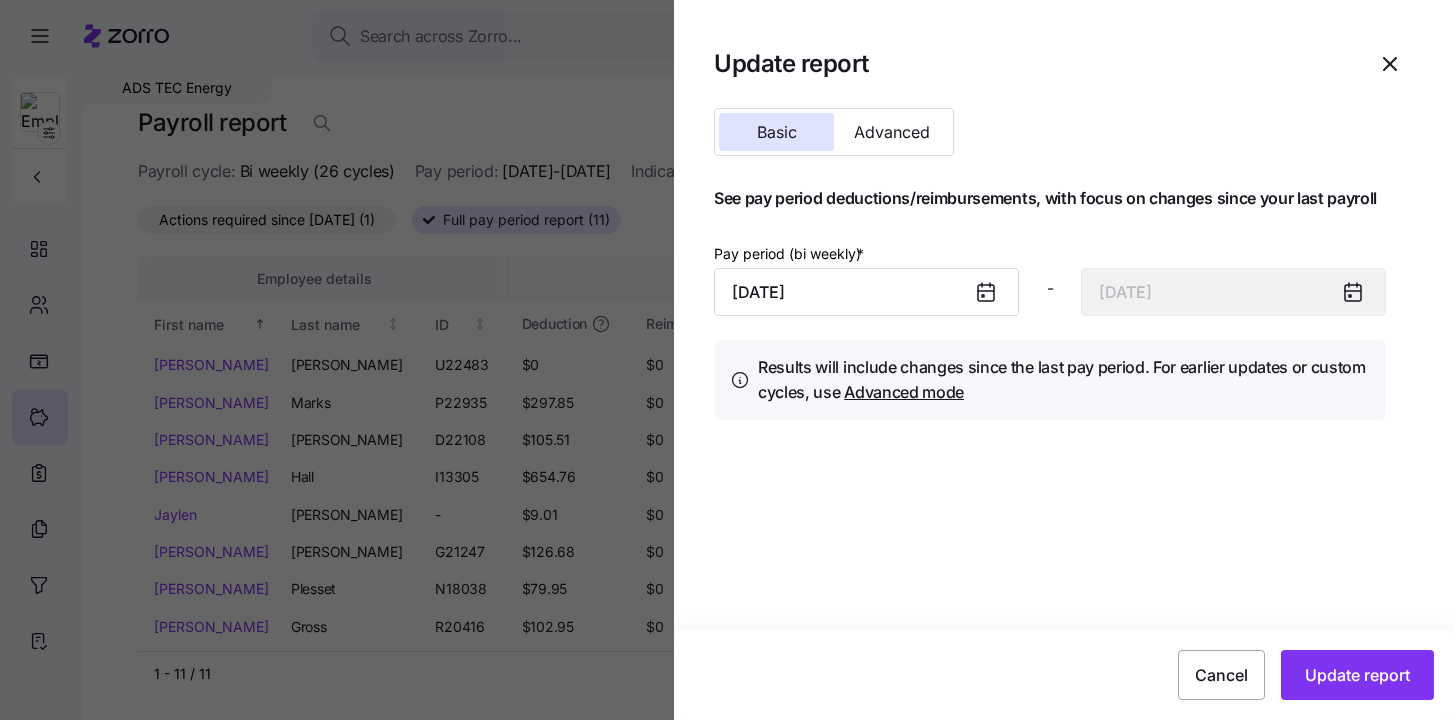 click 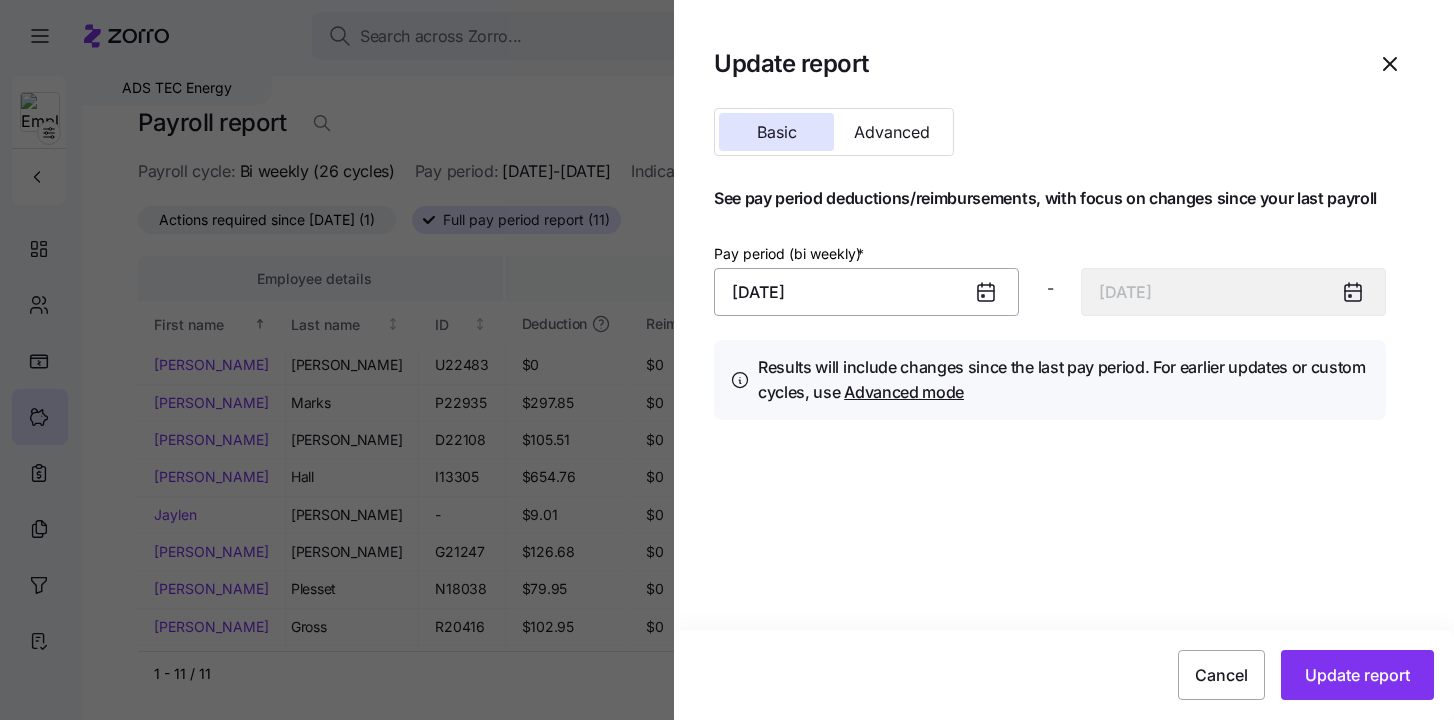 click on "July 1, 2025" at bounding box center (866, 292) 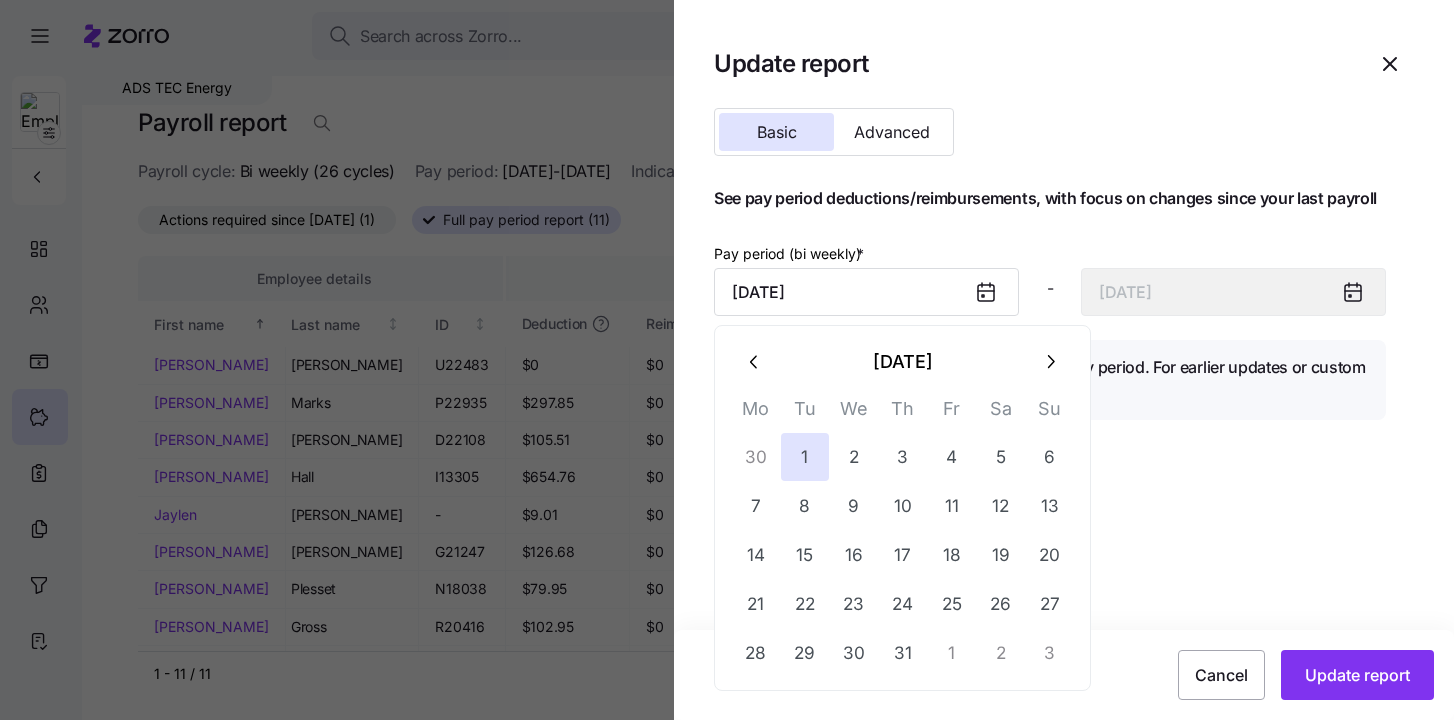 click 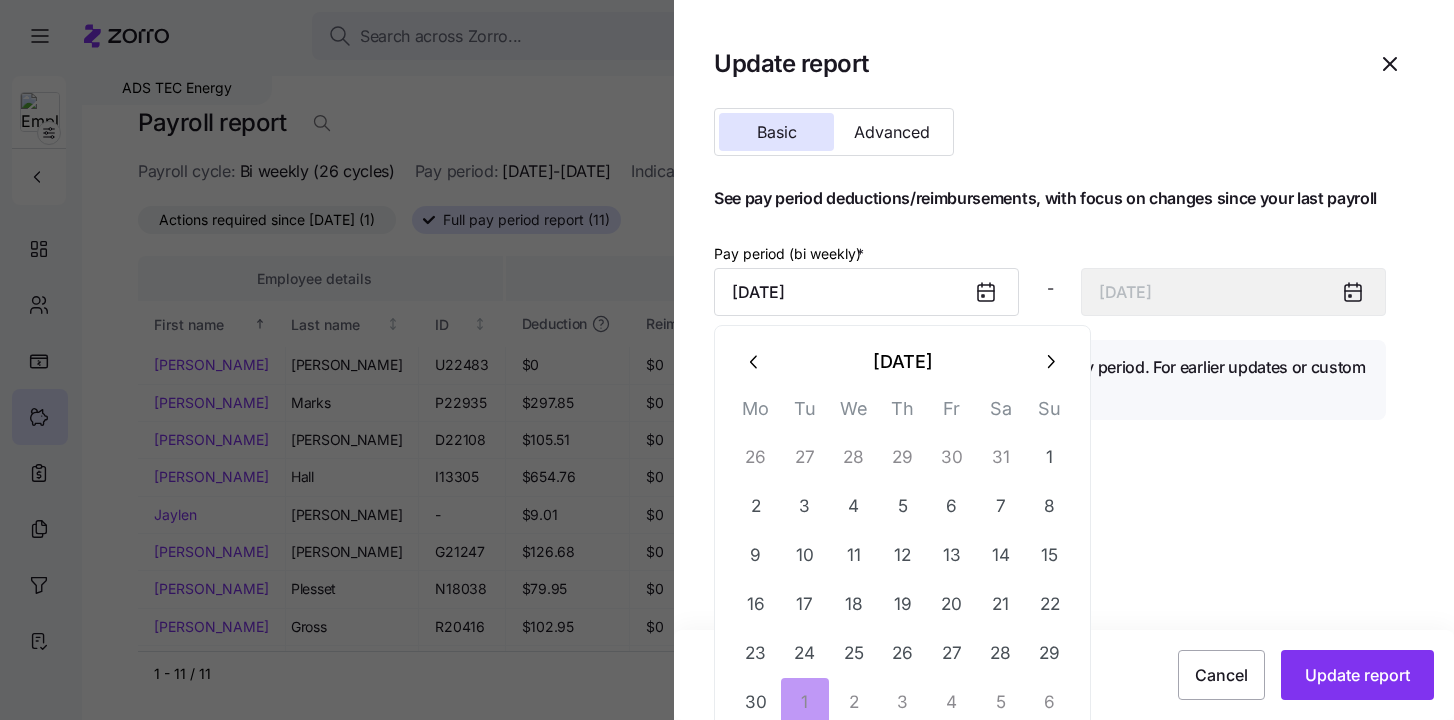 click 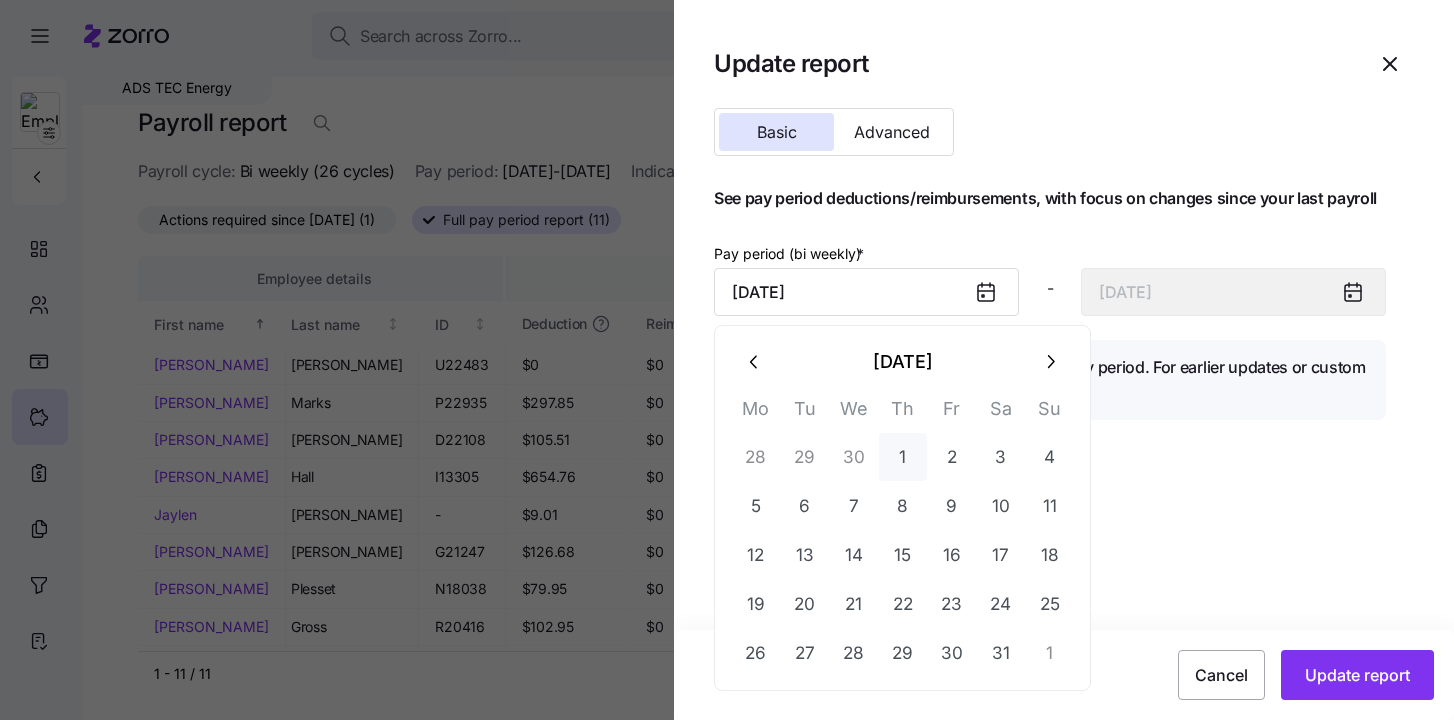 click on "1" at bounding box center [903, 457] 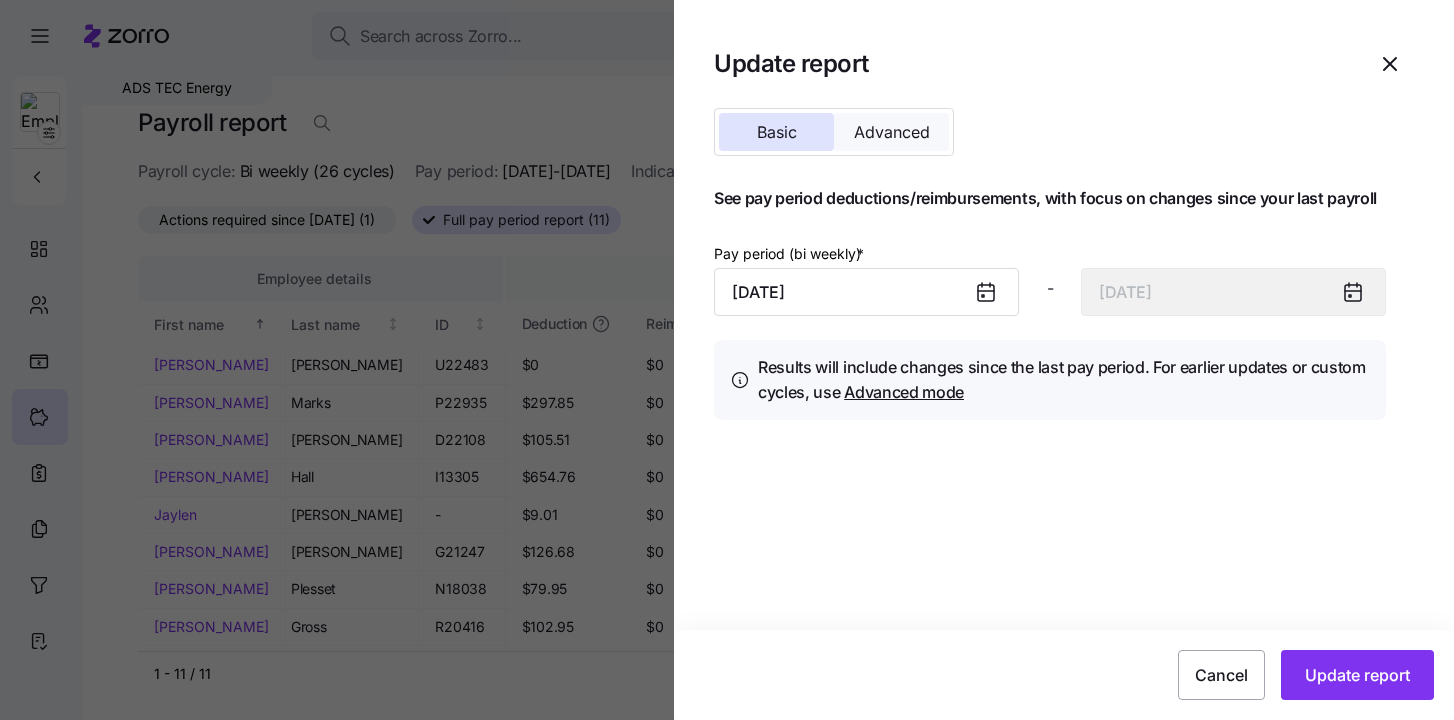 click on "Advanced" at bounding box center (892, 132) 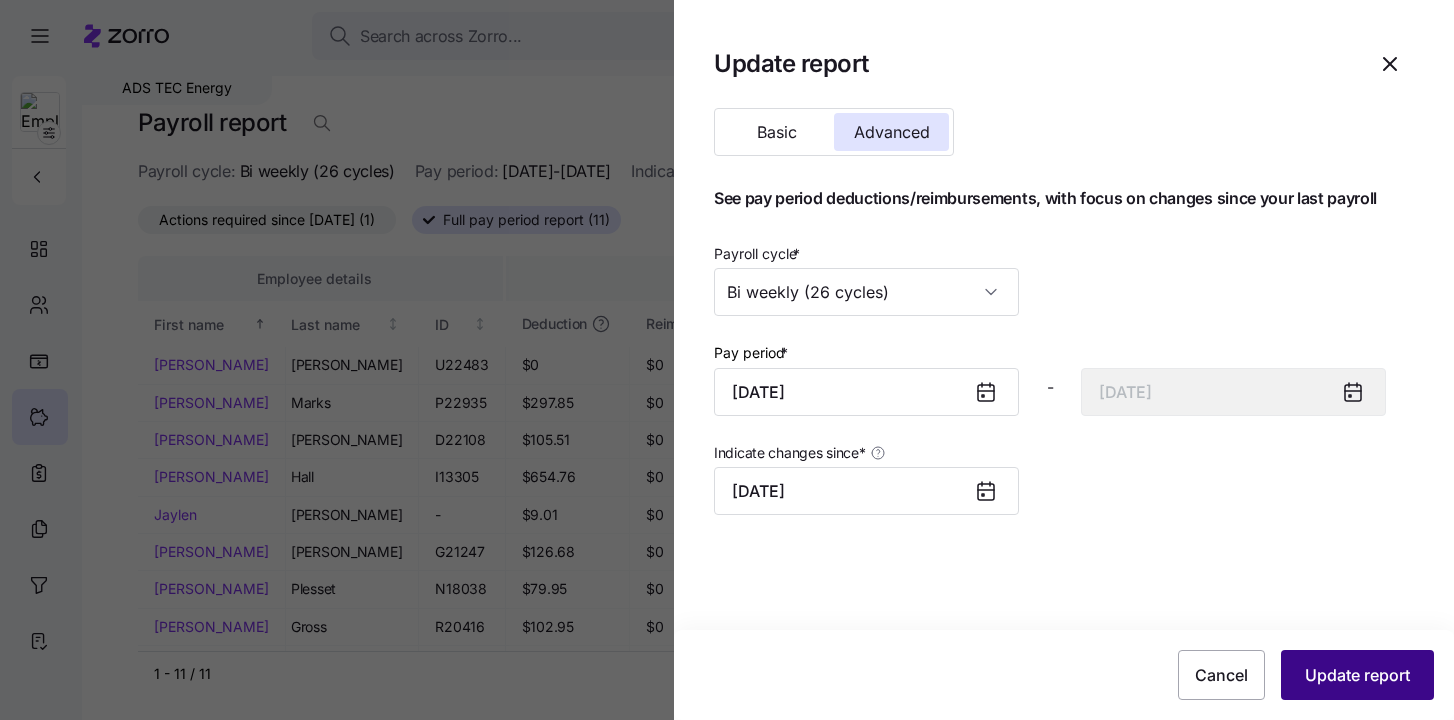 click on "Update report" at bounding box center [1357, 675] 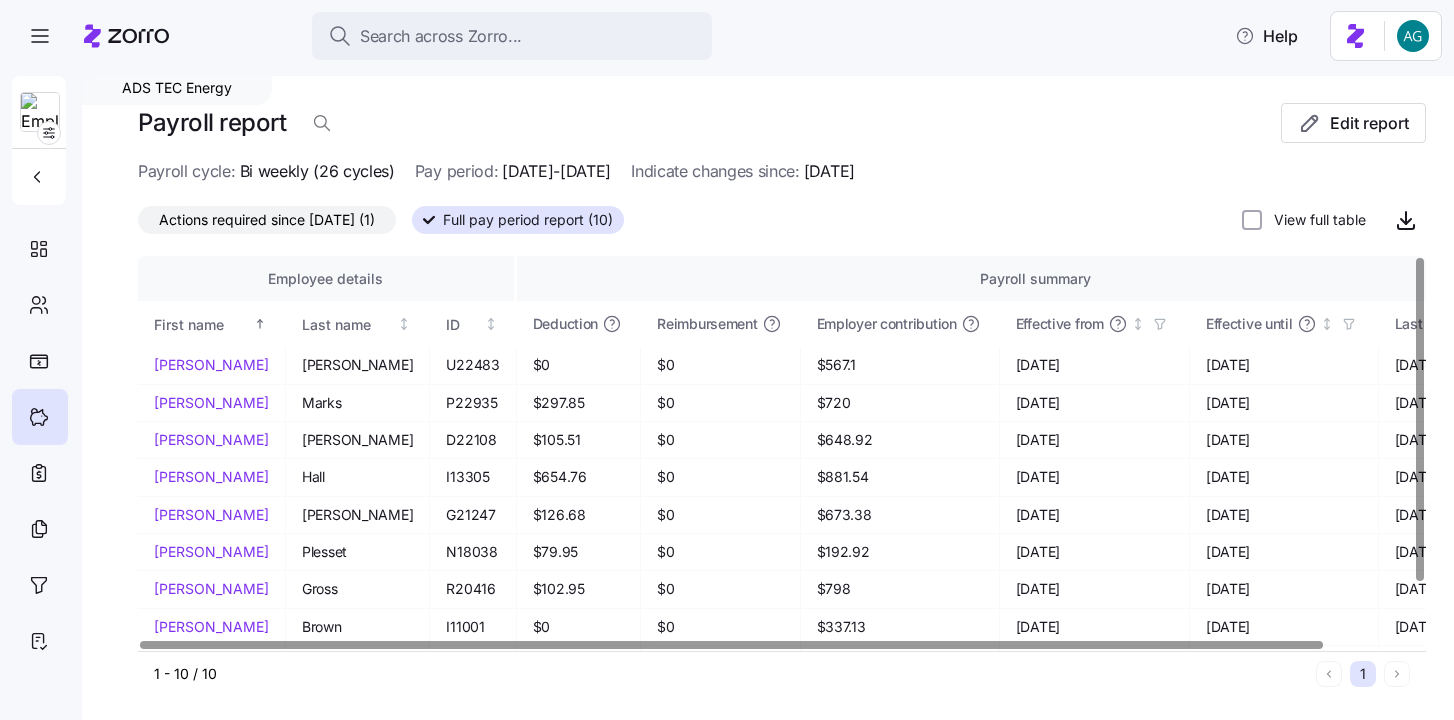 click on "Actions required since 05/01/2025 (1)" at bounding box center [267, 220] 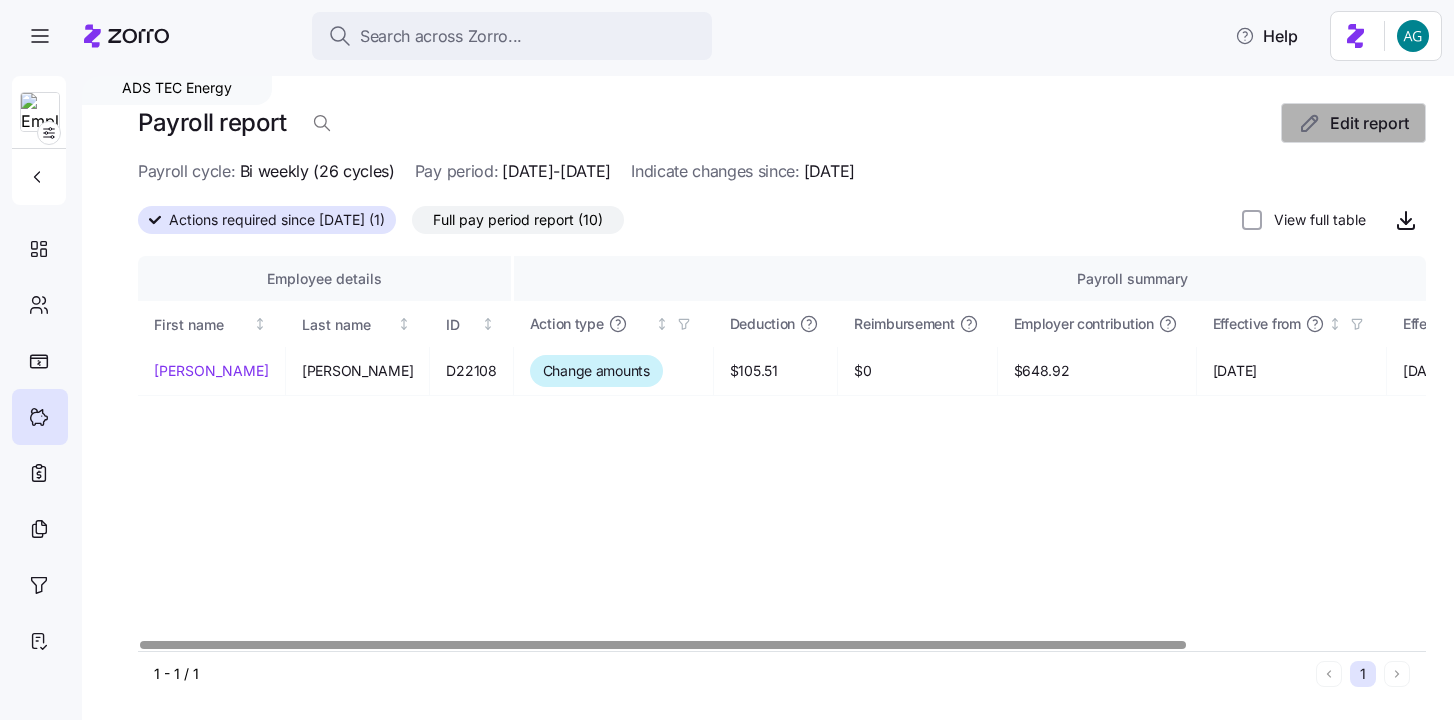 click on "Edit report" at bounding box center [1369, 123] 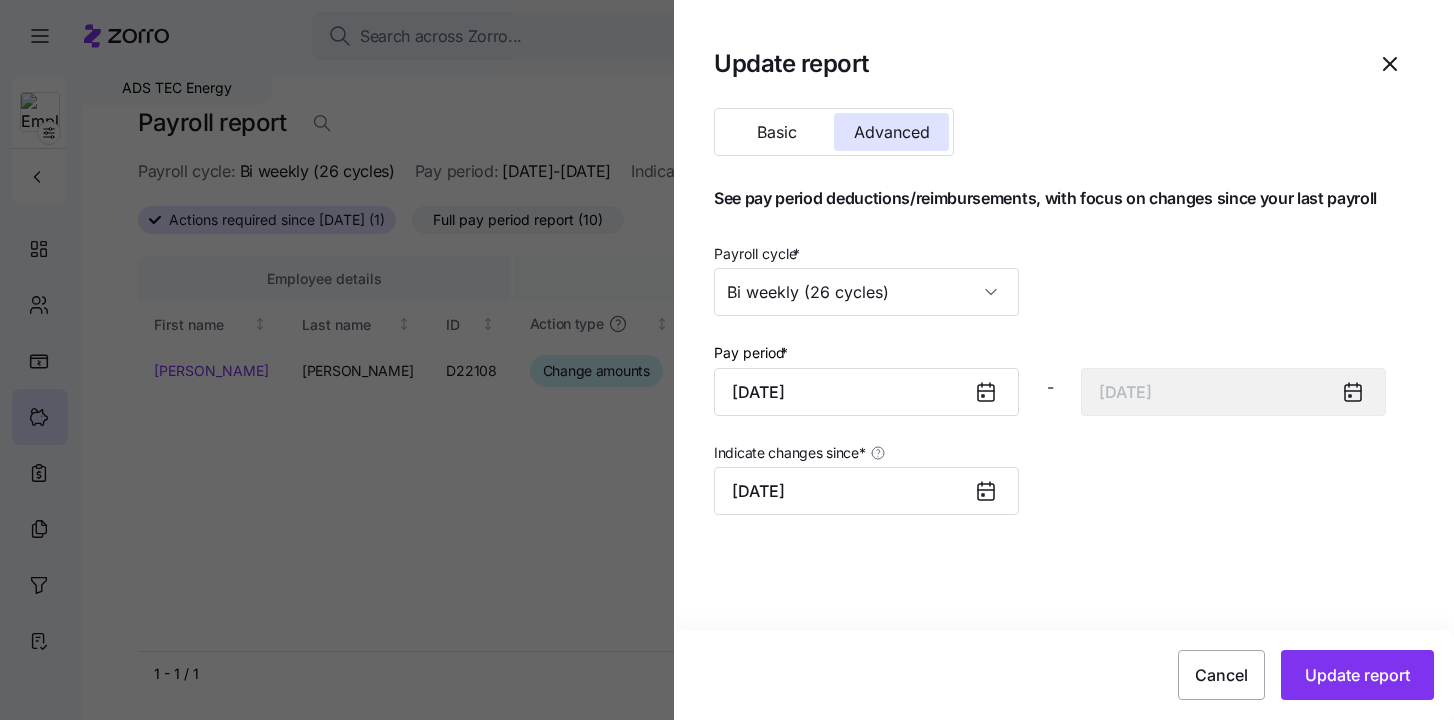 click 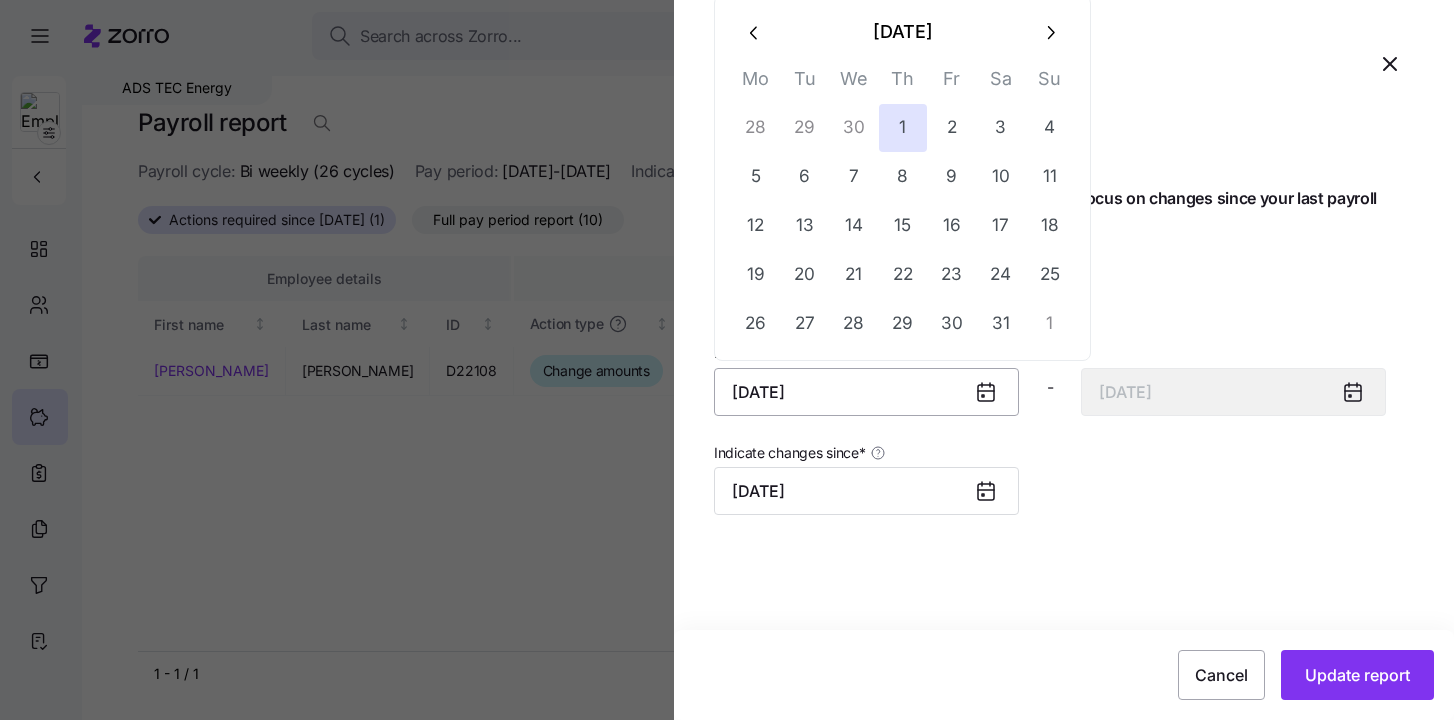click on "May 1, 2025" at bounding box center [866, 392] 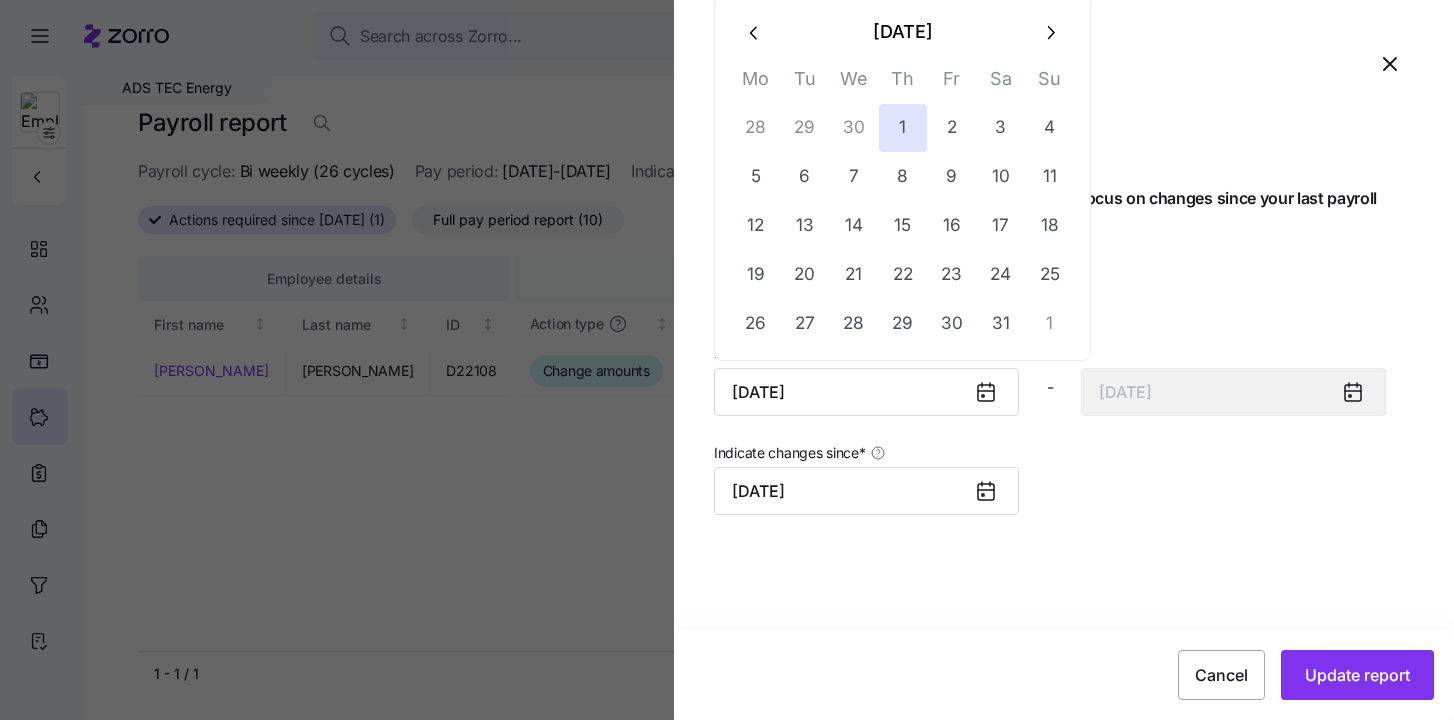 click 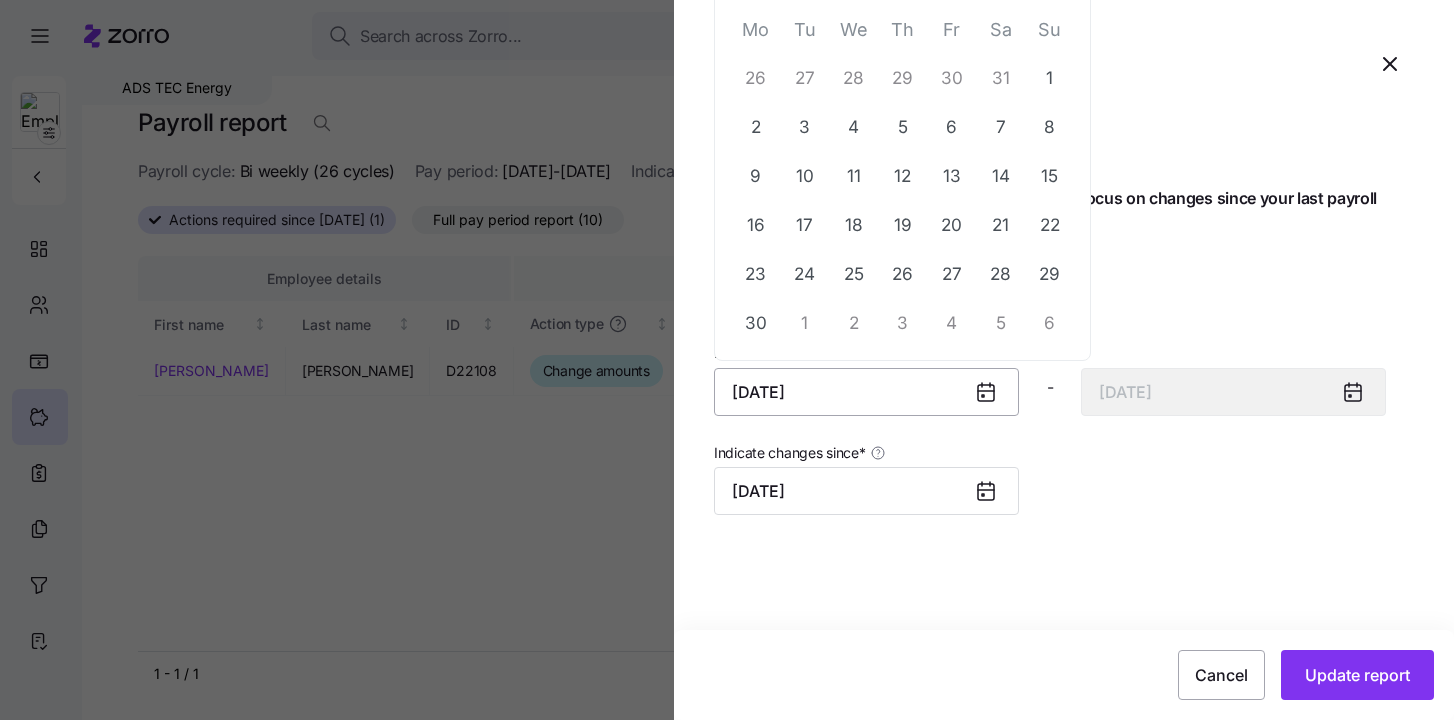 drag, startPoint x: 836, startPoint y: 391, endPoint x: 717, endPoint y: 390, distance: 119.0042 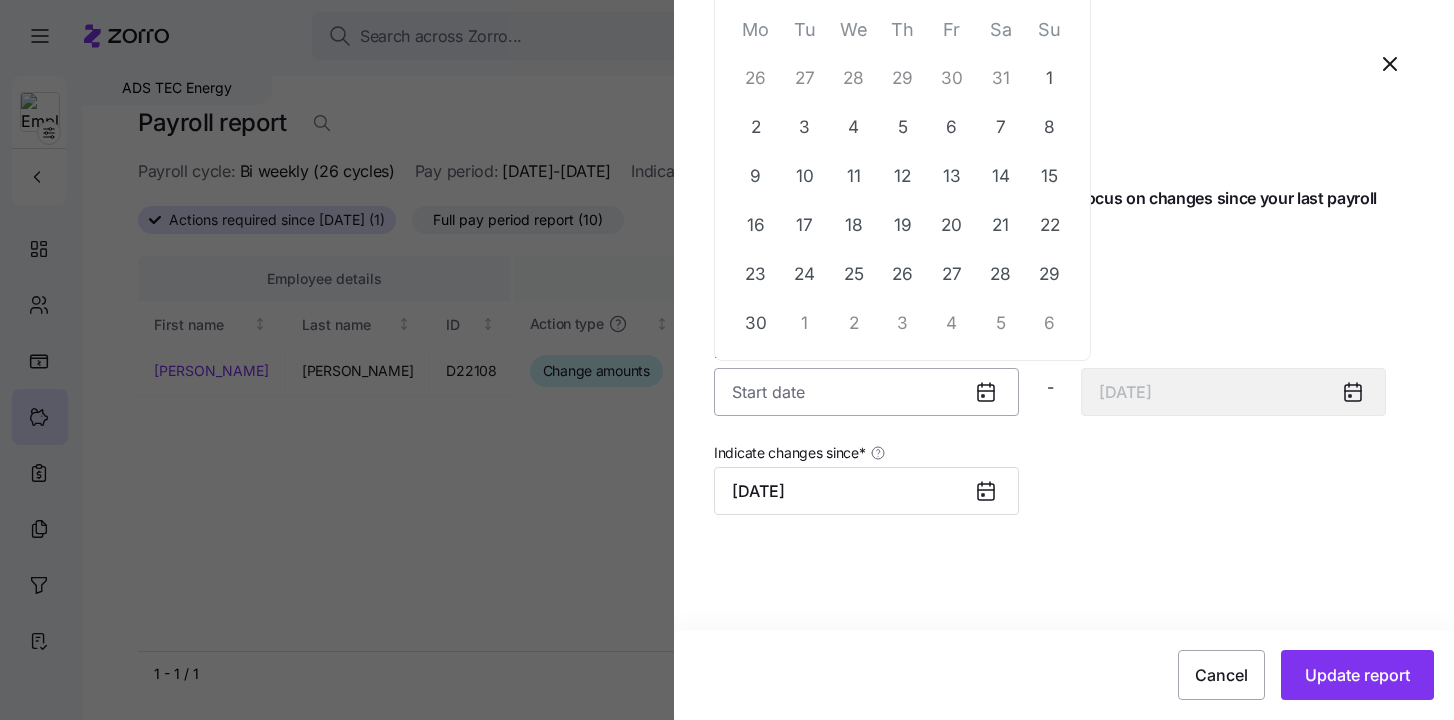 type on "0" 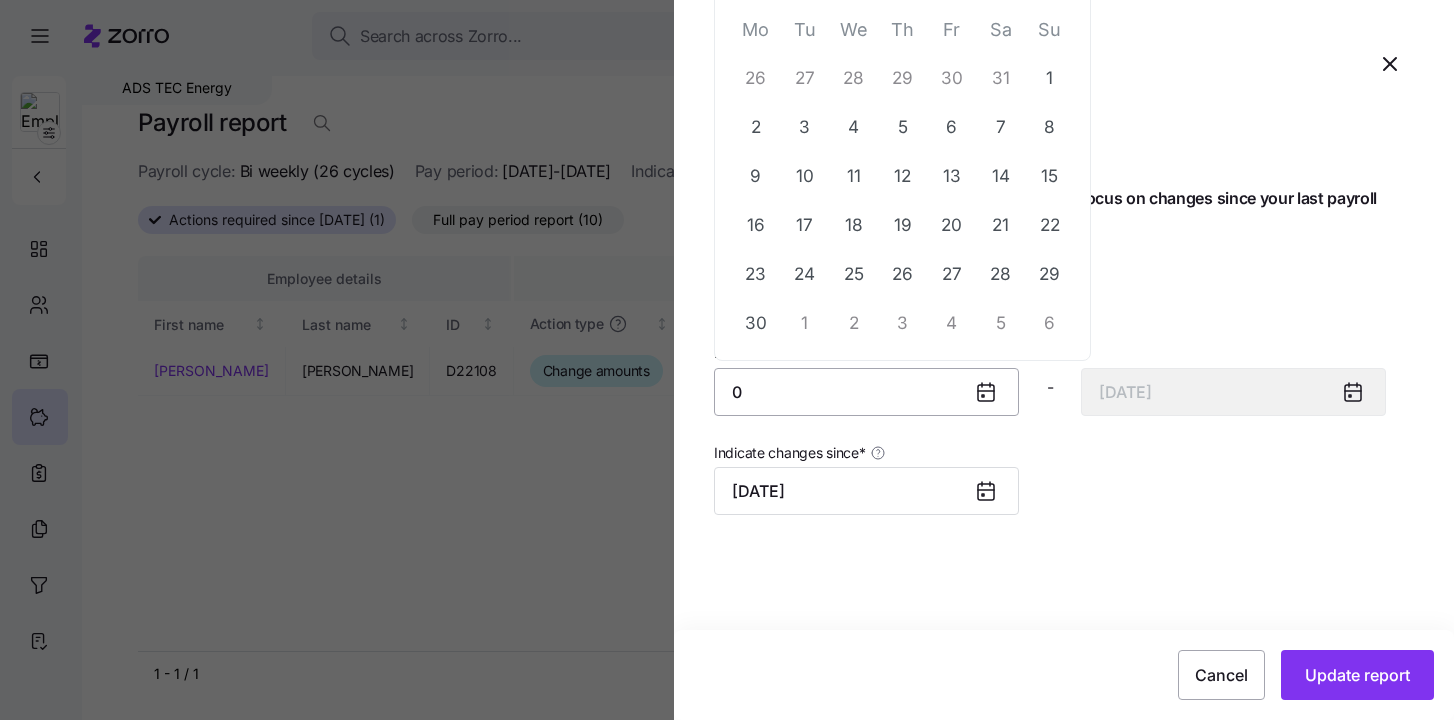 type on "January 14, 2000" 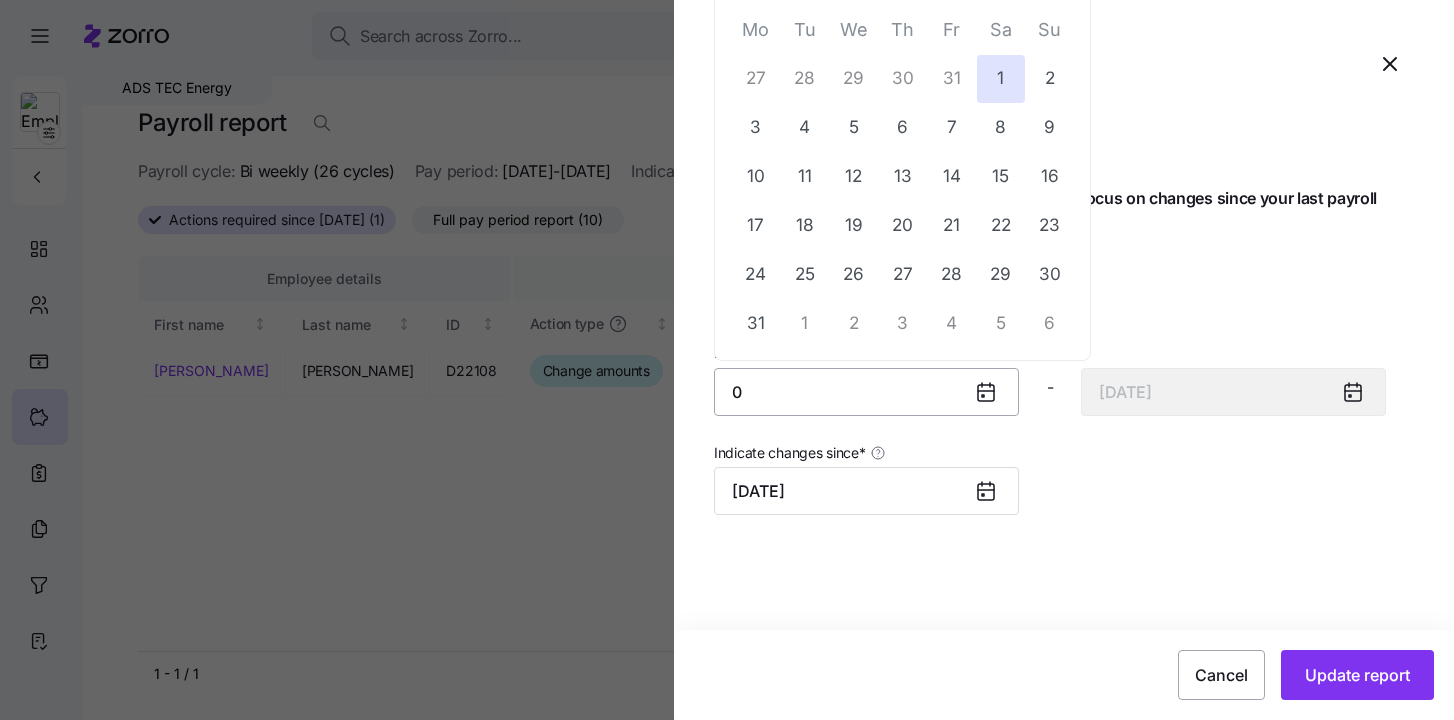 type on "07" 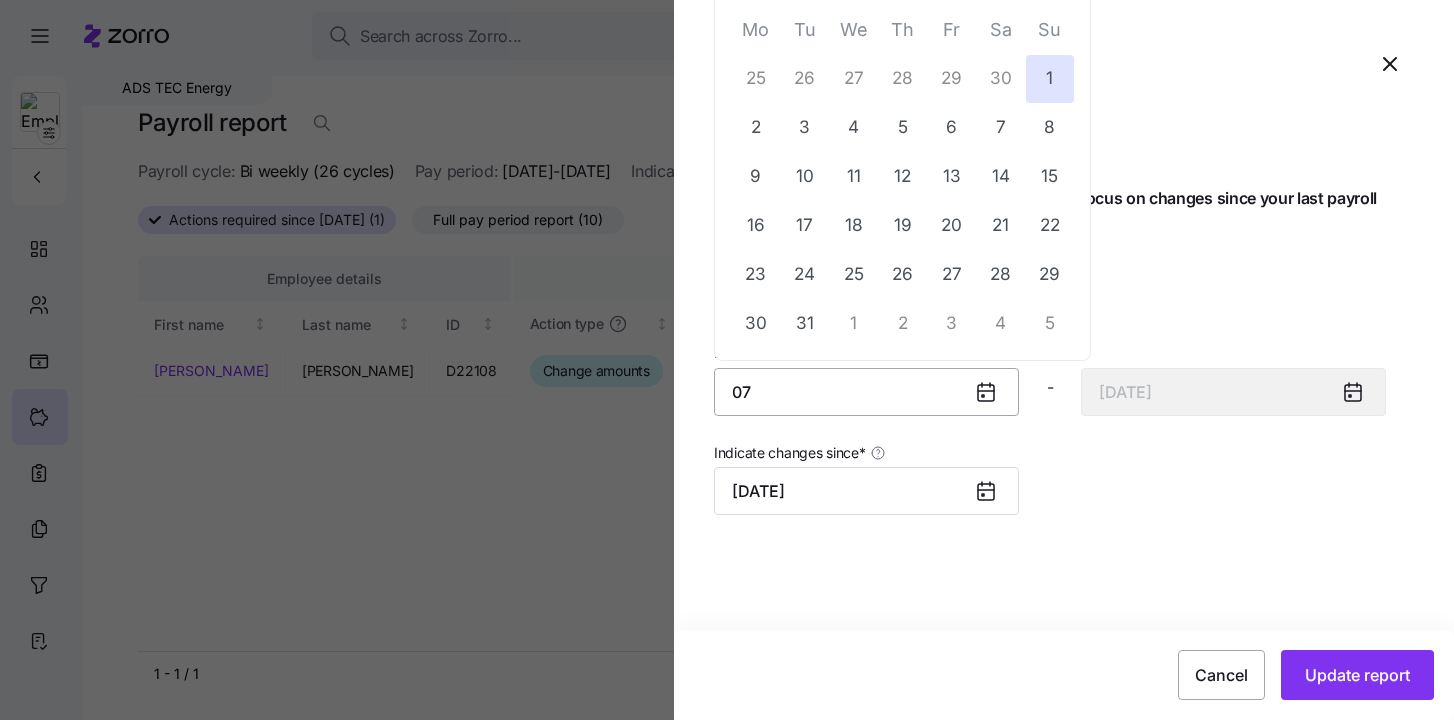 type on "July 14, 2001" 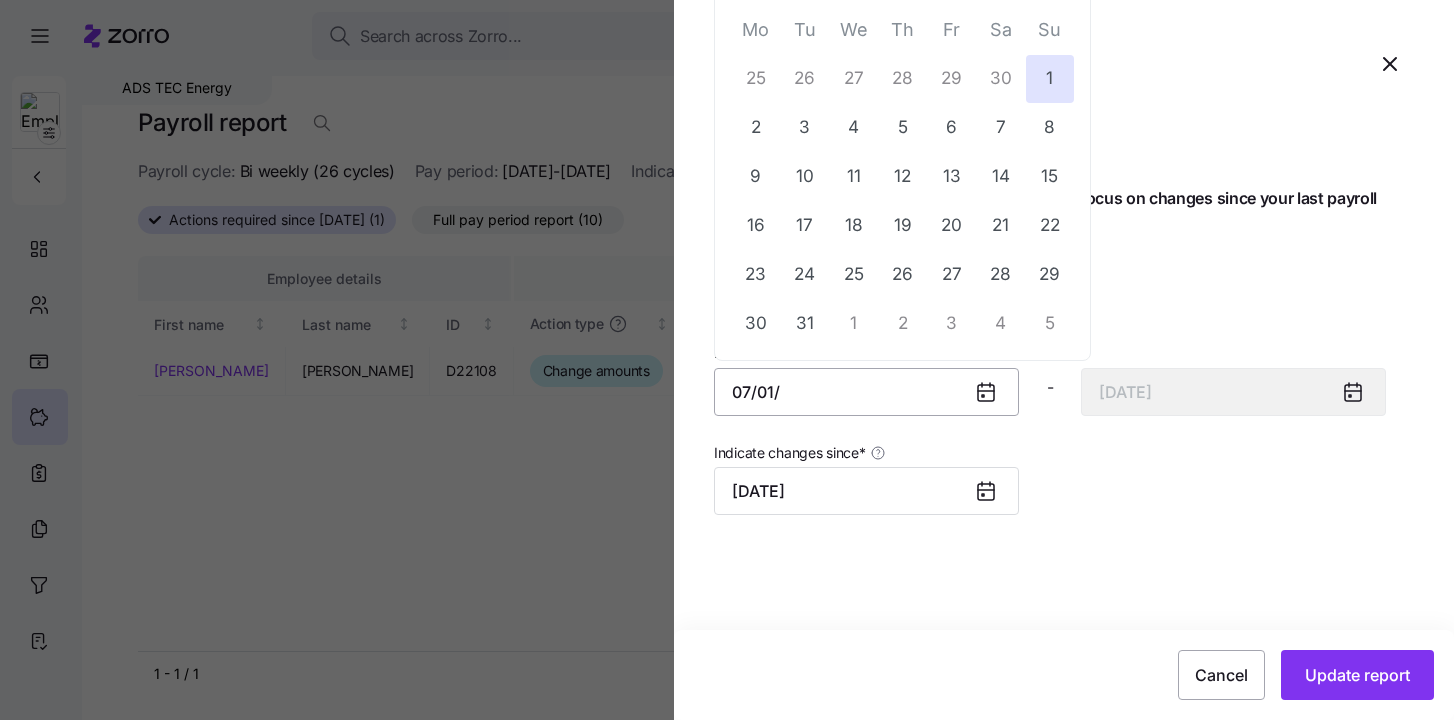 type on "07/01/2" 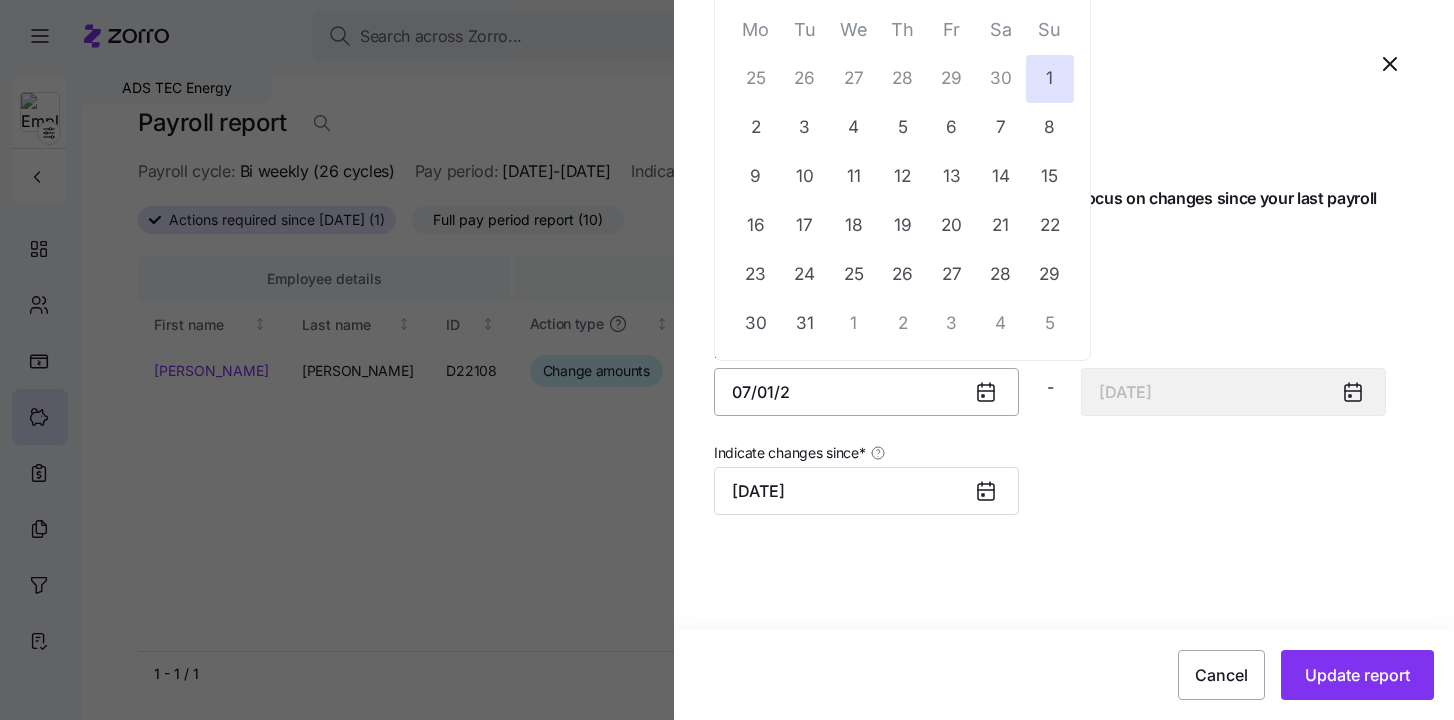 type on "July 14, 2002" 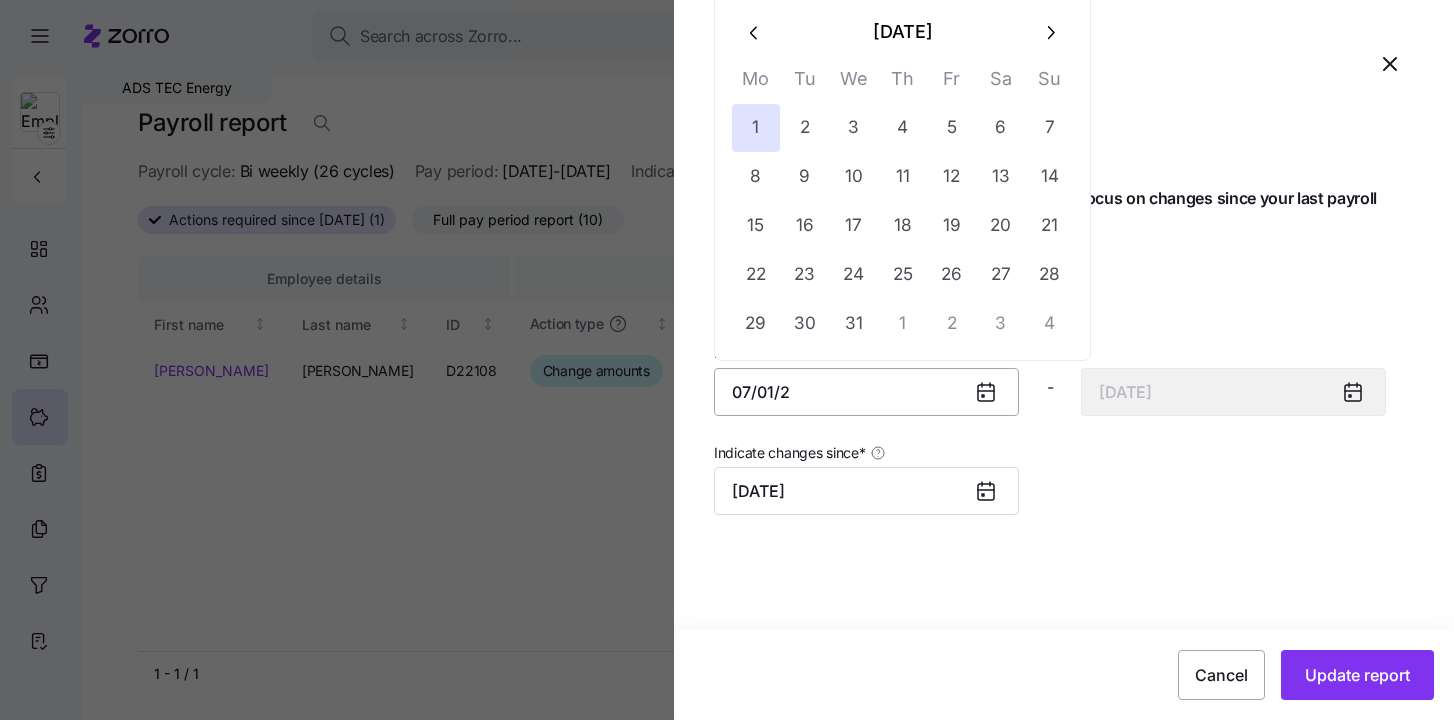 type on "07/01/20" 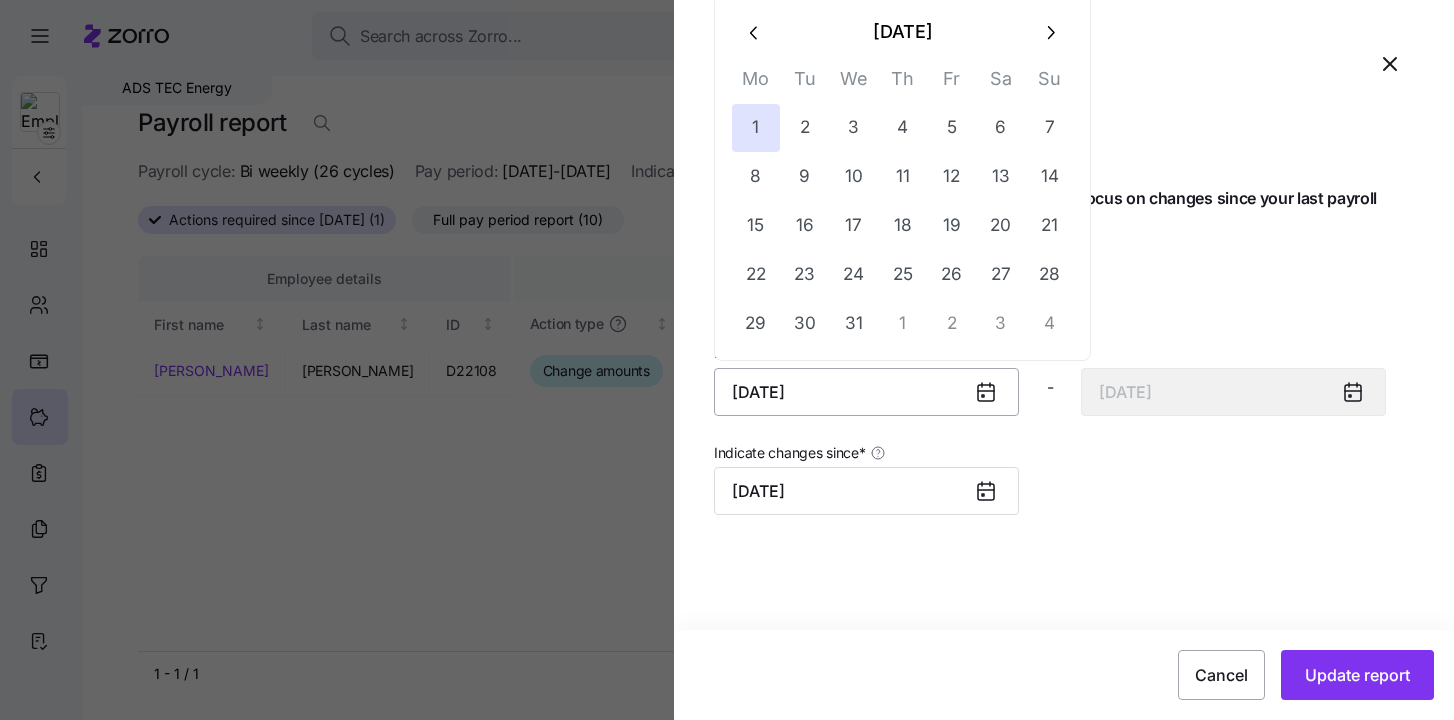 type on "July 14, 2020" 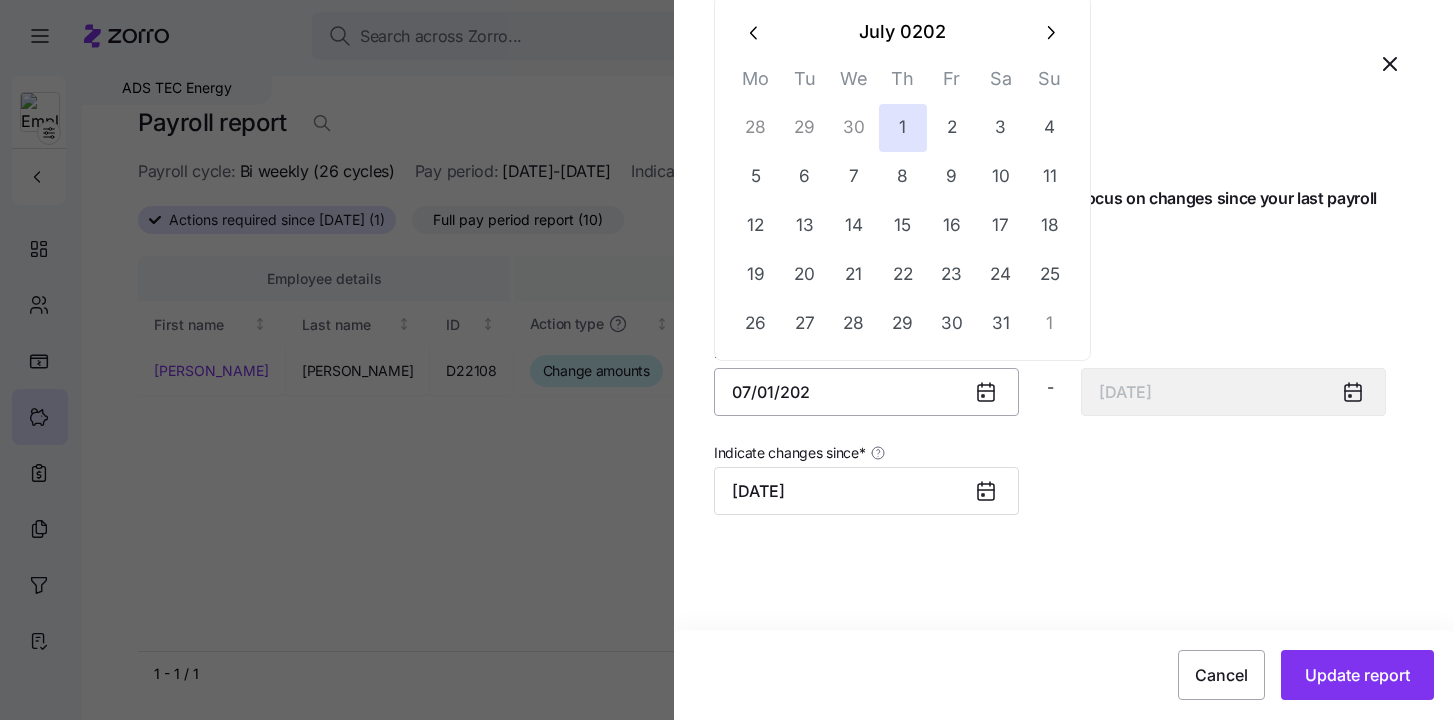 type on "July 14, 0202" 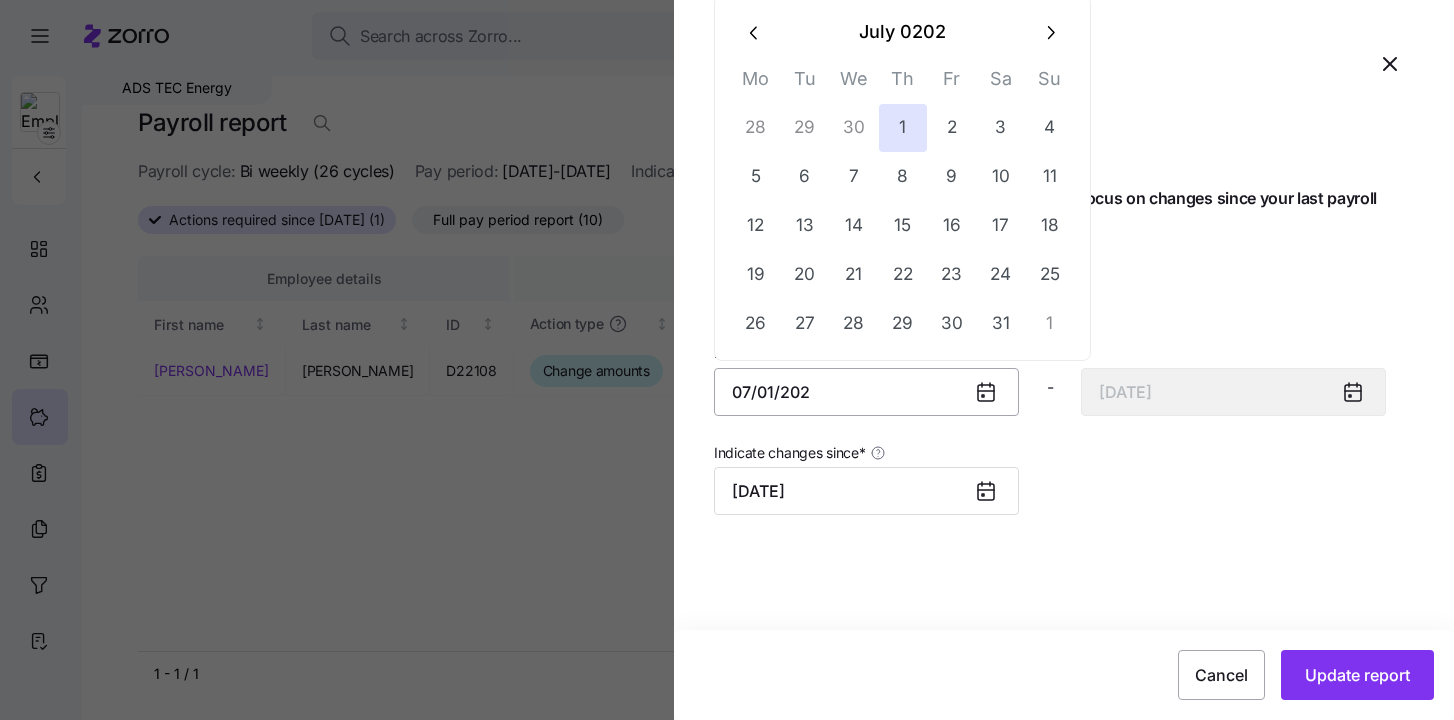 type on "July 1, 0202" 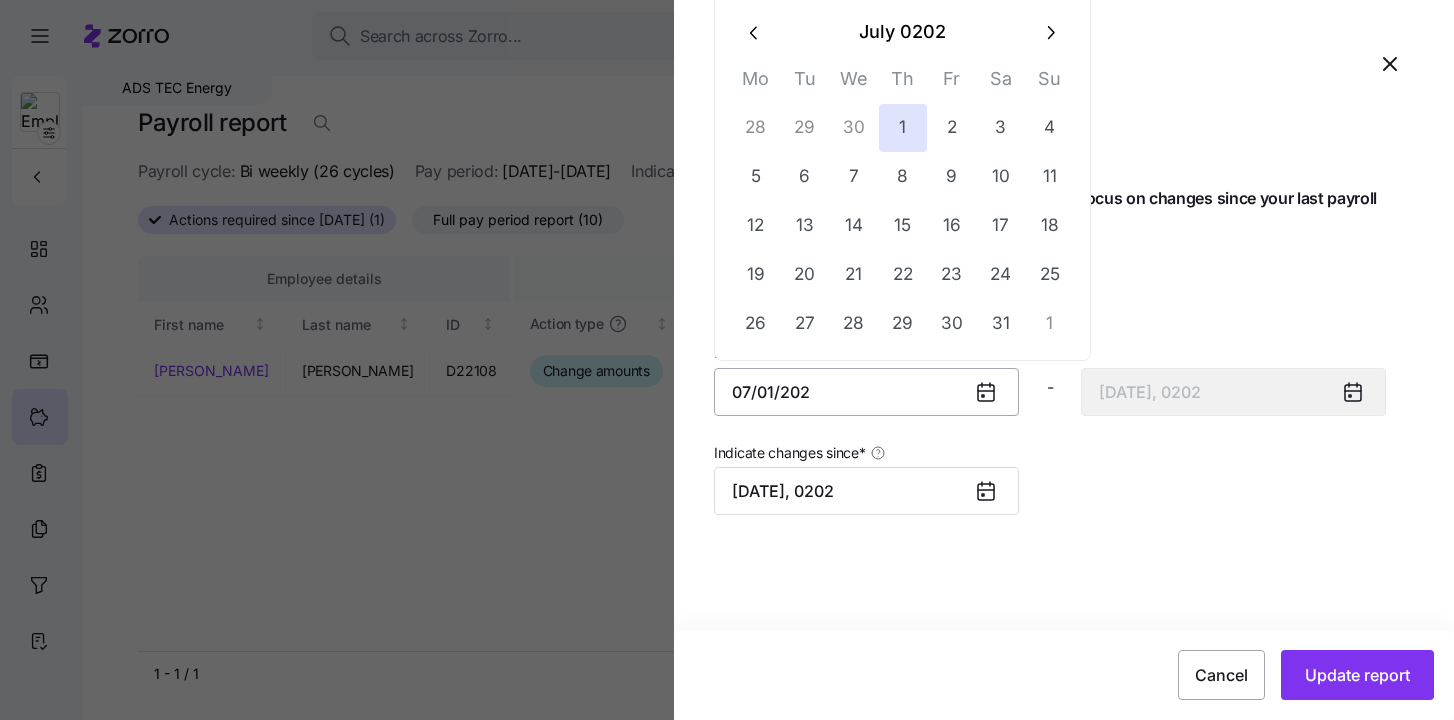 type on "[DATE]" 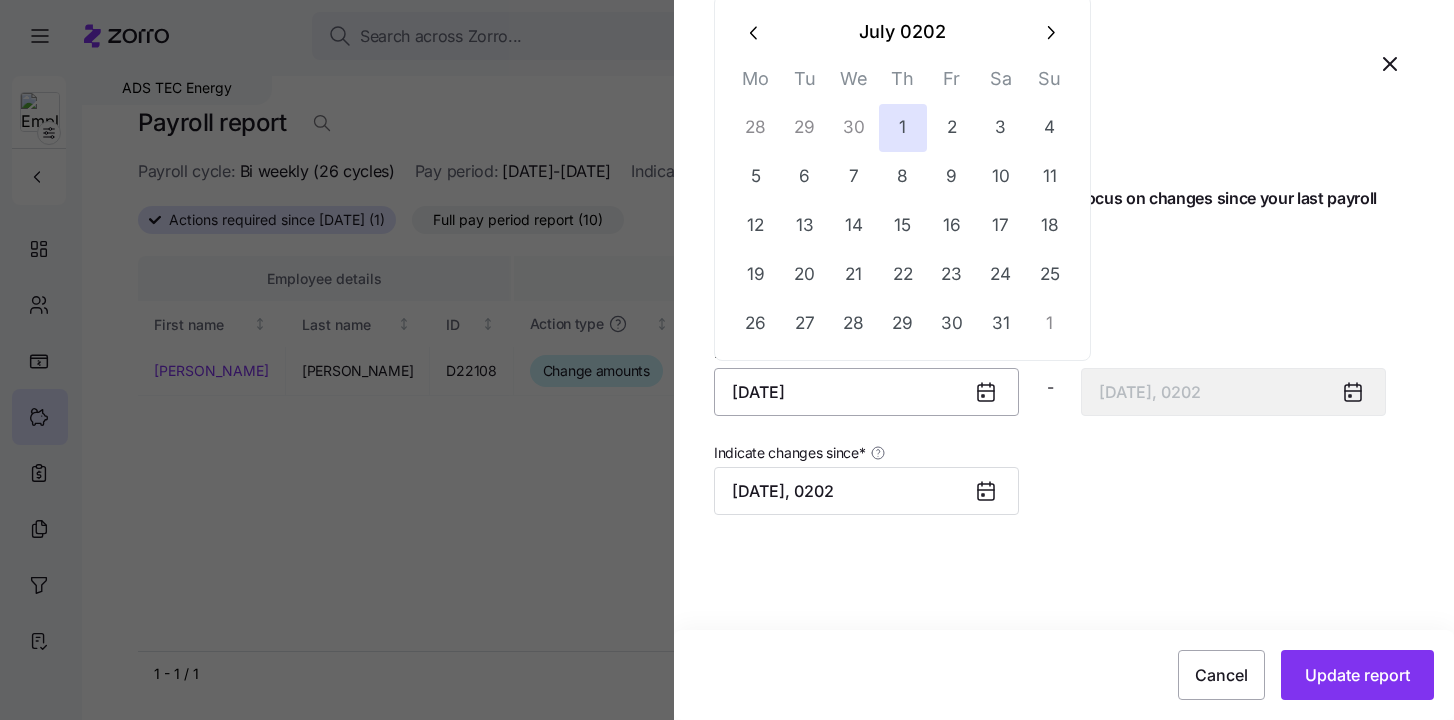 type on "July 14, 2025" 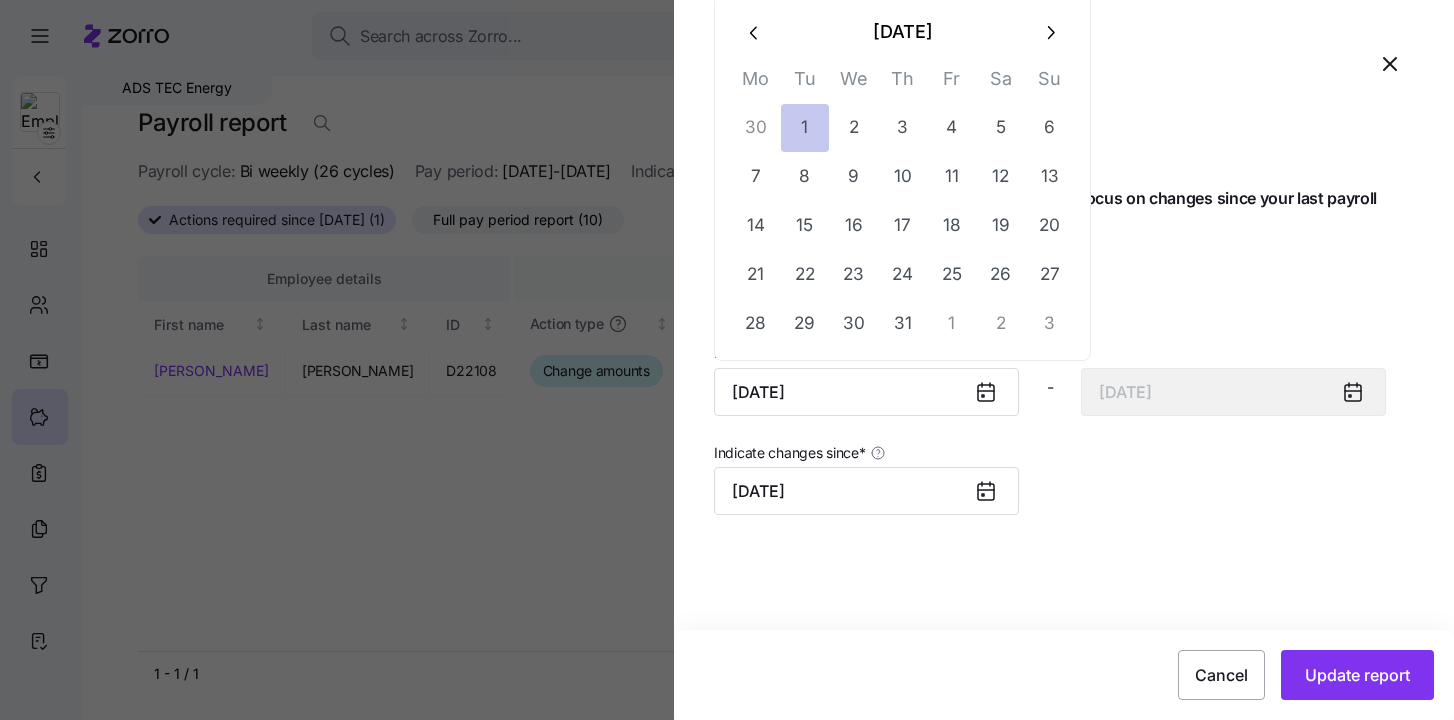 click on "1" at bounding box center (805, 128) 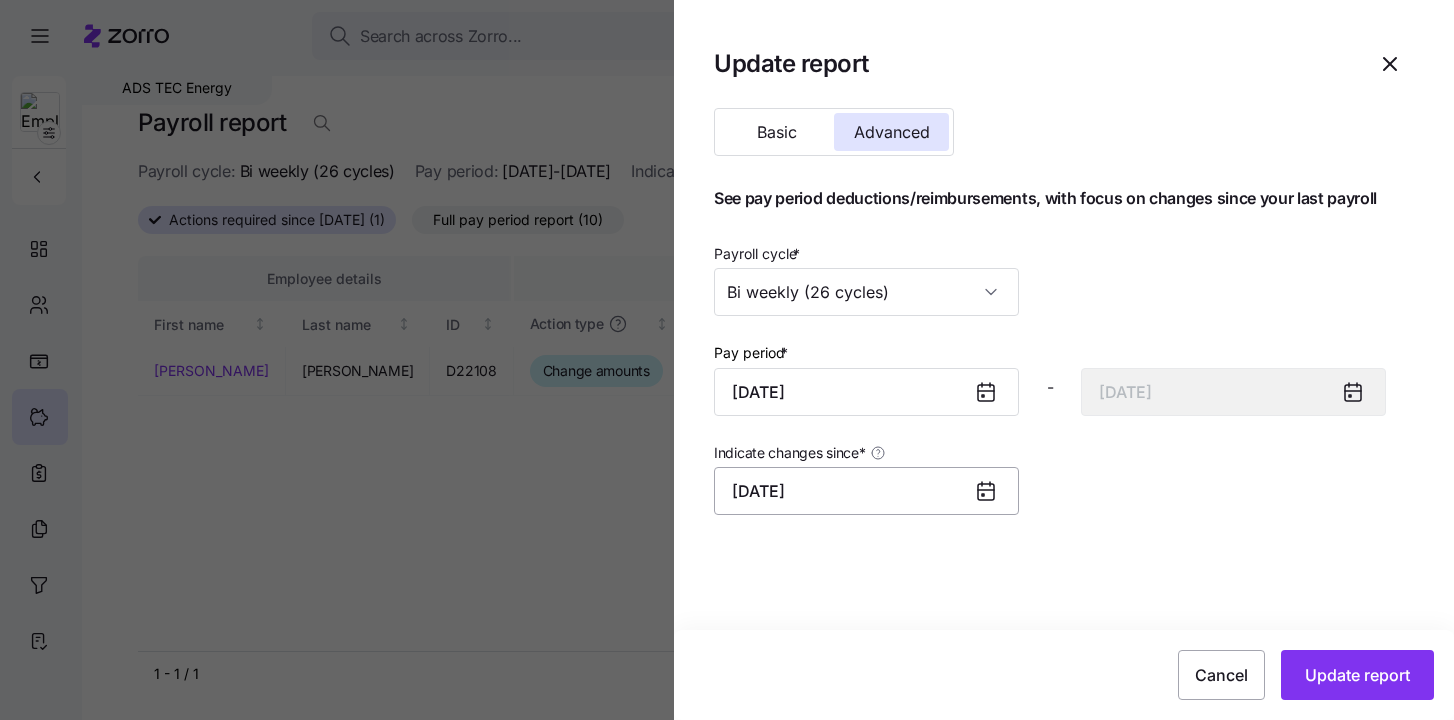 type on "July 1, 2025" 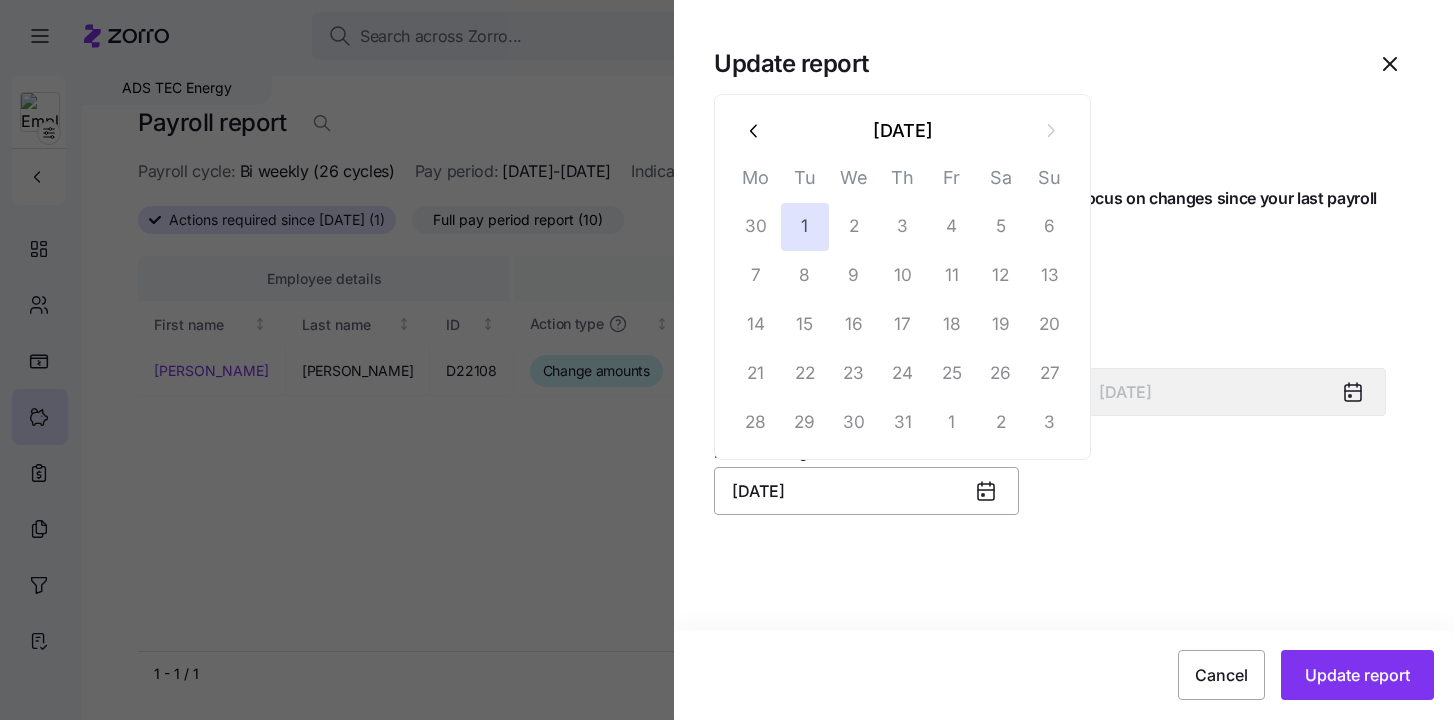 click on "July 1, 2025" at bounding box center (866, 491) 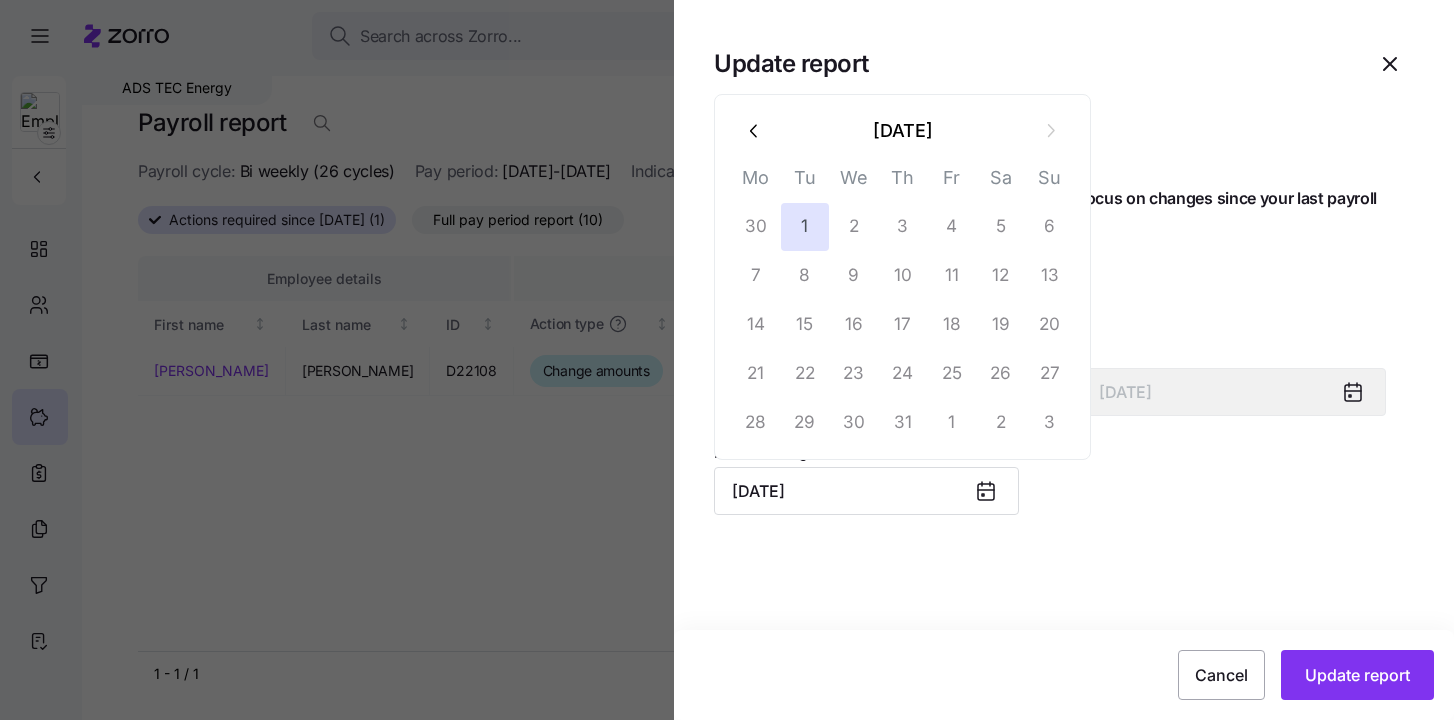 click 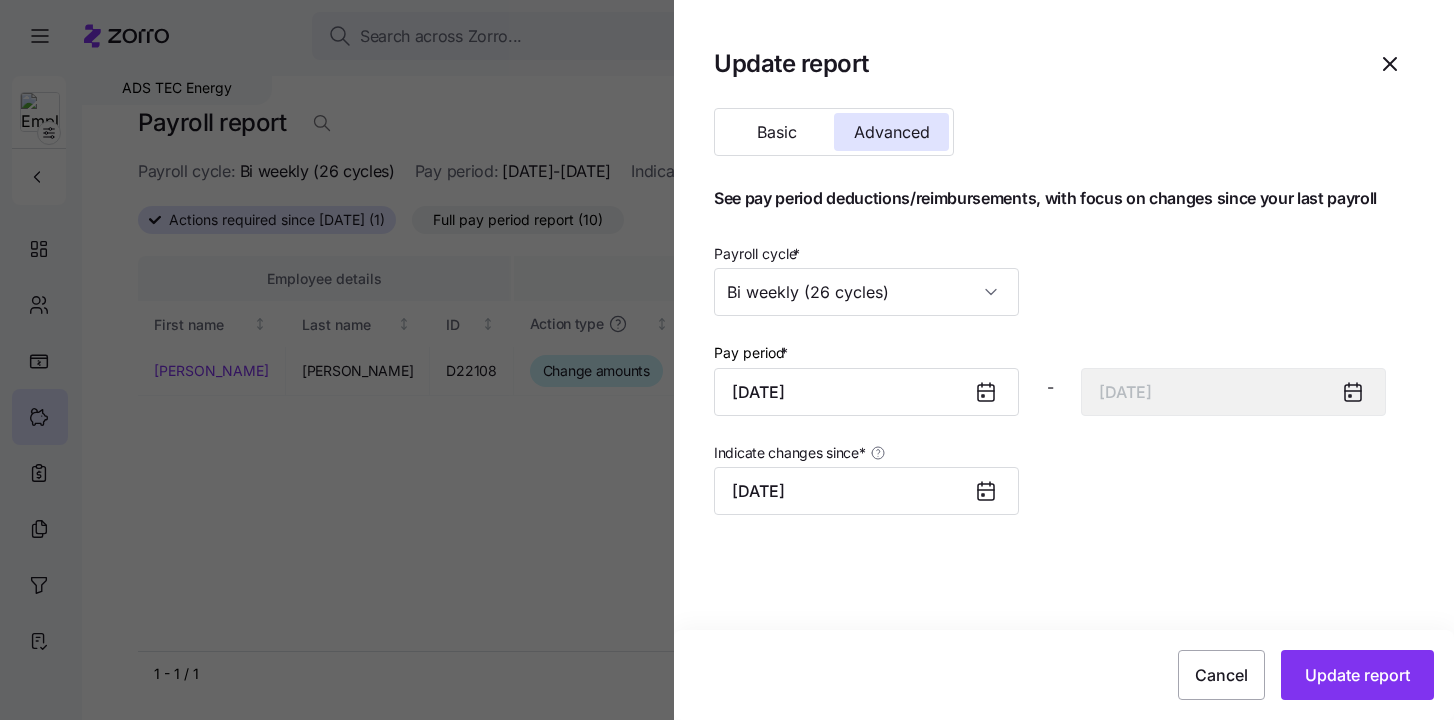 click 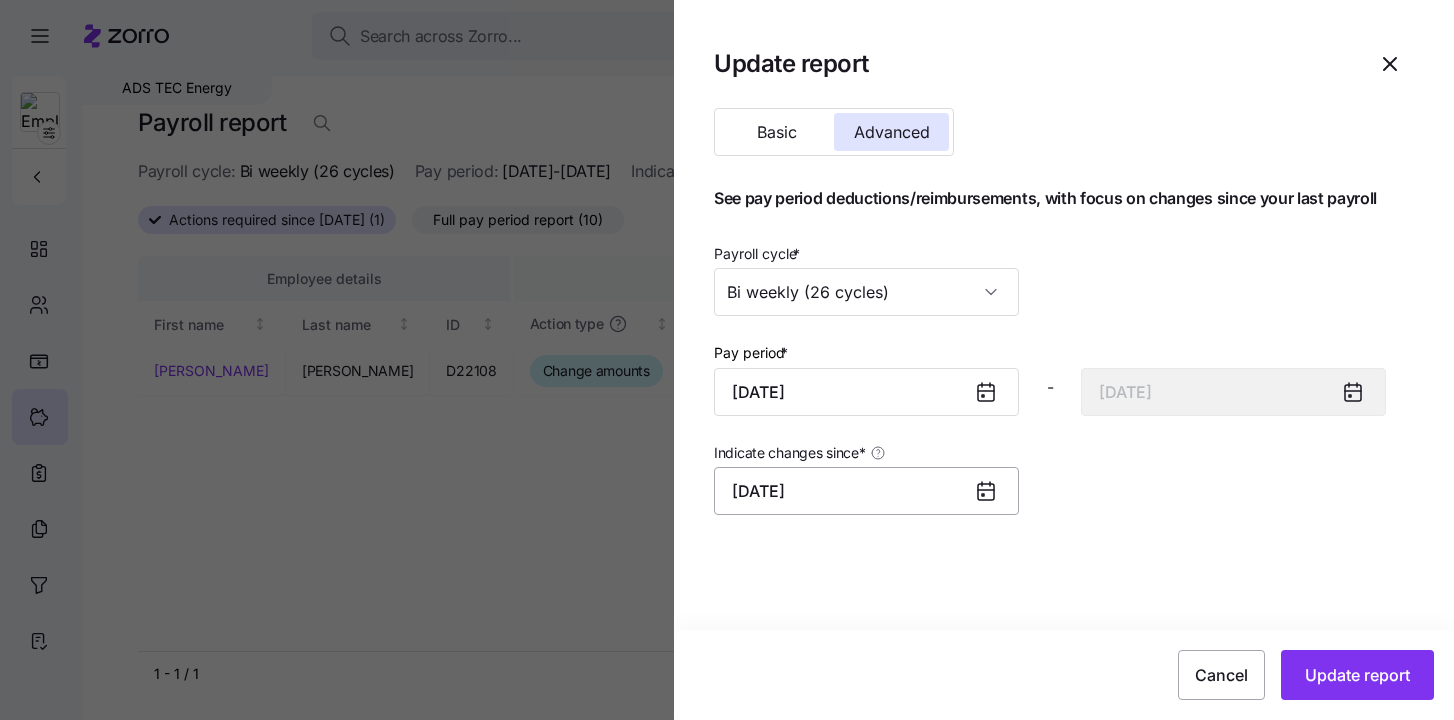 click on "July 1, 2025" at bounding box center [866, 491] 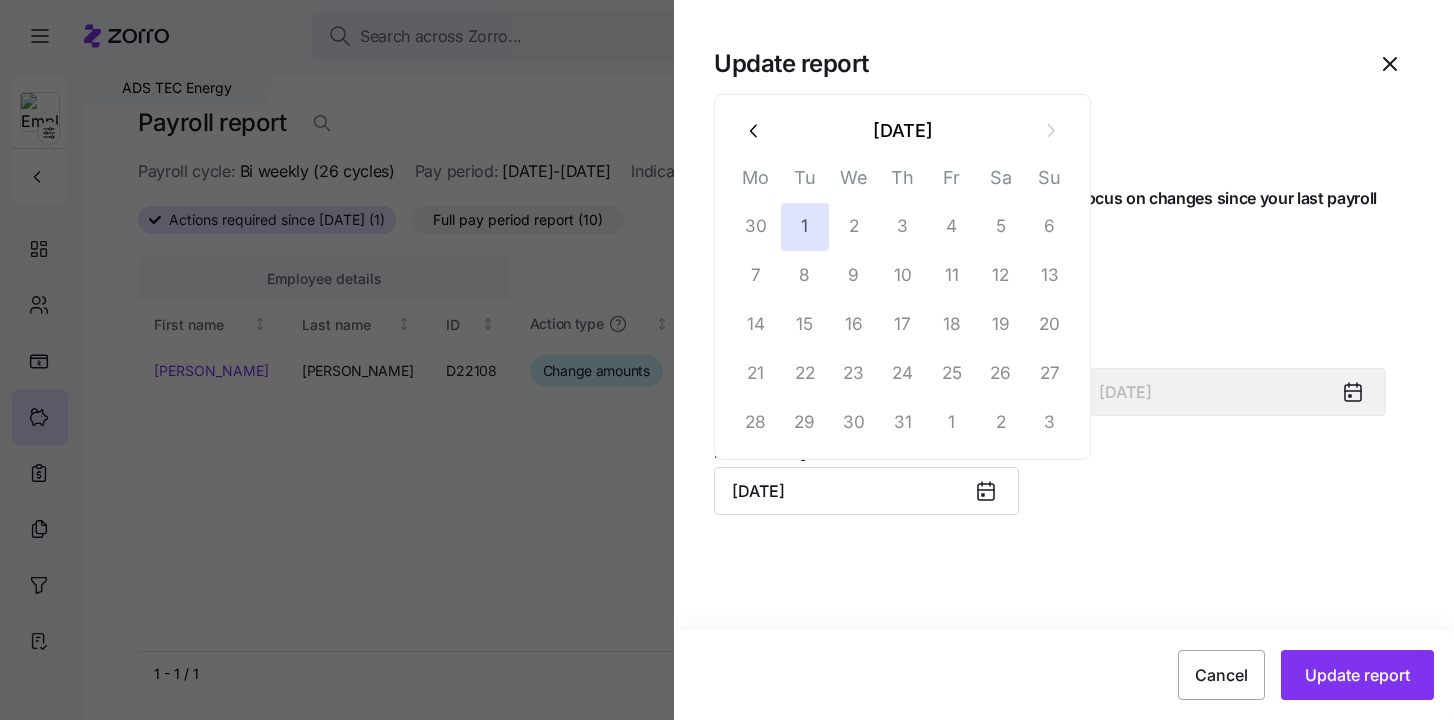 click at bounding box center (755, 131) 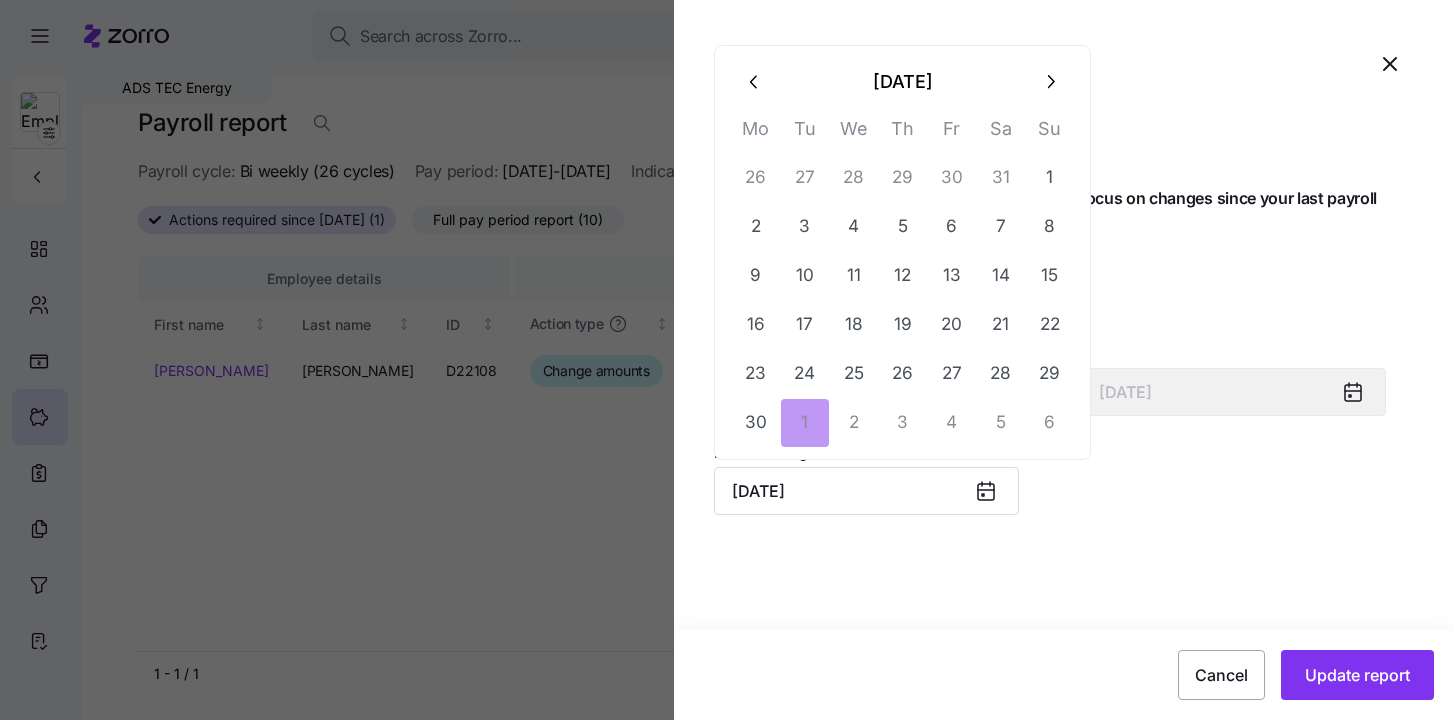 click on "Mo" at bounding box center [755, 133] 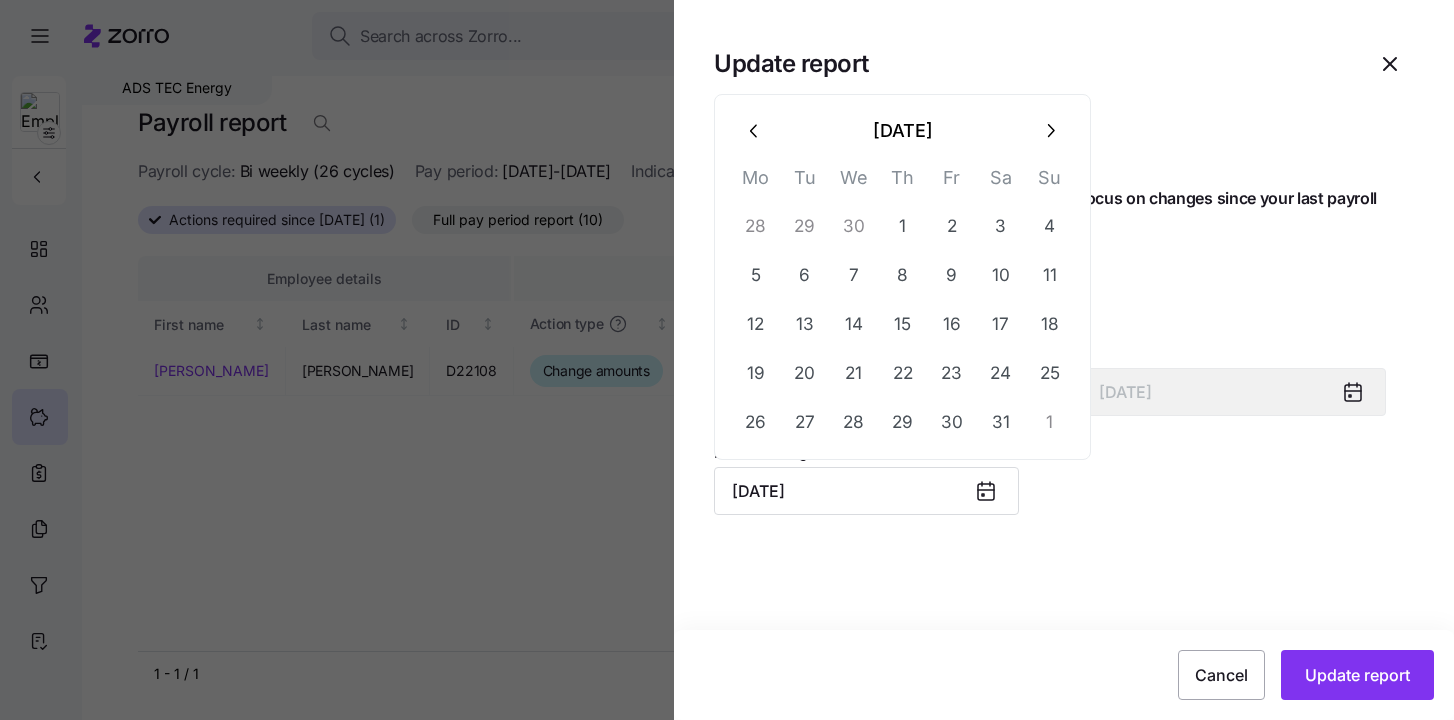 click on "May 2025 Mo Tu We Th Fr Sa Su 28 29 30 1 2 3 4 5 6 7 8 9 10 11 12 13 14 15 16 17 18 19 20 21 22 23 24 25 26 27 28 29 30 31 1" at bounding box center (902, 277) 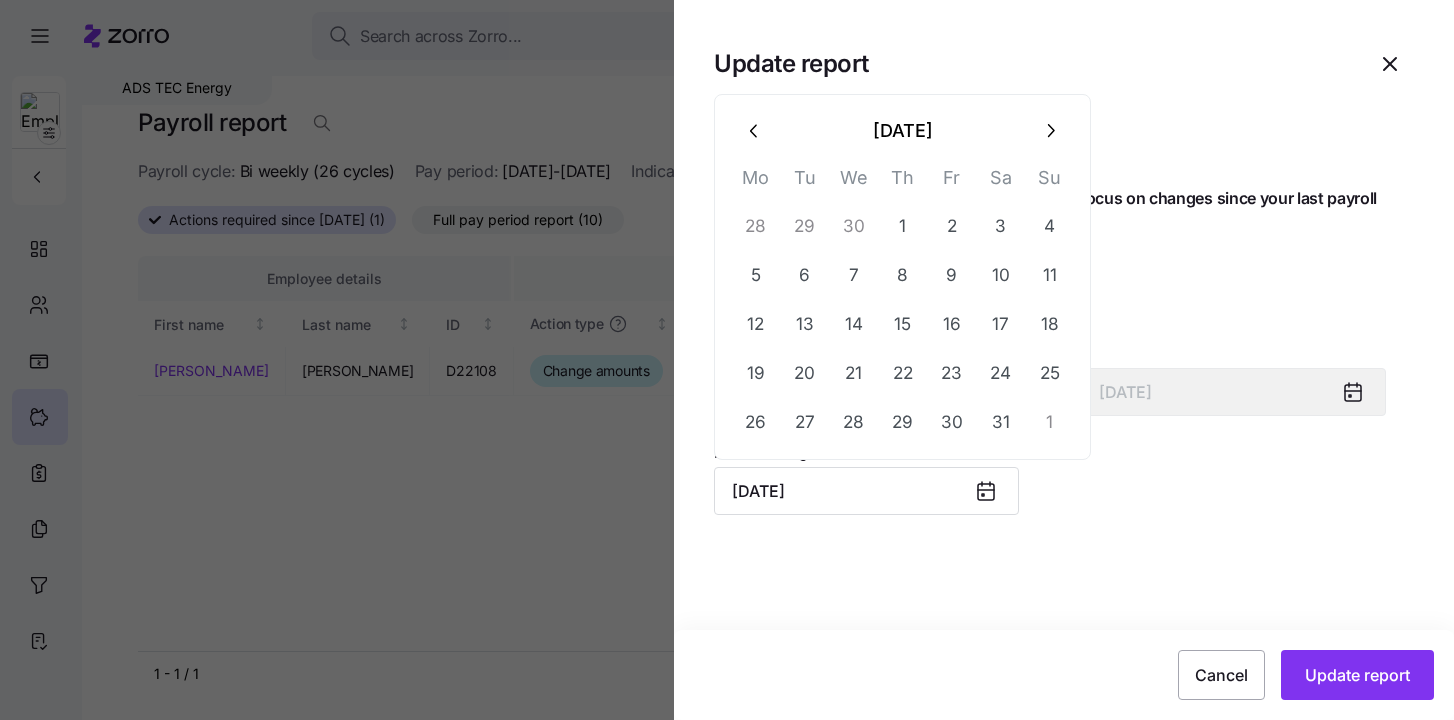 click 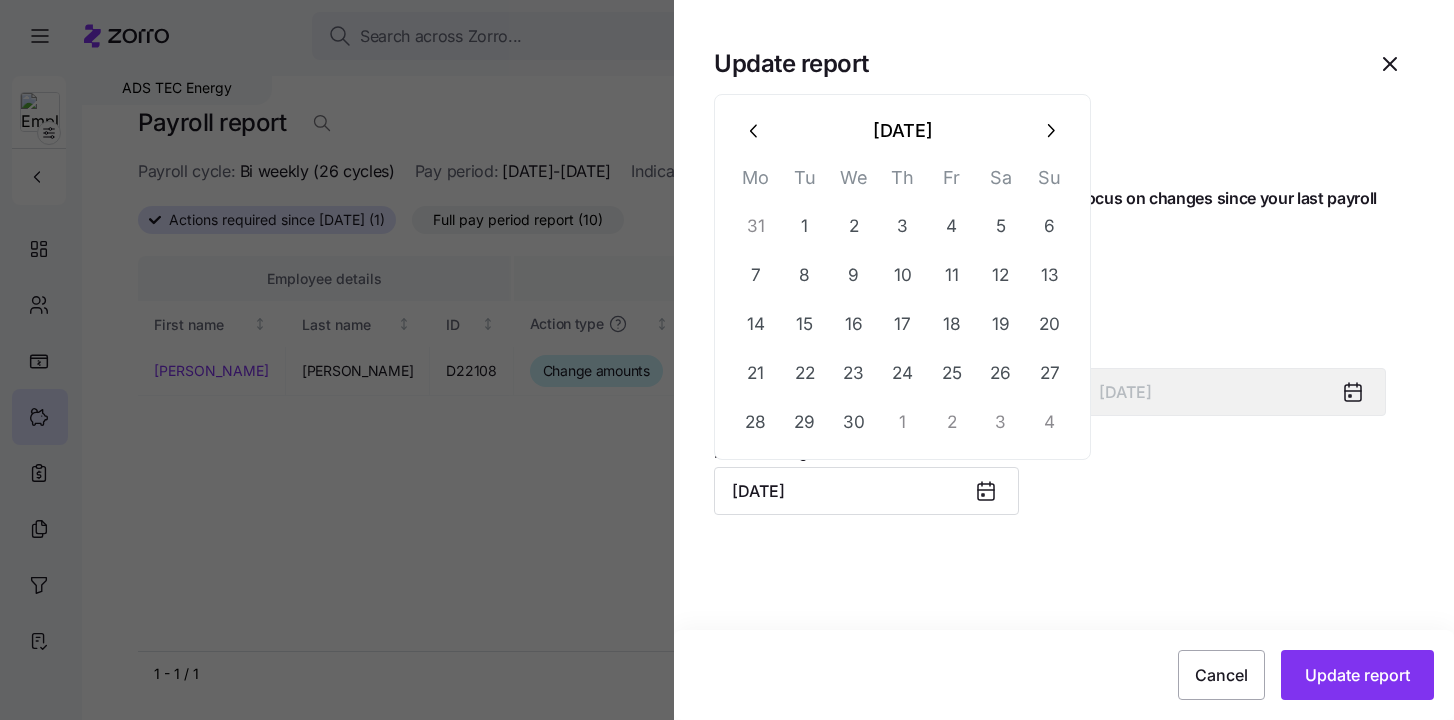 click 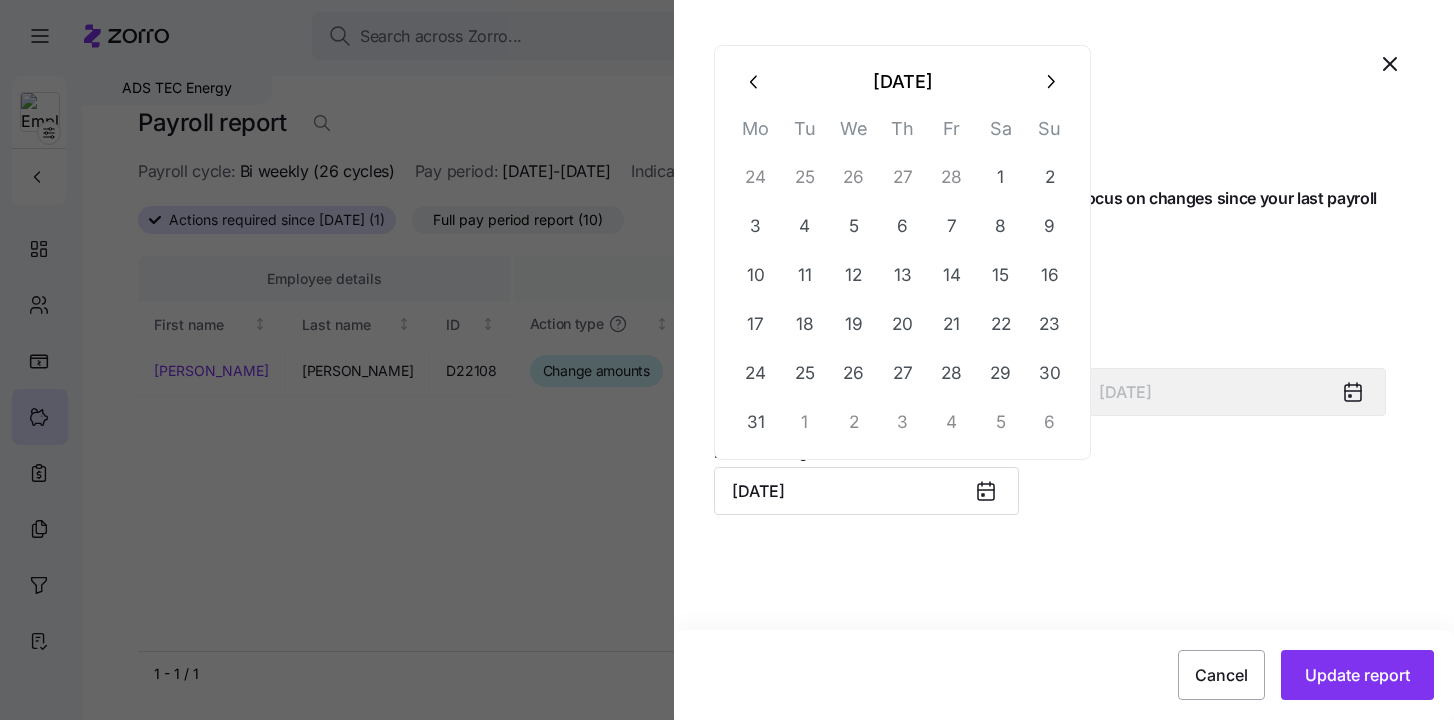 click on "Mo" at bounding box center (755, 133) 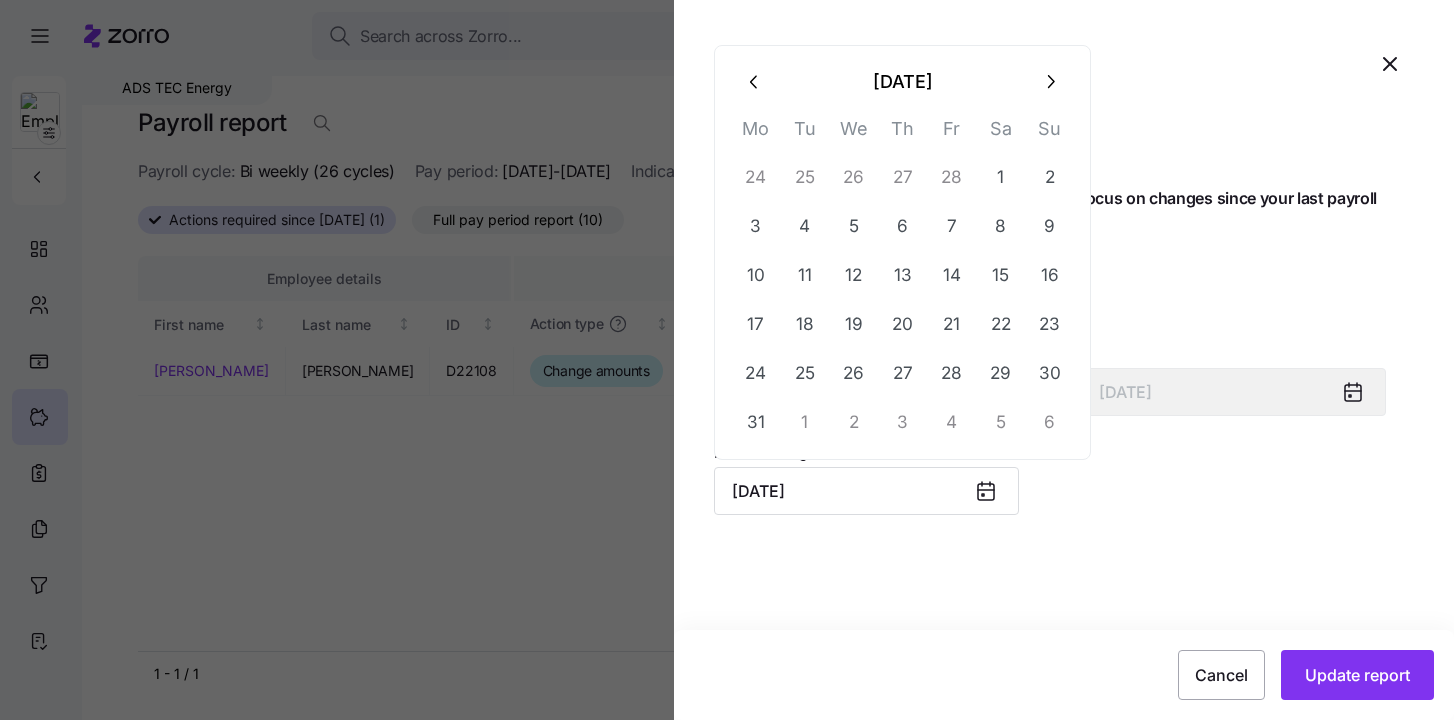 click at bounding box center (755, 82) 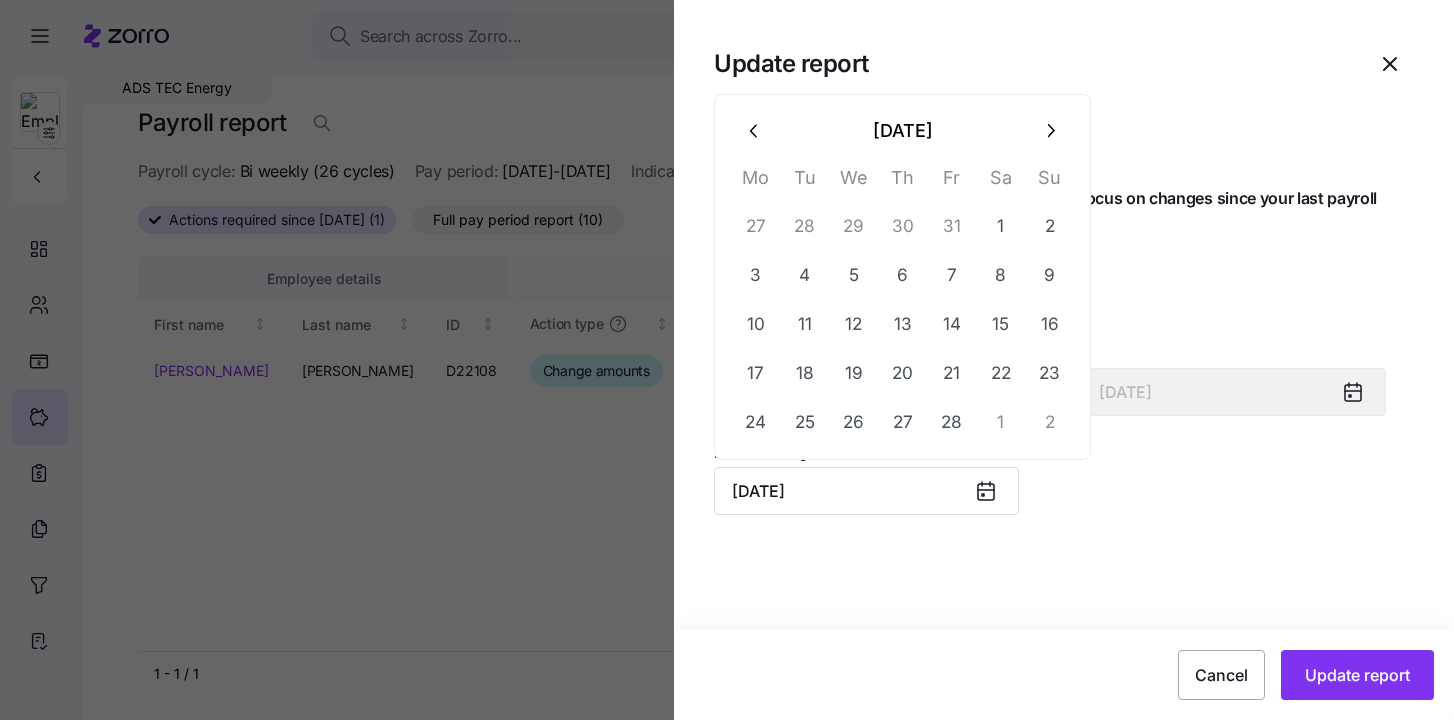 click 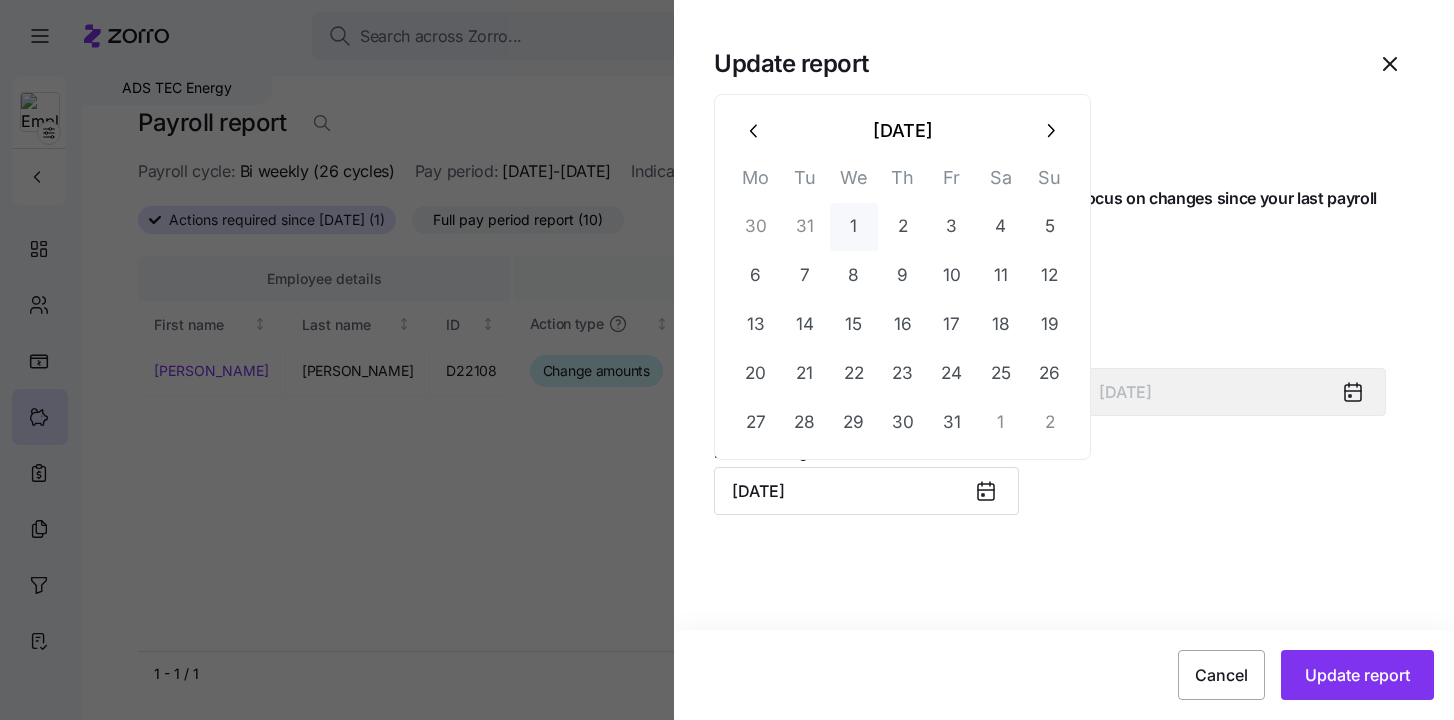 click on "1" at bounding box center (854, 227) 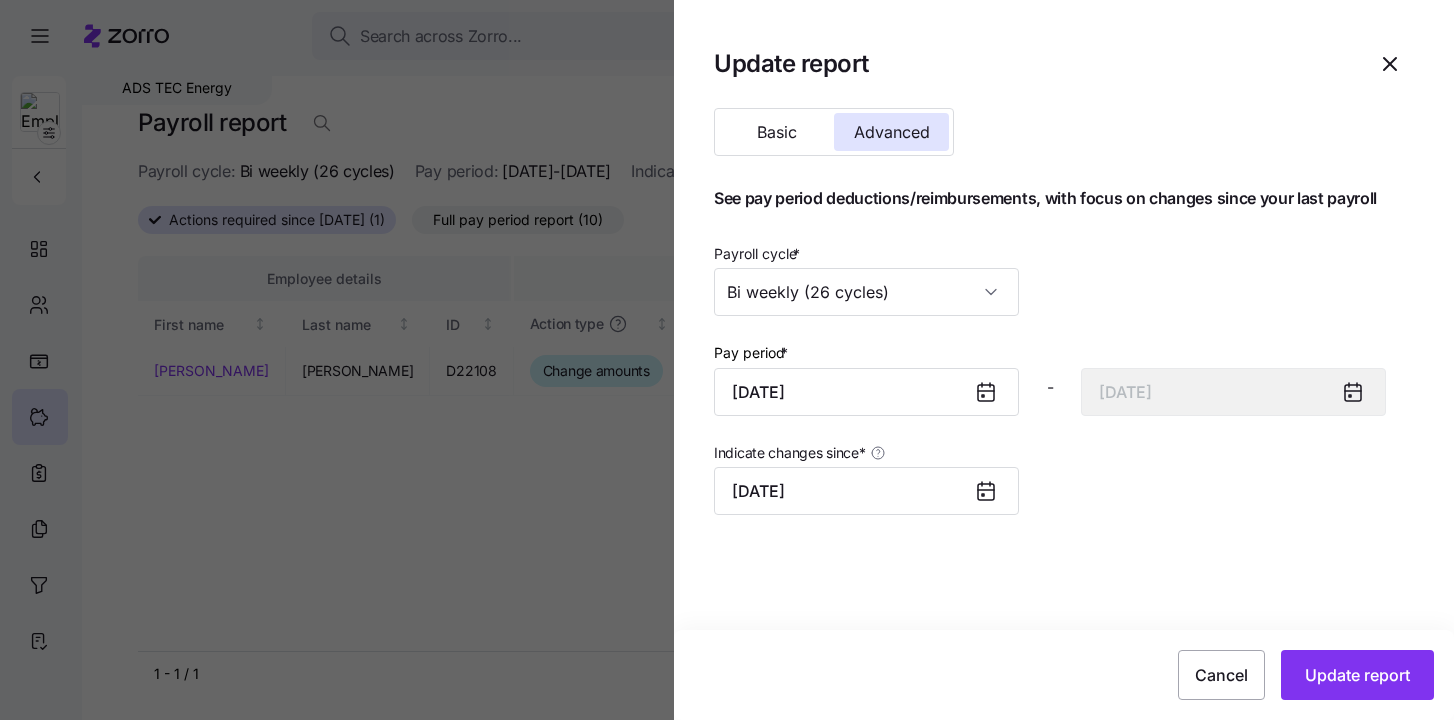 type on "January 1, 2025" 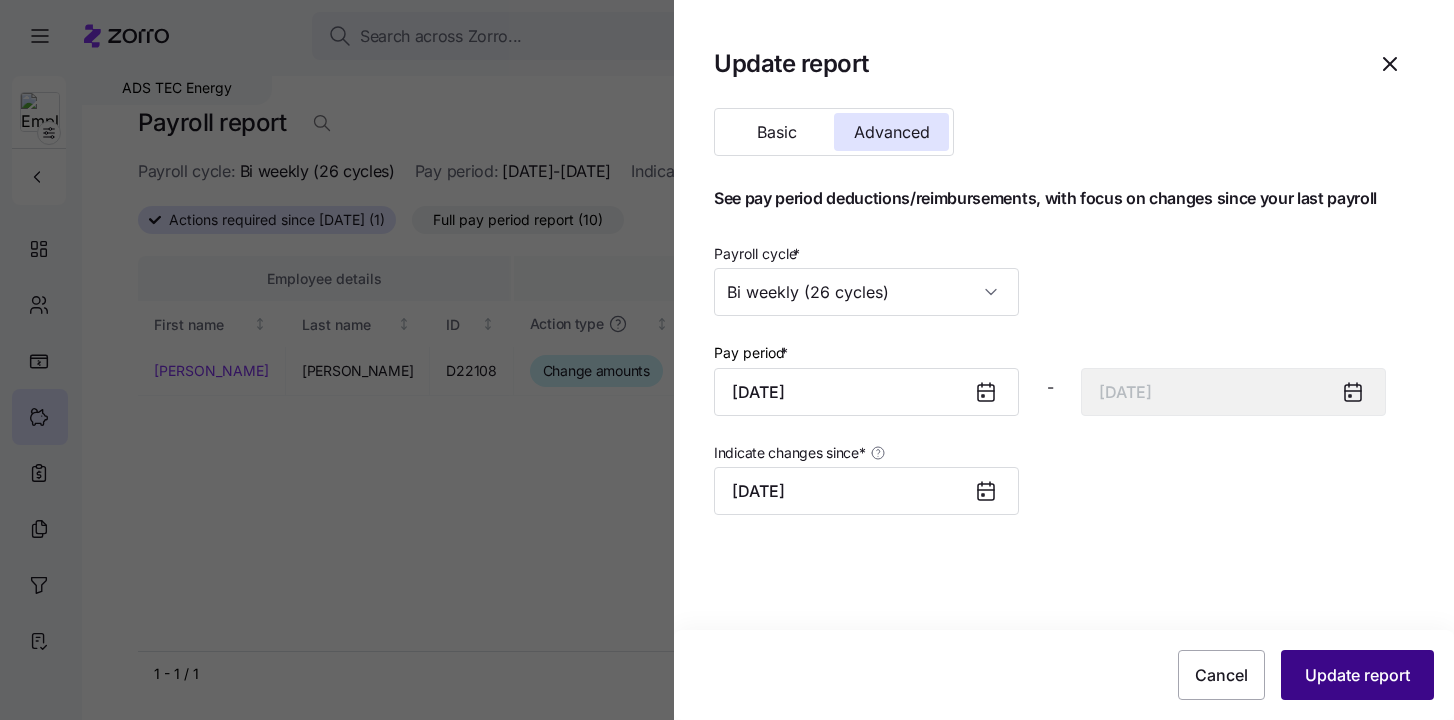 click on "Update report" at bounding box center (1357, 675) 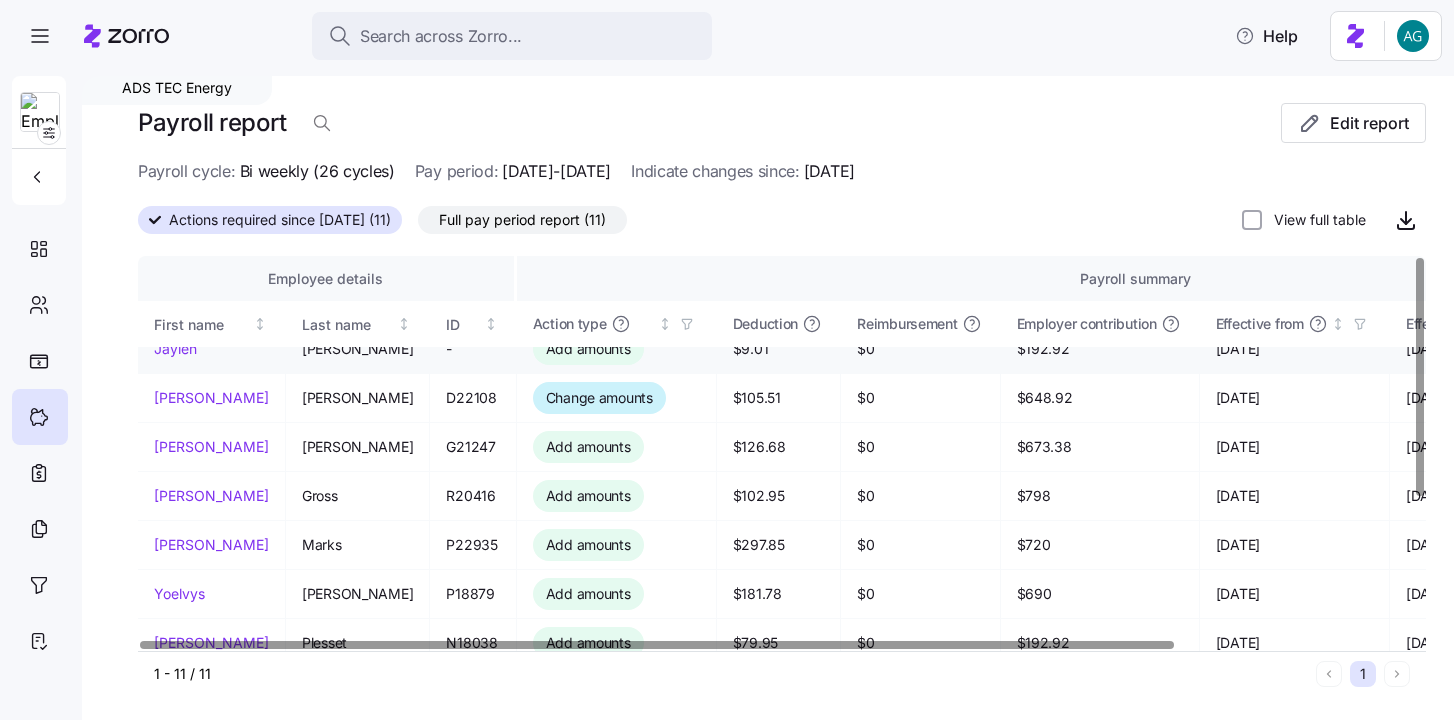 scroll, scrollTop: 0, scrollLeft: 0, axis: both 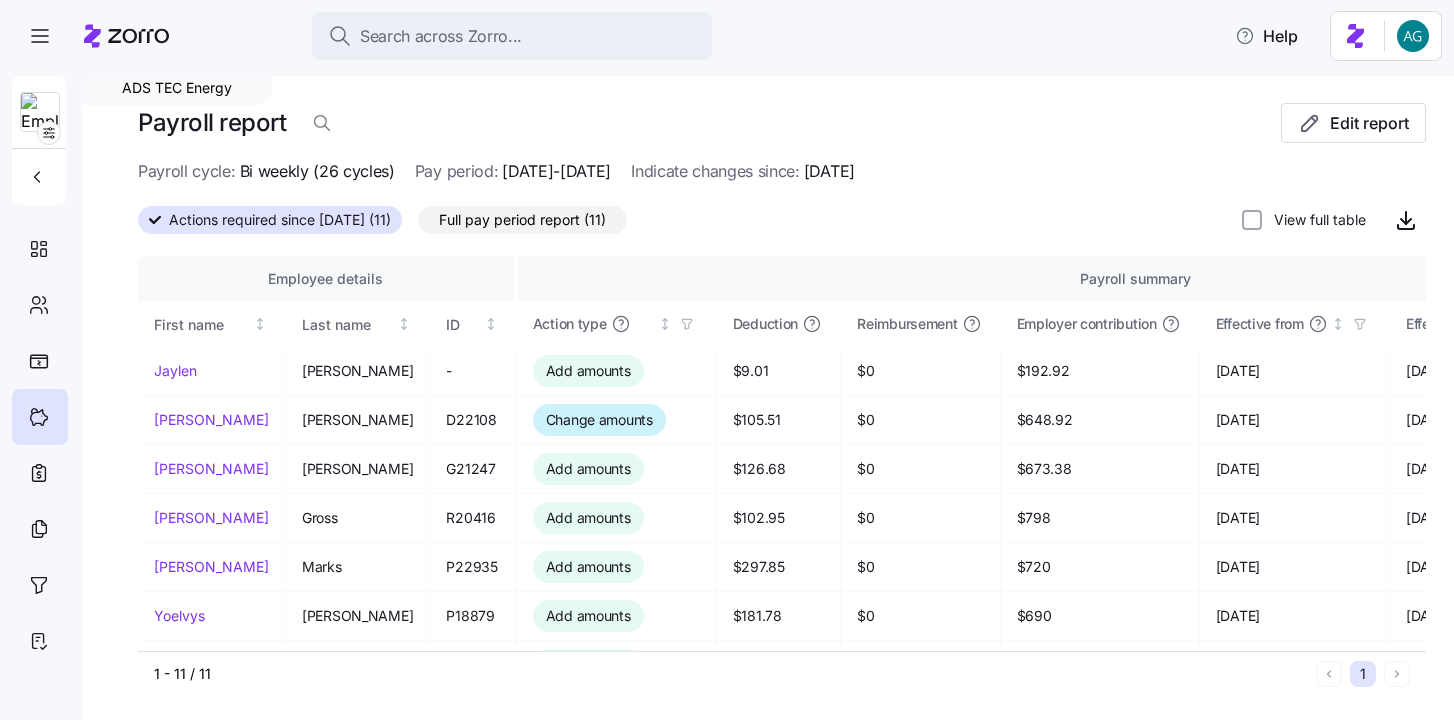 drag, startPoint x: 868, startPoint y: 169, endPoint x: 957, endPoint y: 173, distance: 89.08984 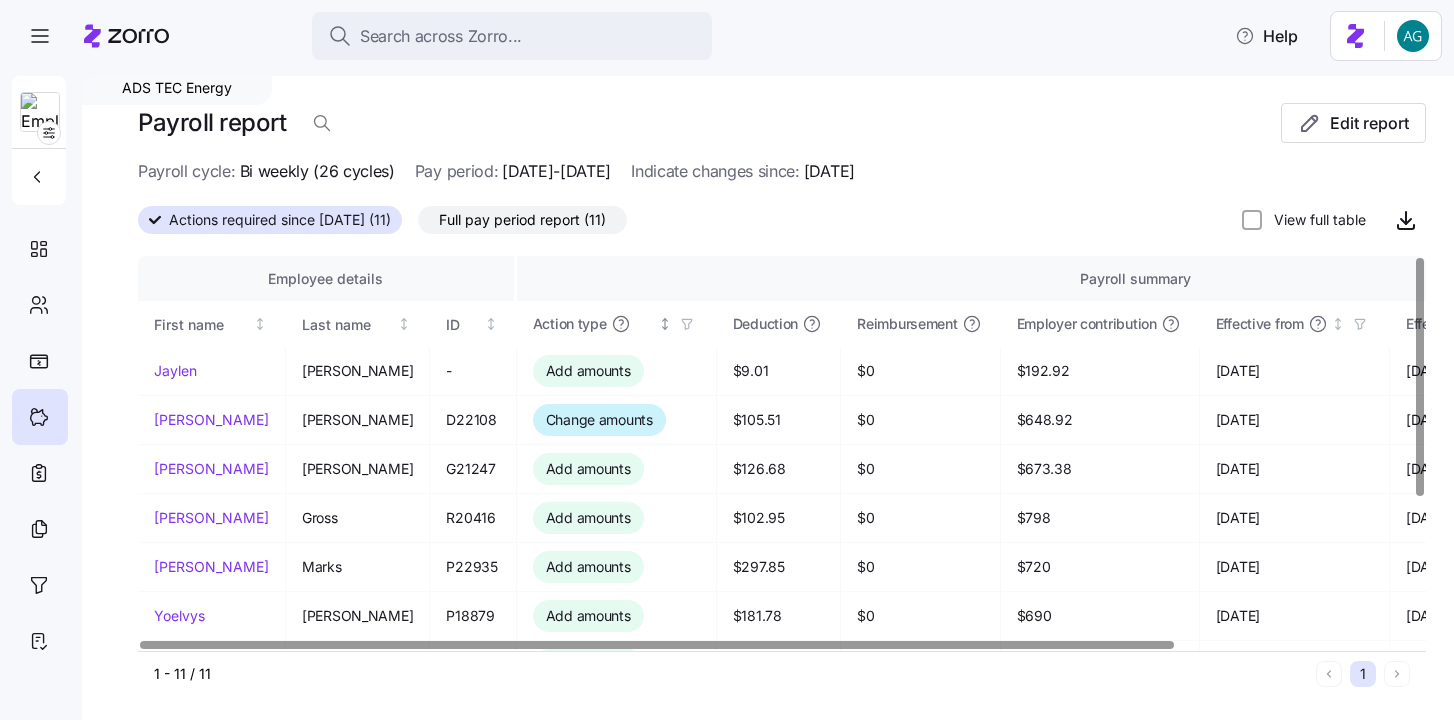 scroll, scrollTop: 0, scrollLeft: 0, axis: both 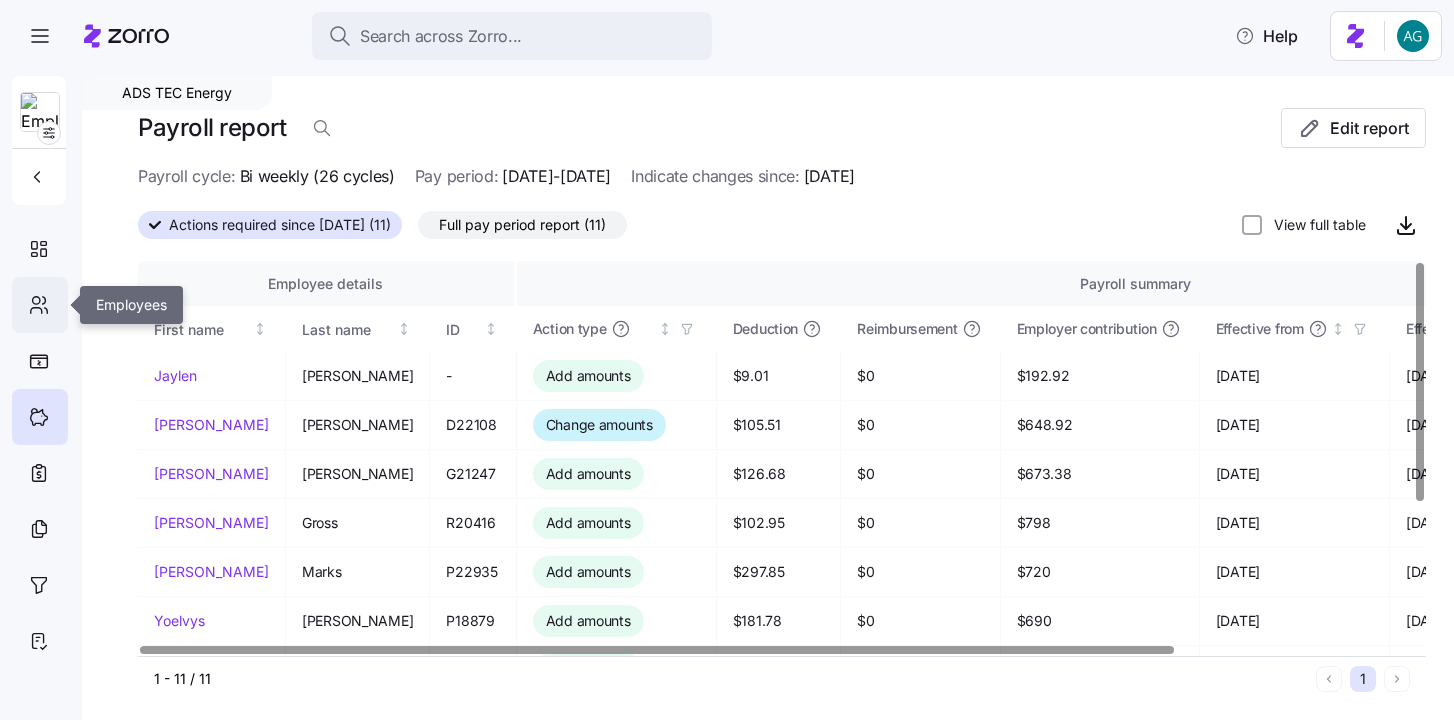 click 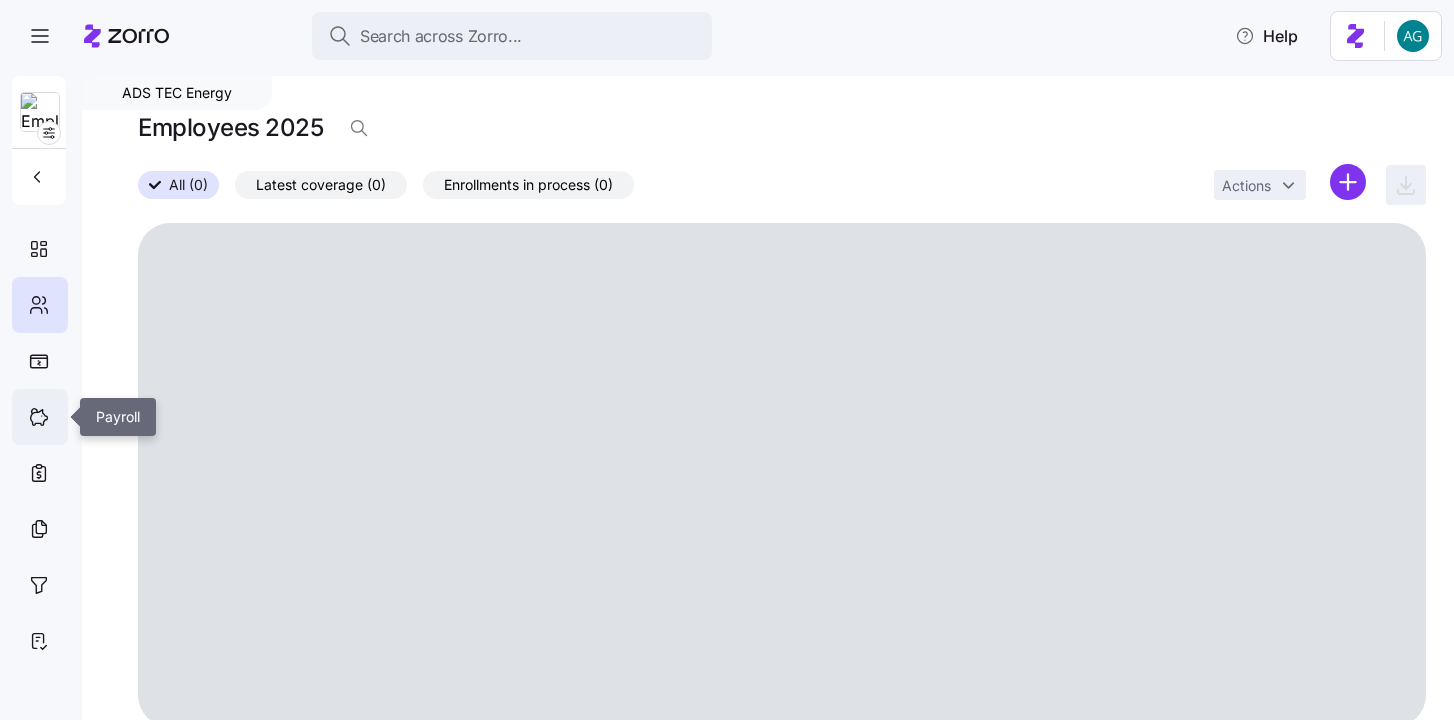 click 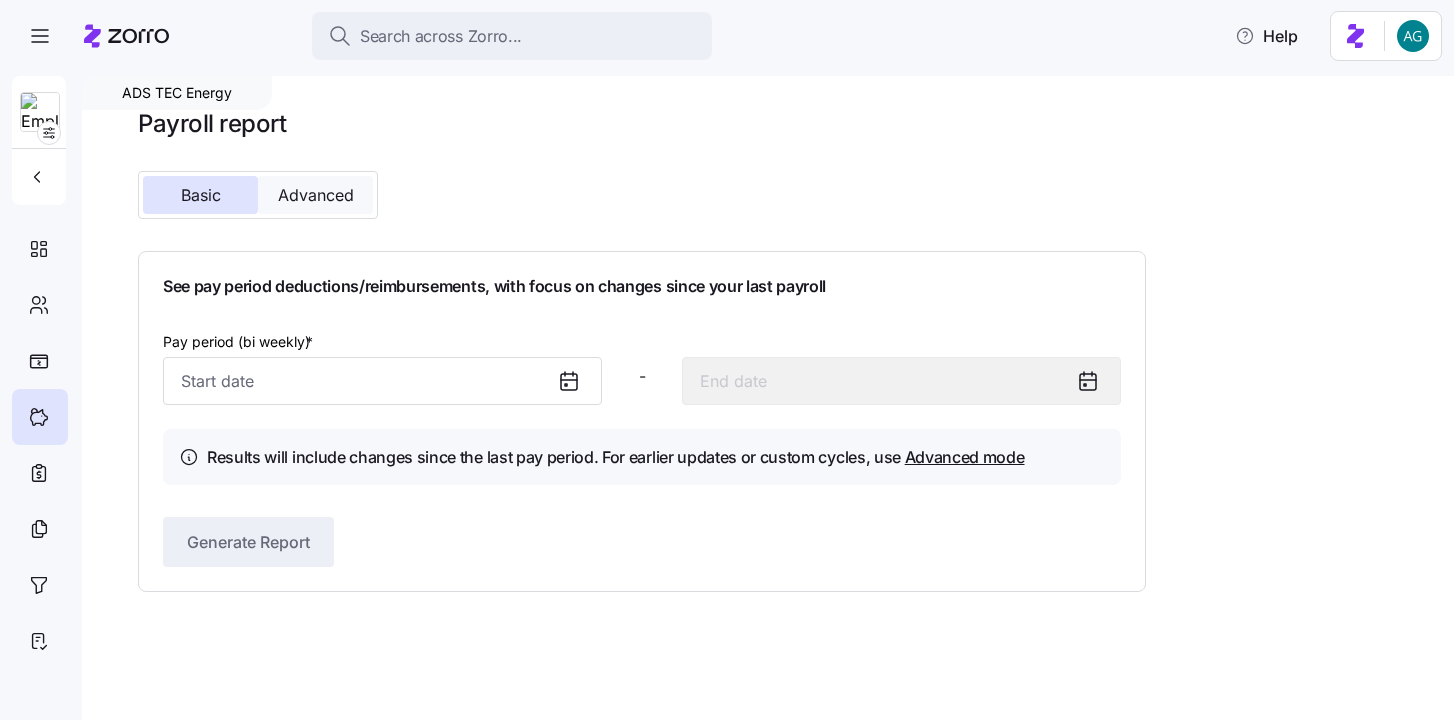 click on "Advanced" at bounding box center (316, 195) 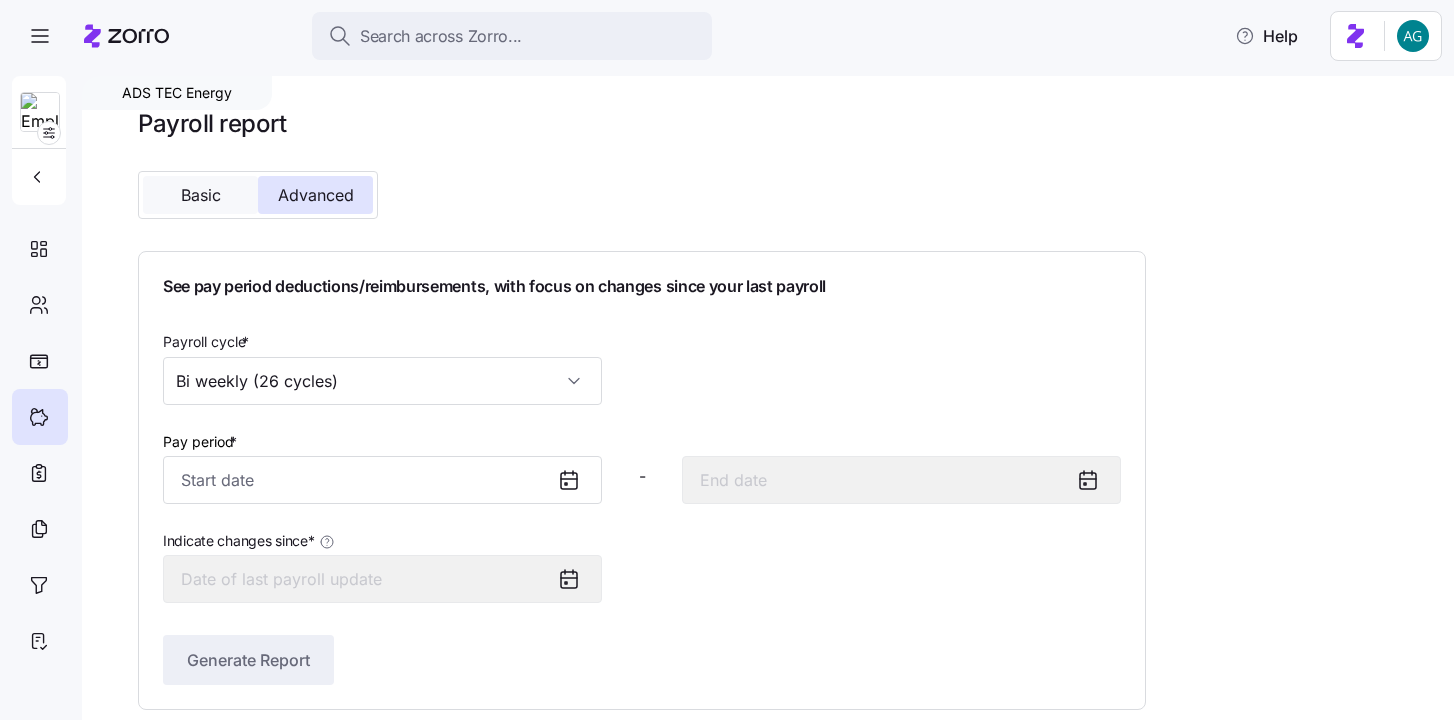 click on "Basic" at bounding box center (200, 195) 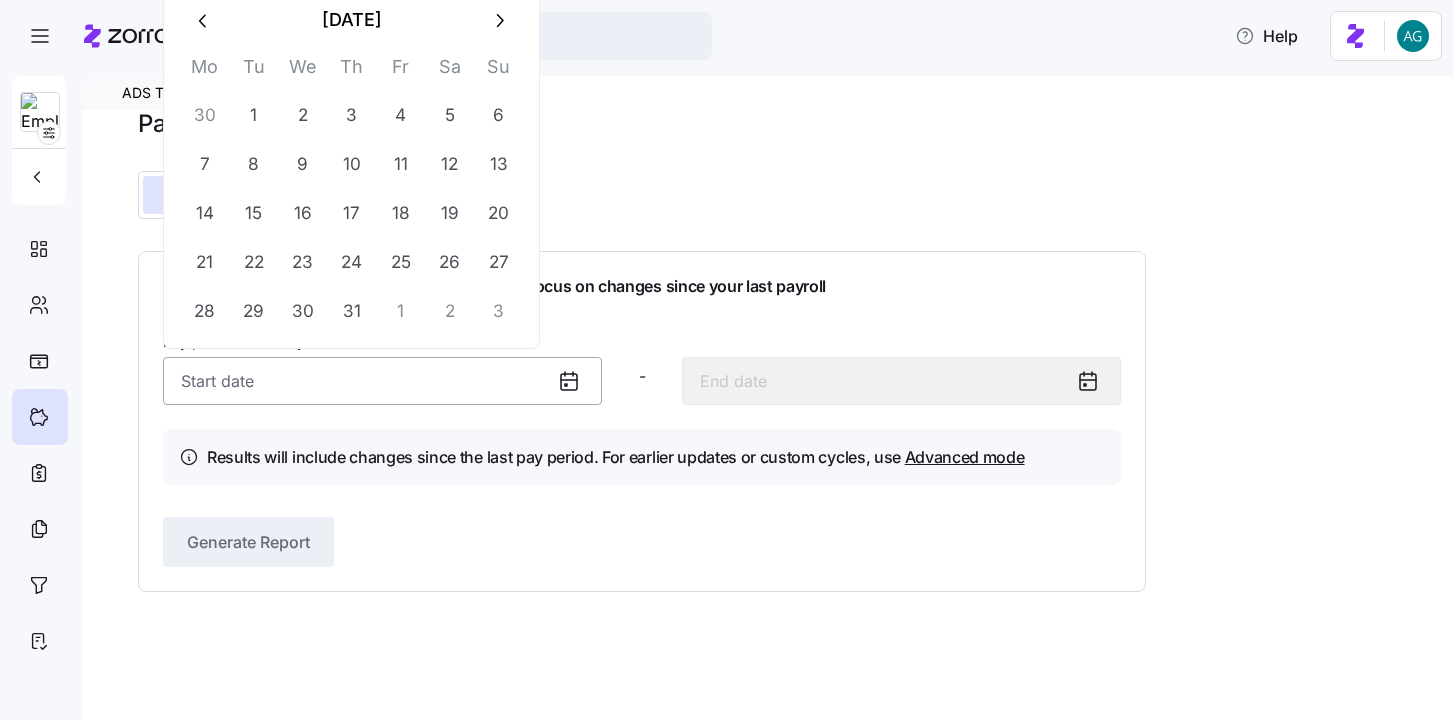 click on "Pay period (bi weekly)  *" at bounding box center [382, 381] 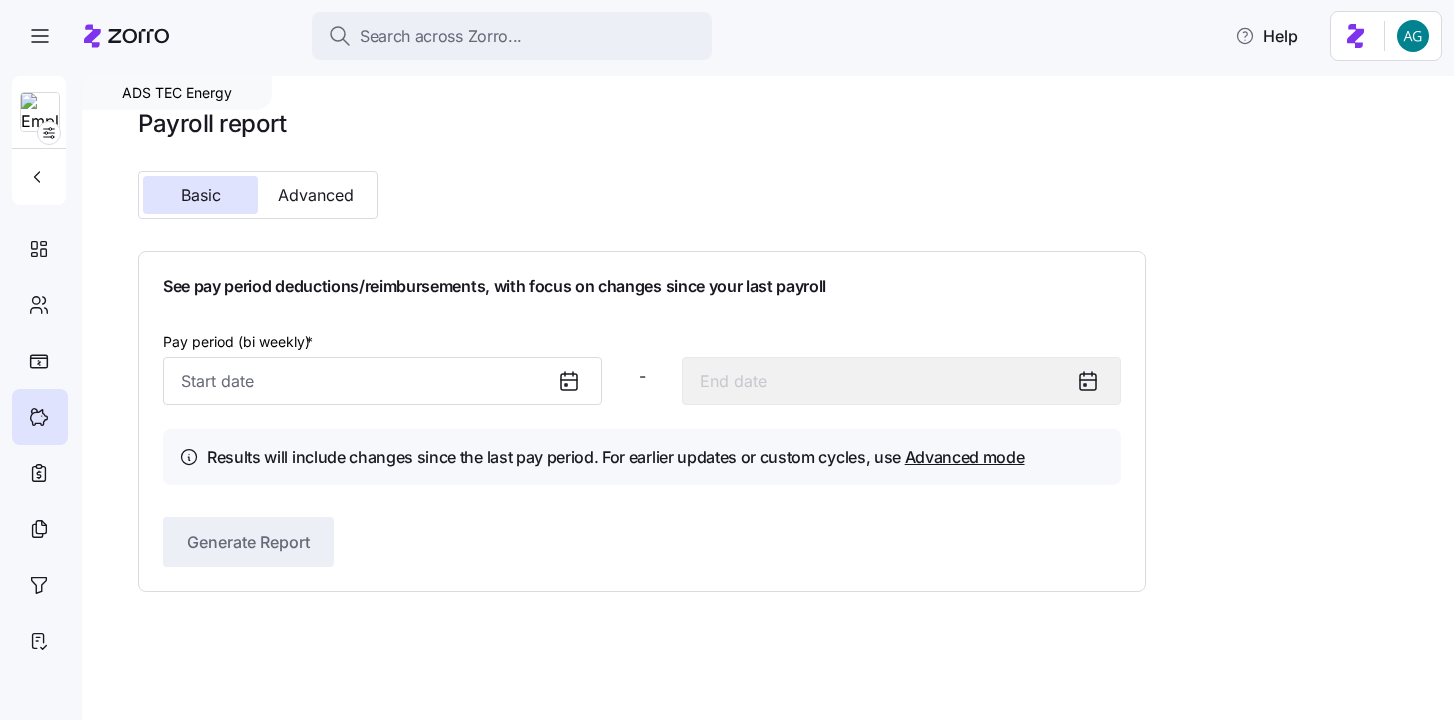 click on "See pay period deductions/reimbursements, with focus on changes since your last payroll" at bounding box center (642, 286) 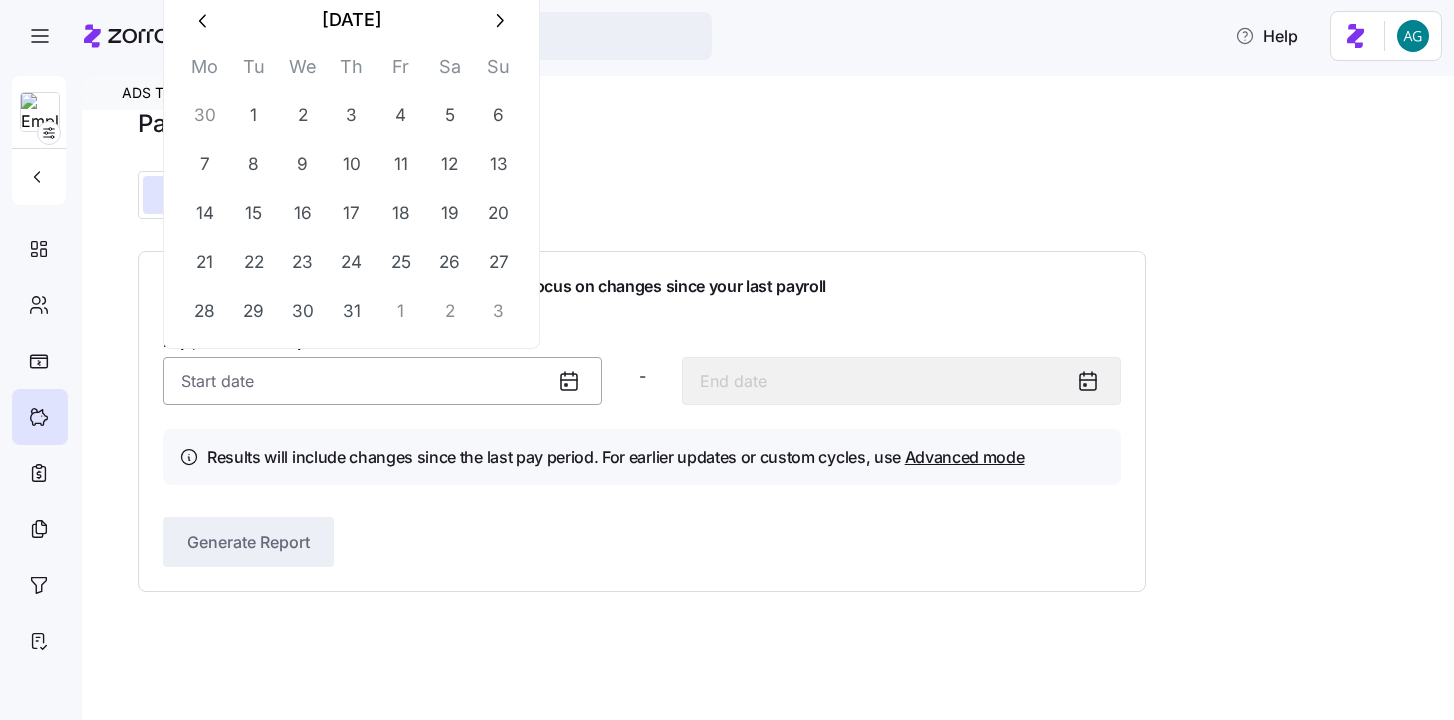 click on "Pay period (bi weekly)  *" at bounding box center [382, 381] 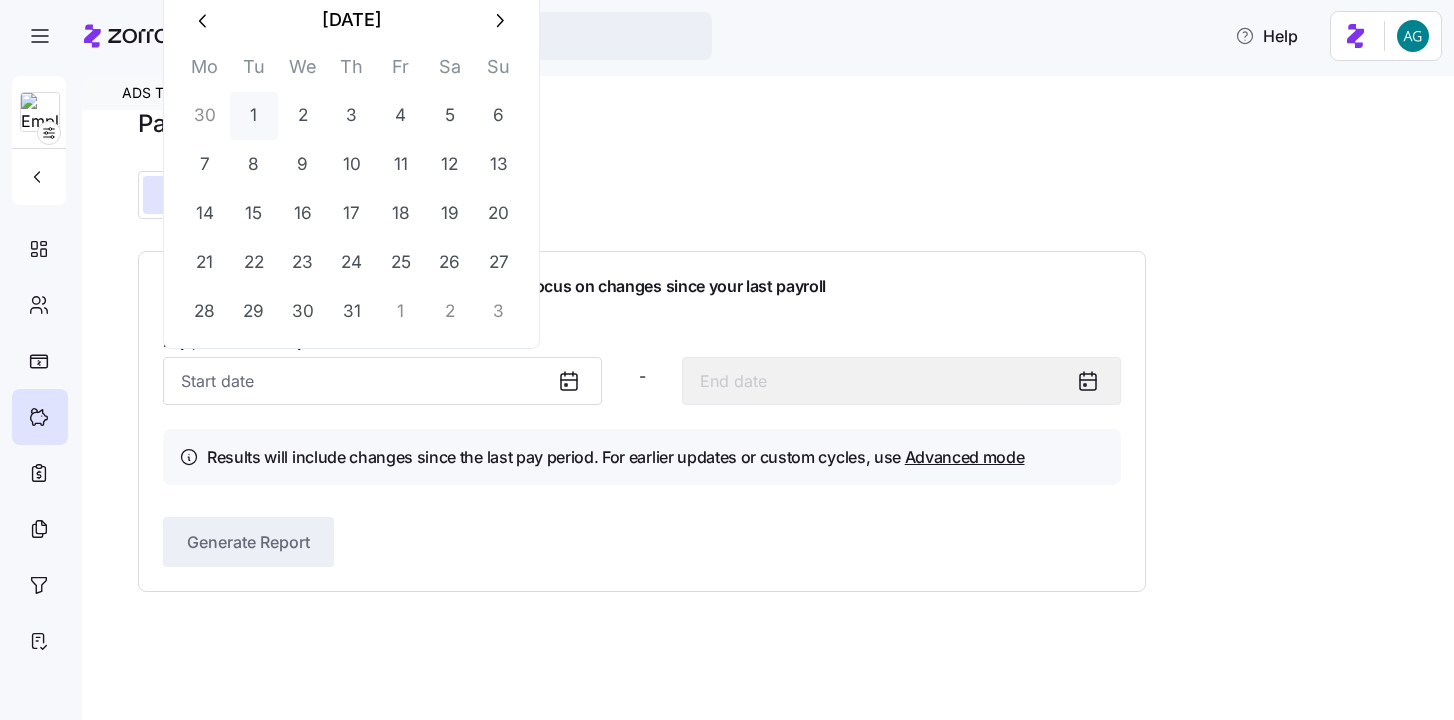 click on "1" at bounding box center (254, 116) 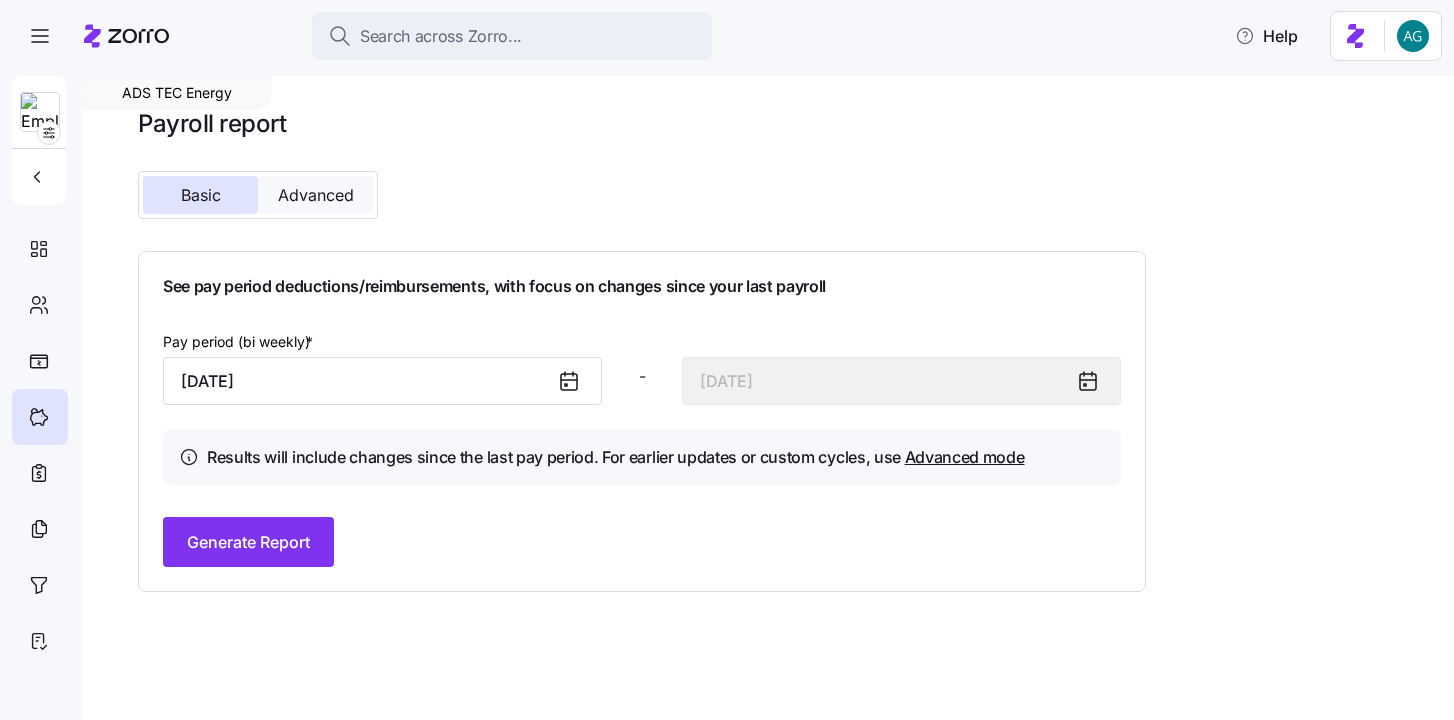 click on "Advanced" at bounding box center (316, 195) 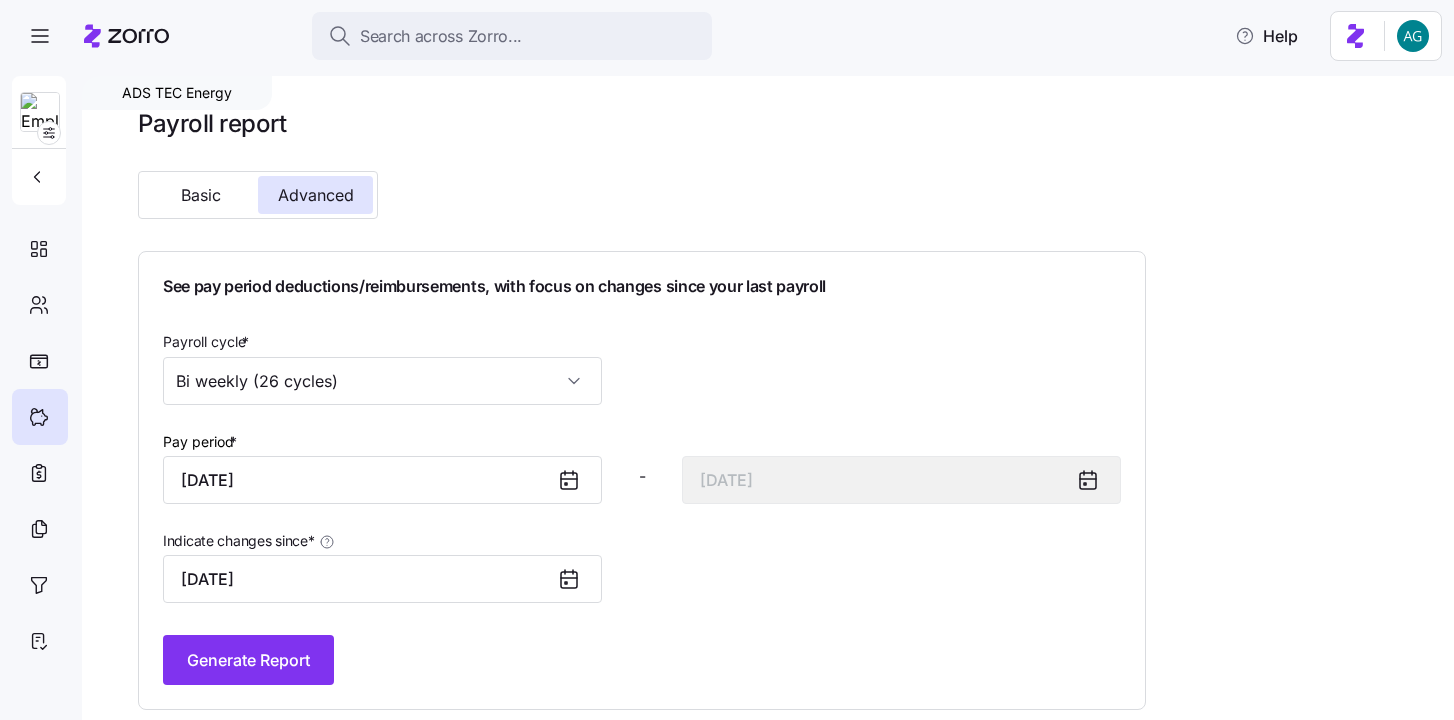 scroll, scrollTop: 15, scrollLeft: 0, axis: vertical 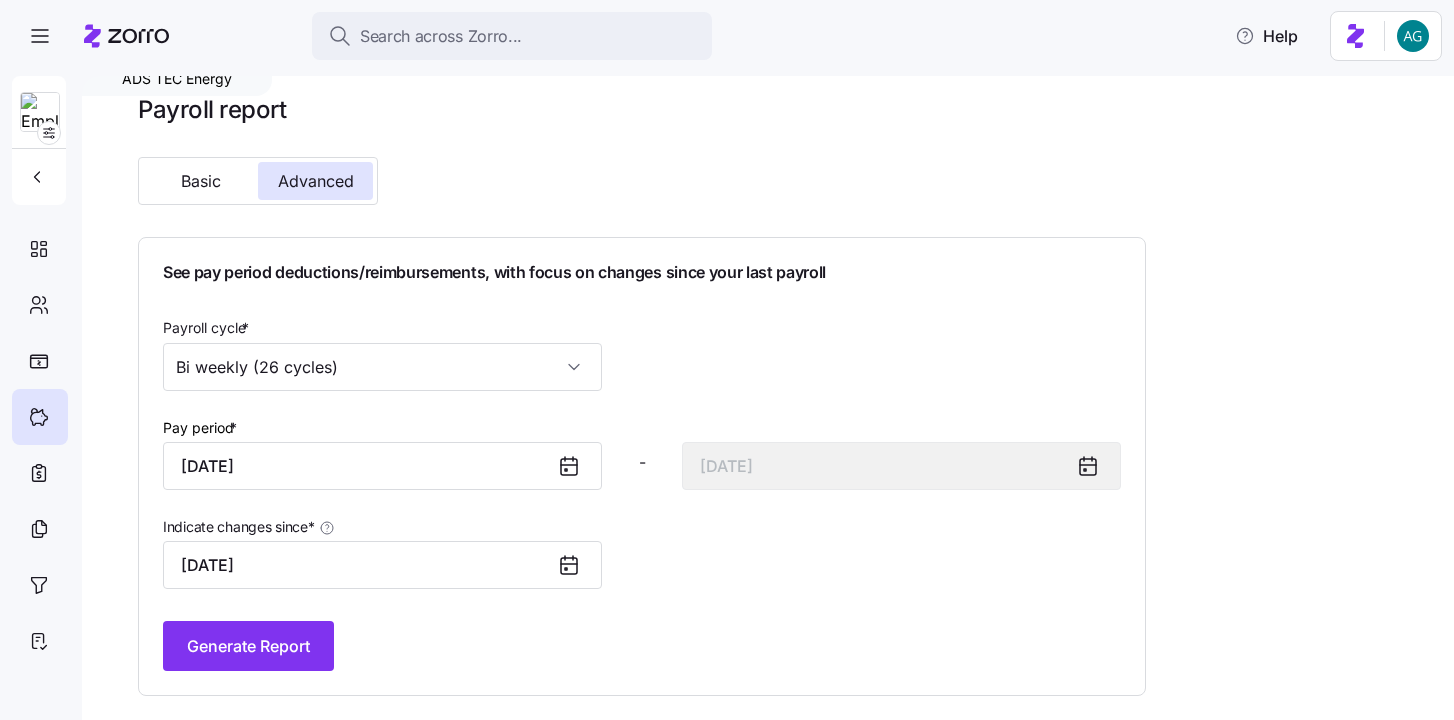click 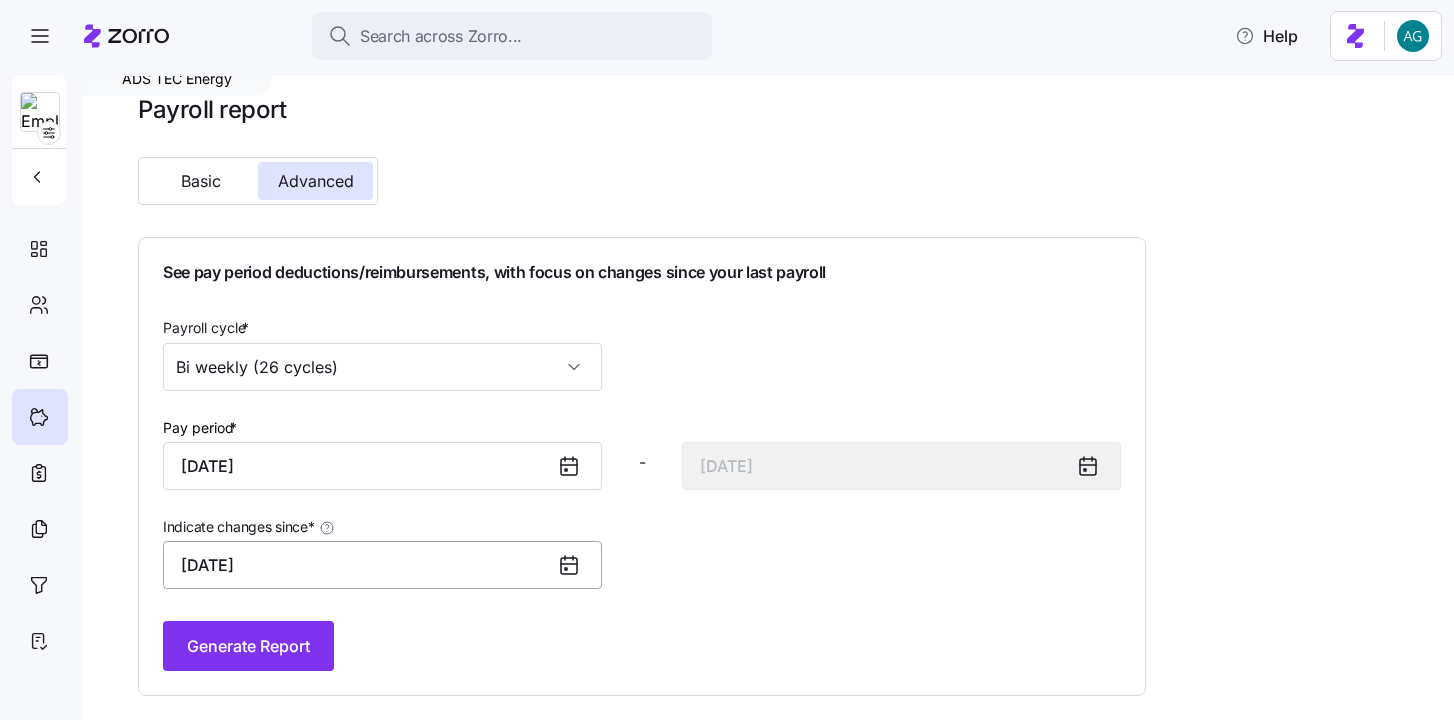 click on "July 1, 2025" at bounding box center [382, 565] 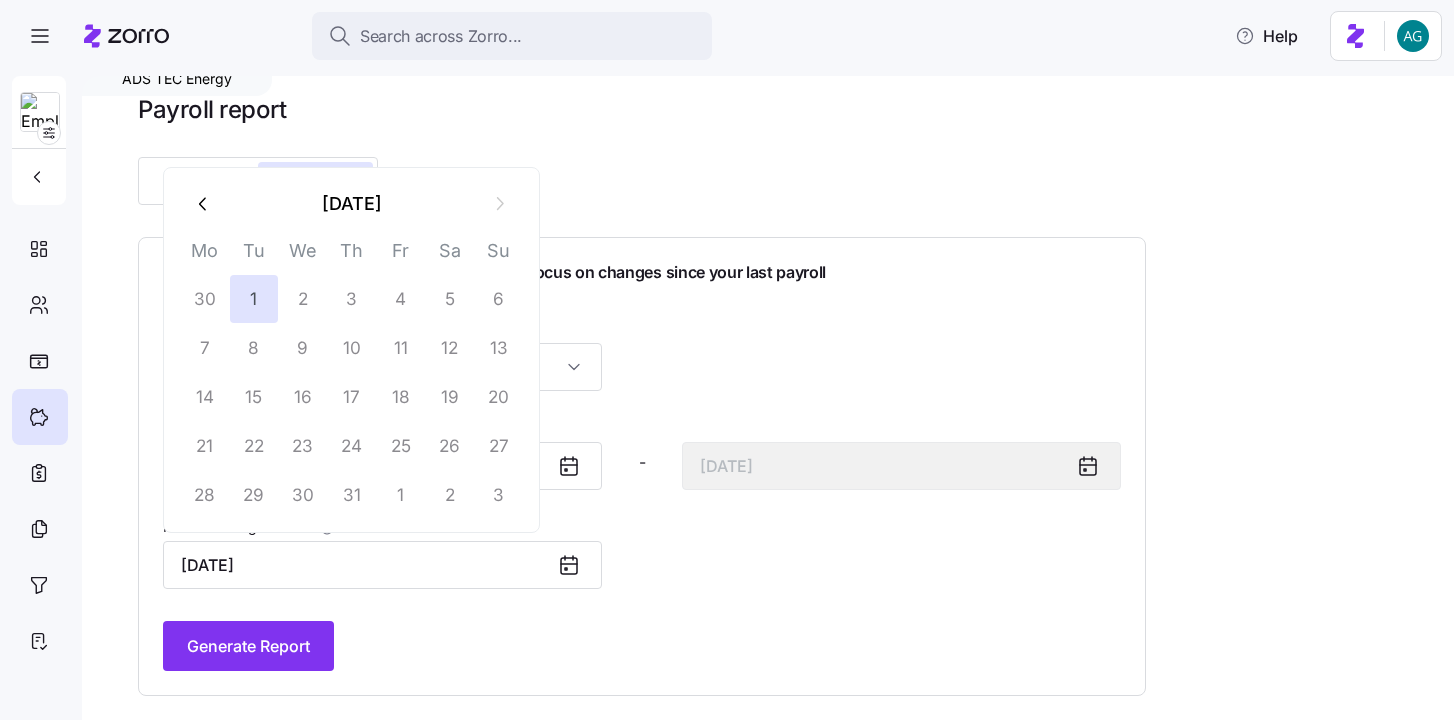 click 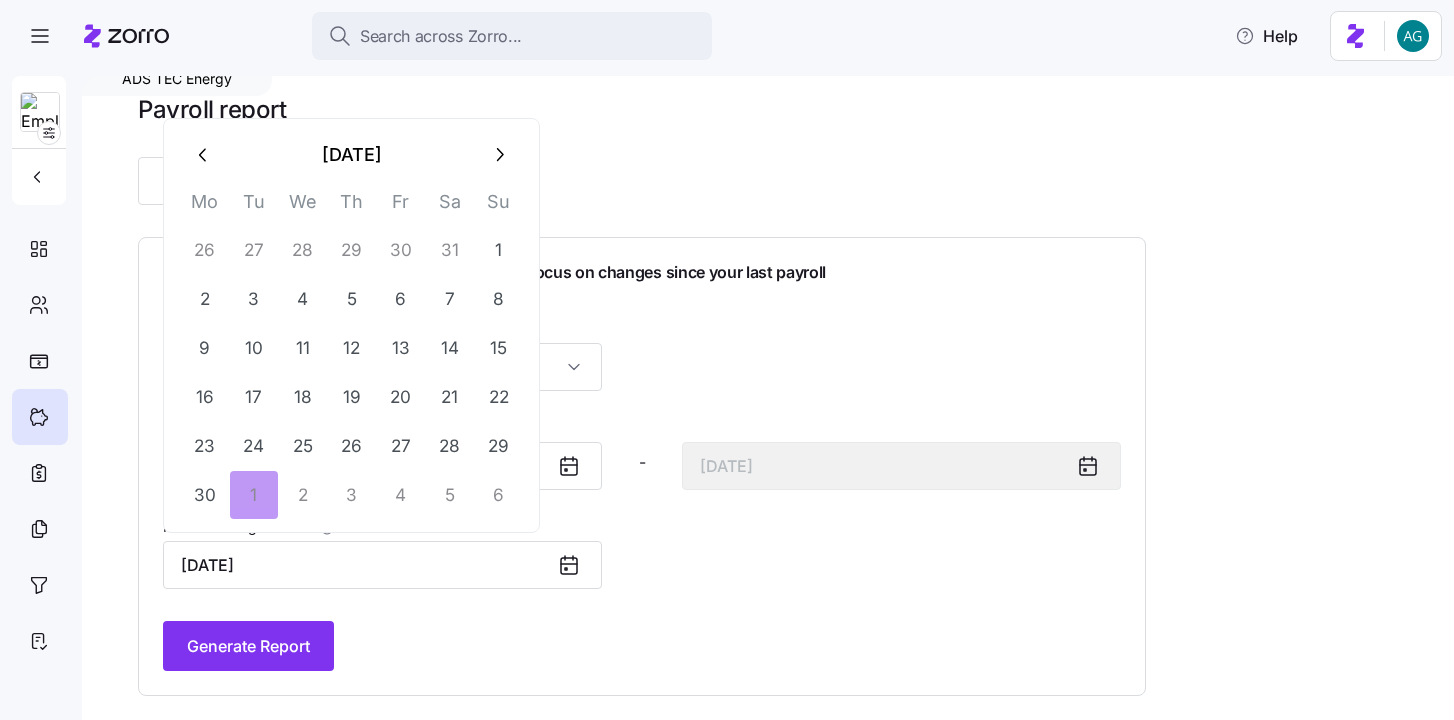 click on "Mo" at bounding box center (204, 206) 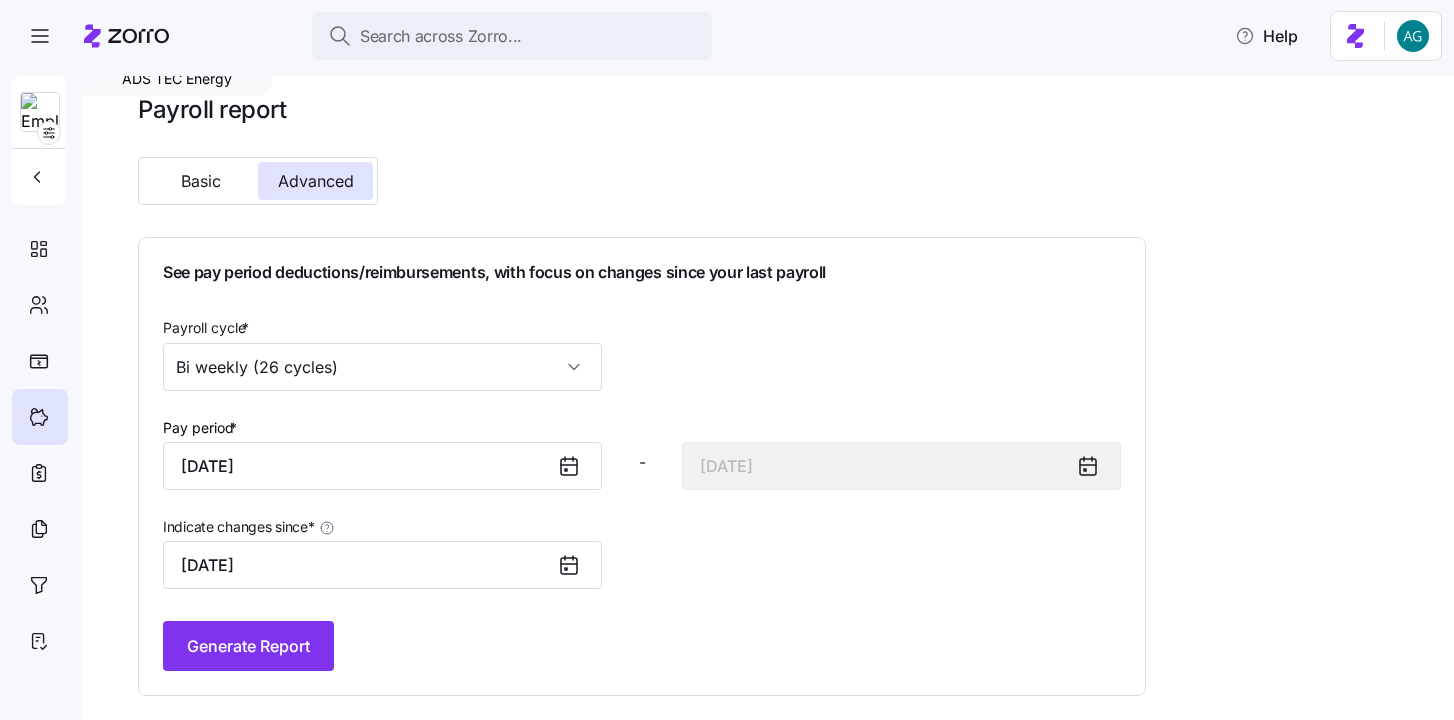 click on "See pay period deductions/reimbursements, with focus on changes since your last payroll Payroll cycle  * Bi weekly (26 cycles) Pay period  * July 1, 2025 - July 14, 2025 Indicate changes since  * July 1, 2025 Generate Report" at bounding box center (642, 466) 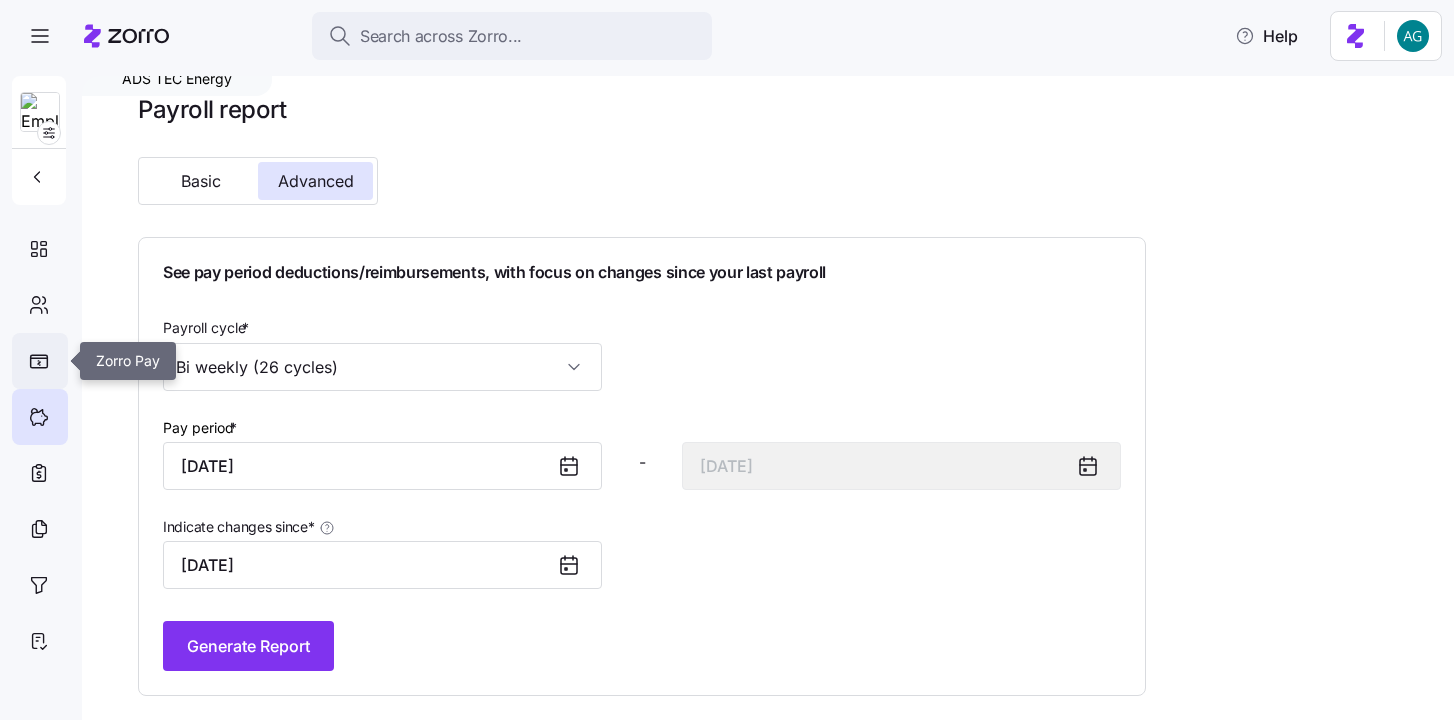 click at bounding box center [40, 361] 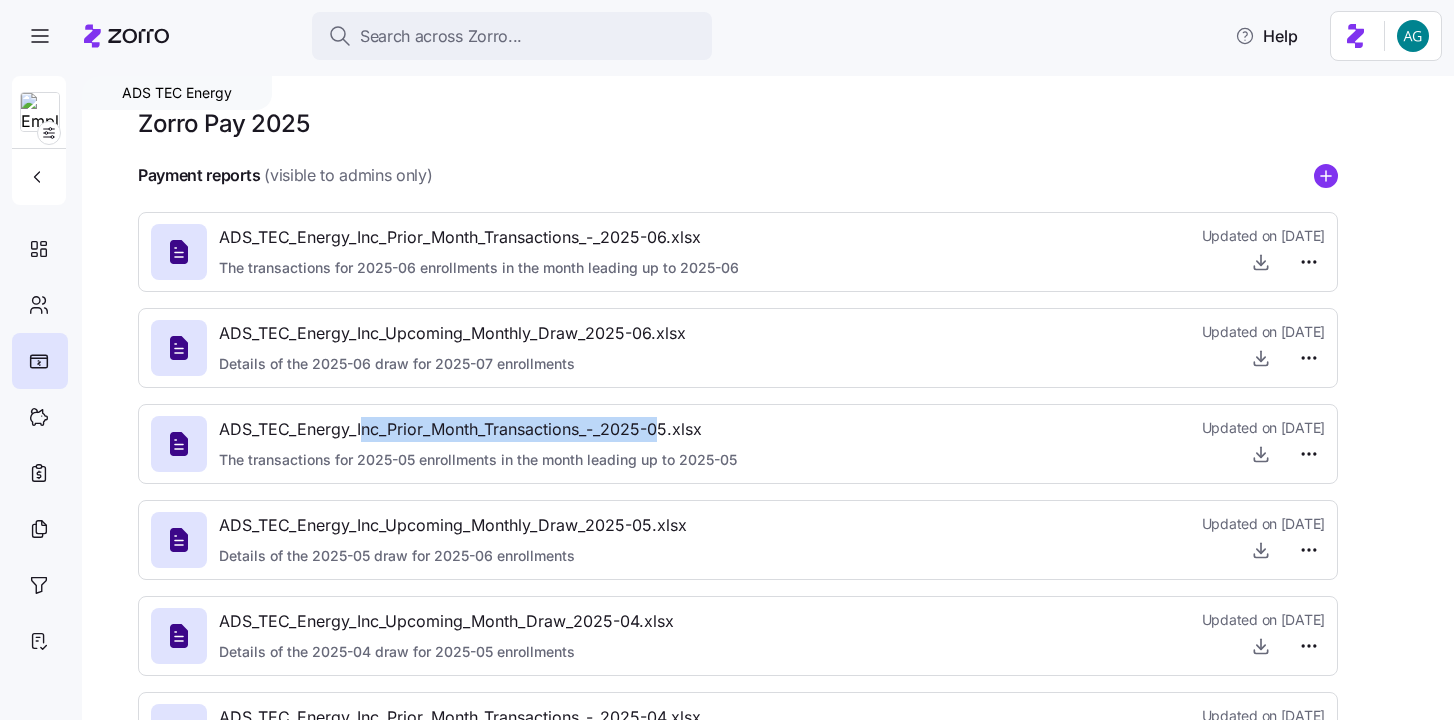 drag, startPoint x: 359, startPoint y: 425, endPoint x: 664, endPoint y: 424, distance: 305.00165 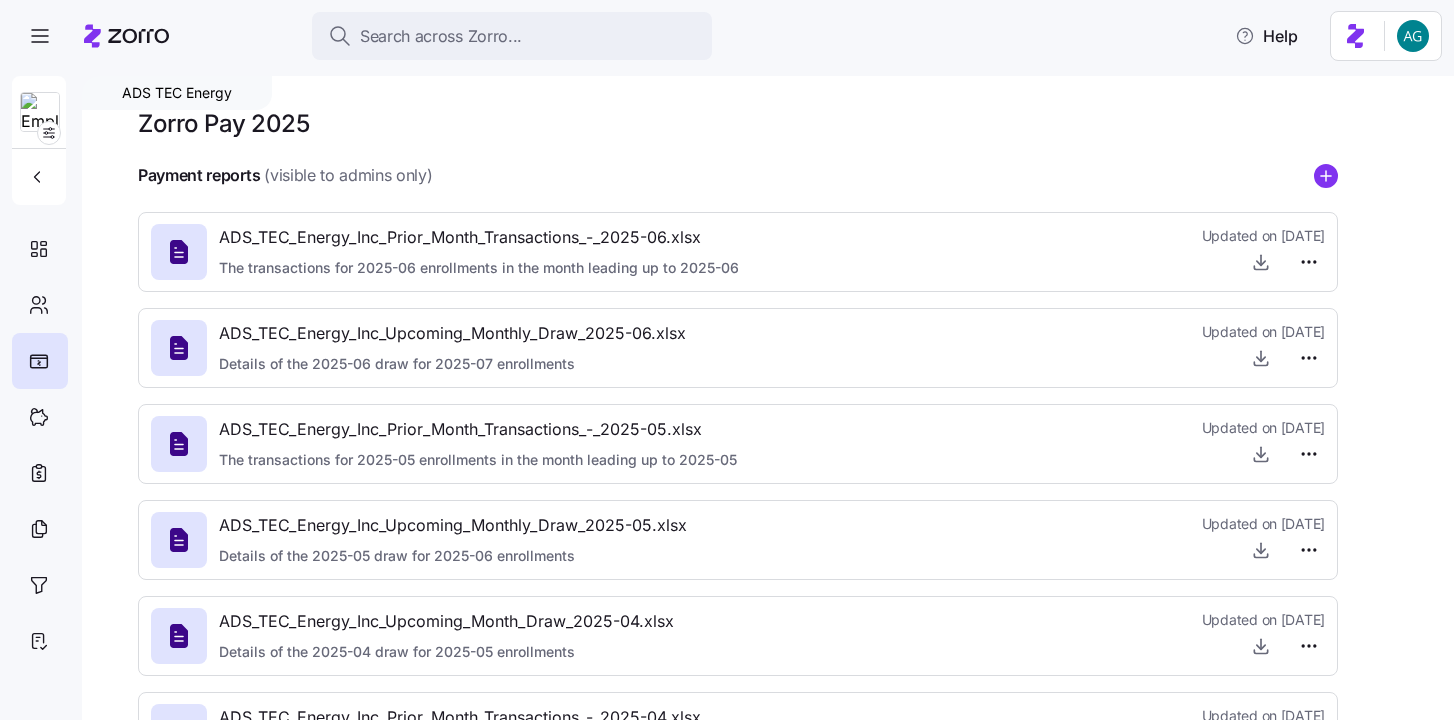 click on "ADS_TEC_Energy_Inc_Prior_Month_Transactions_-_2025-06.xlsx" at bounding box center [479, 237] 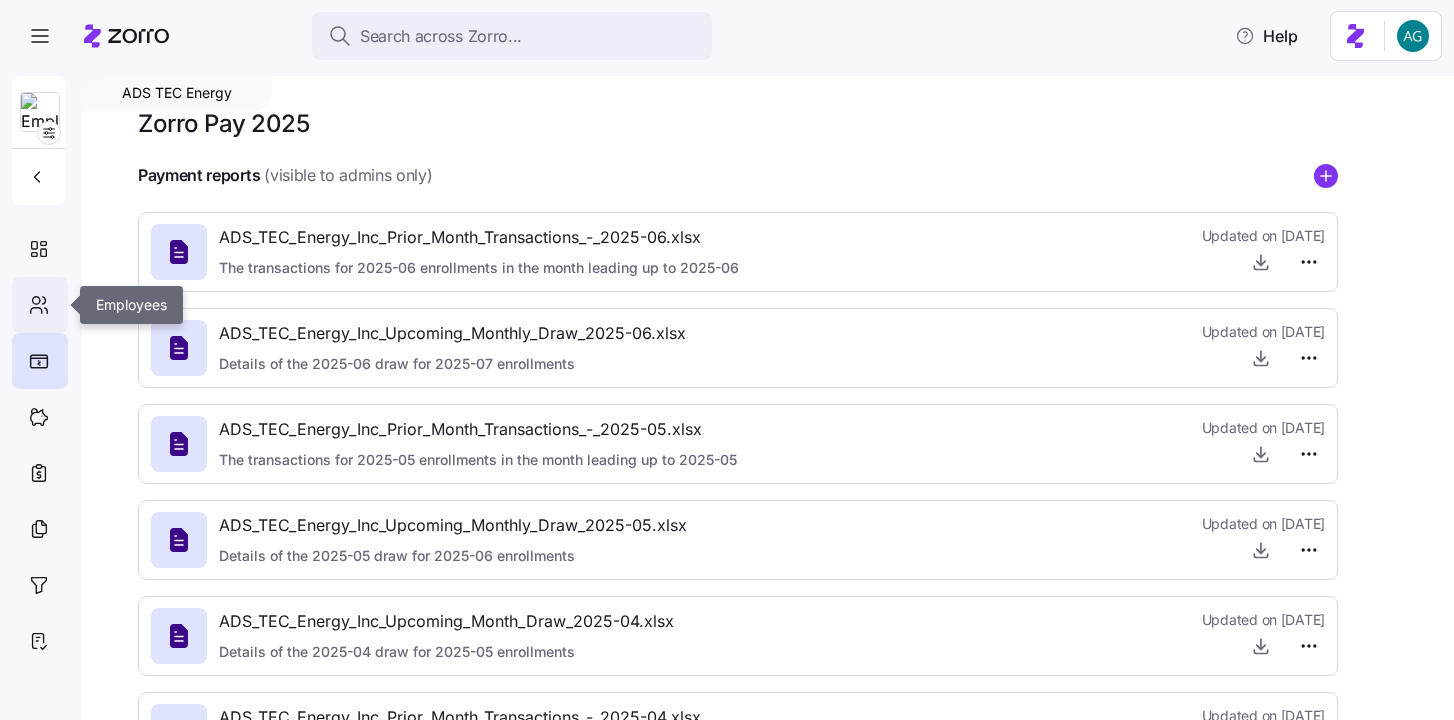 click 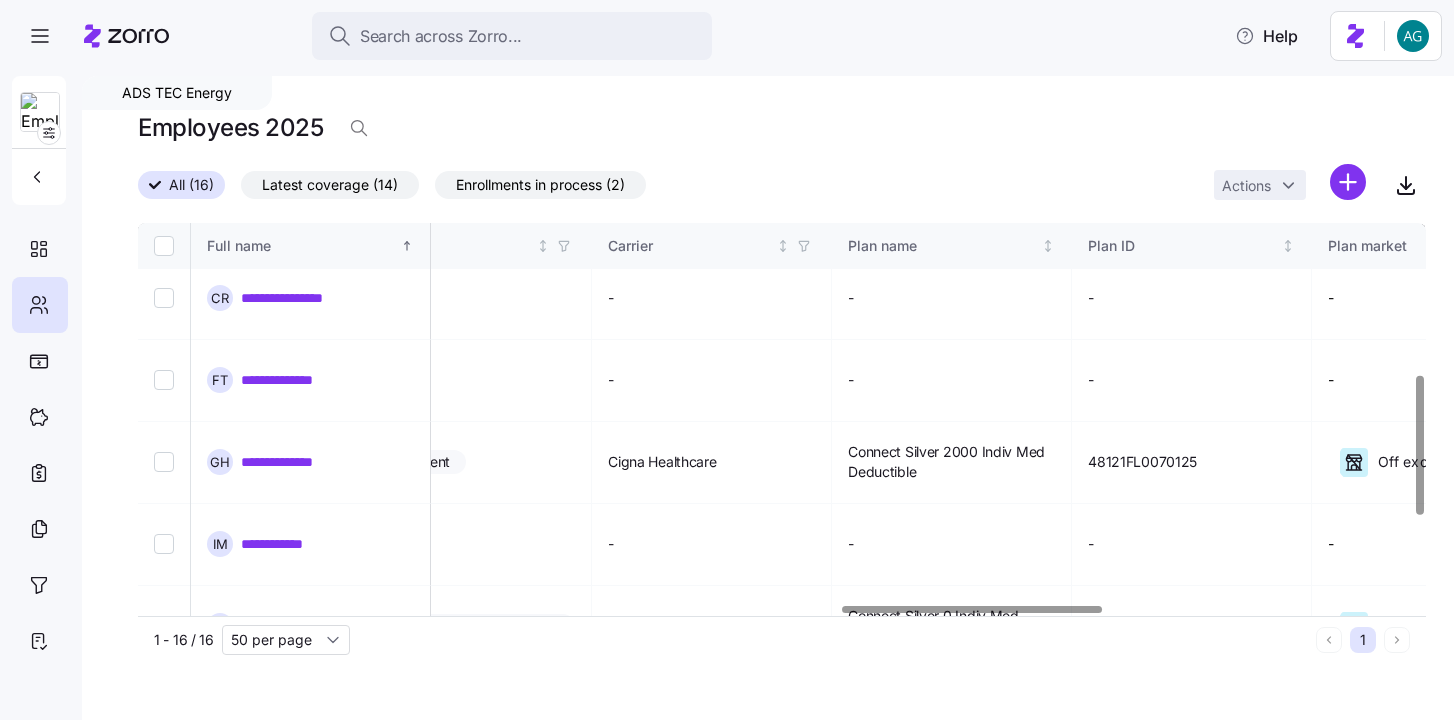 scroll, scrollTop: 675, scrollLeft: 3482, axis: both 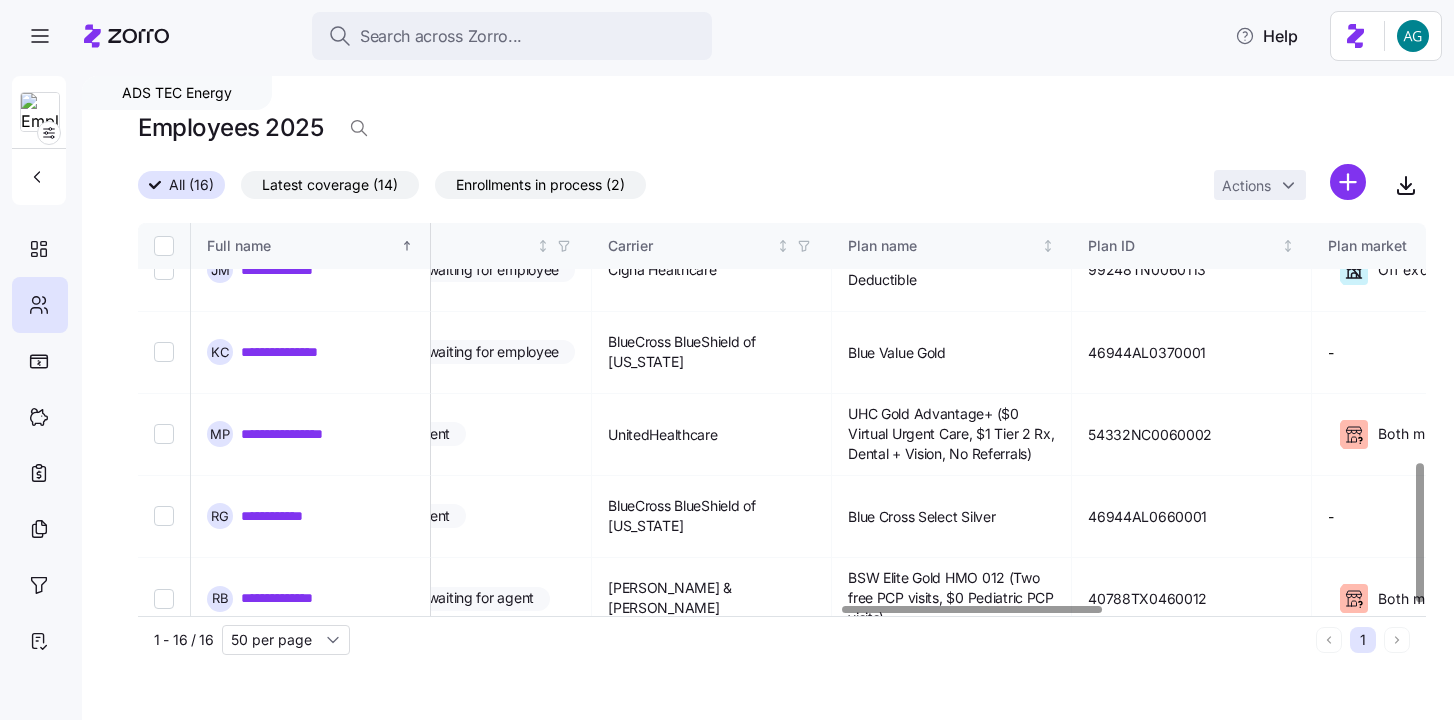 click on "UnitedHealthcare" at bounding box center [663, 681] 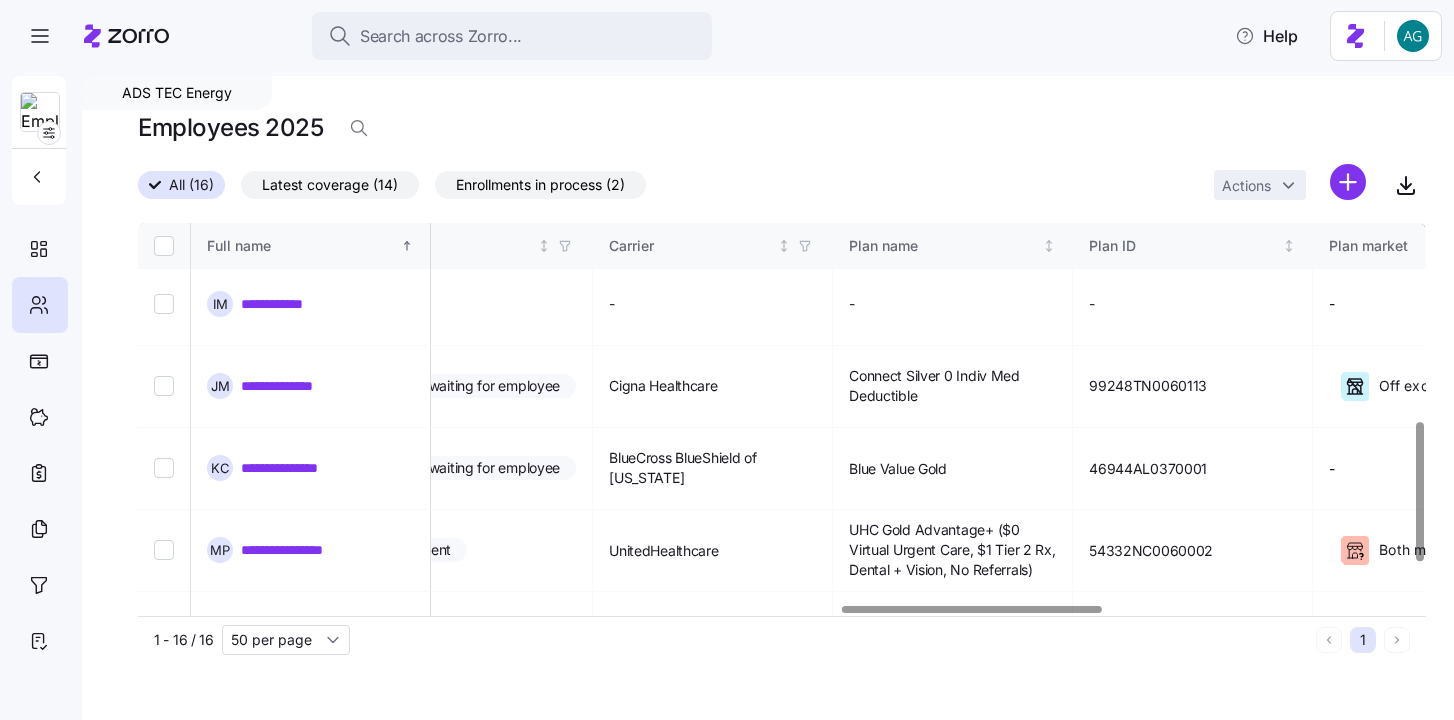 scroll, scrollTop: 561, scrollLeft: 3481, axis: both 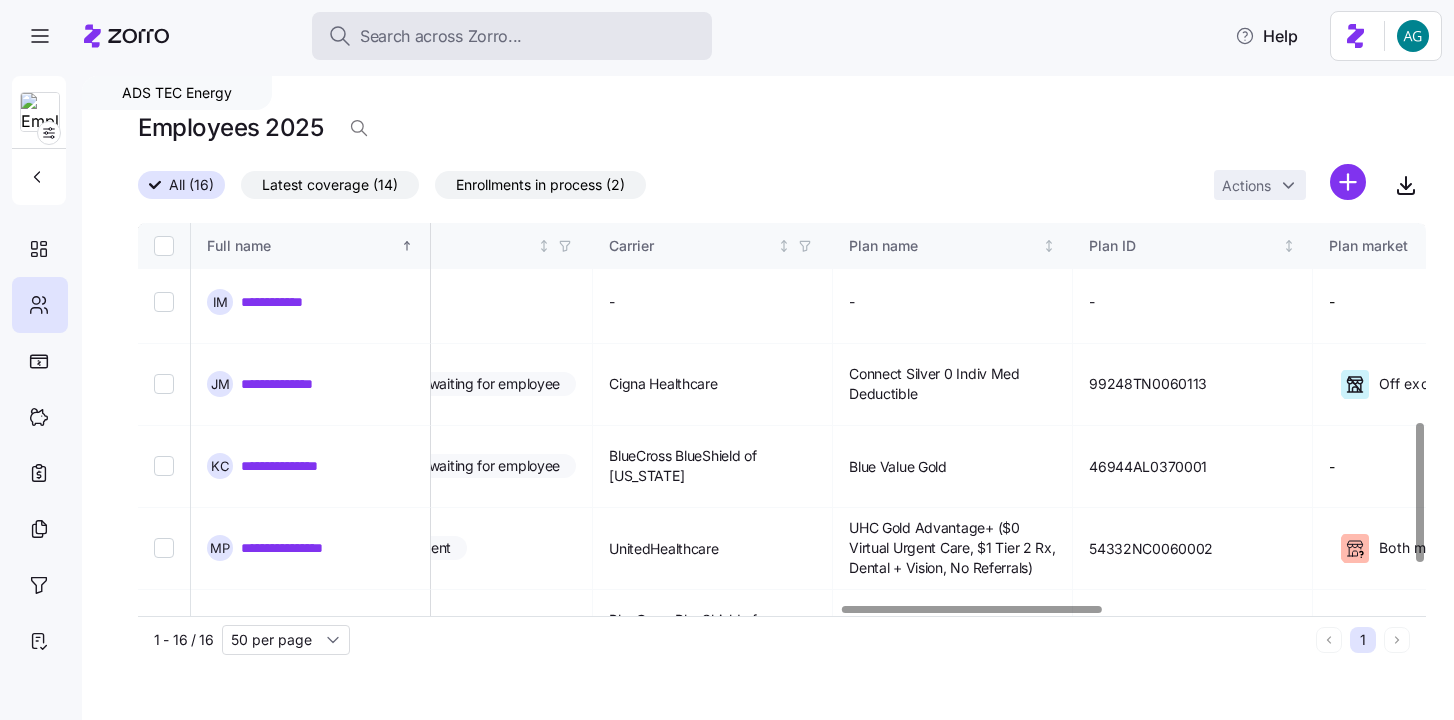 click on "Search across Zorro..." at bounding box center [441, 36] 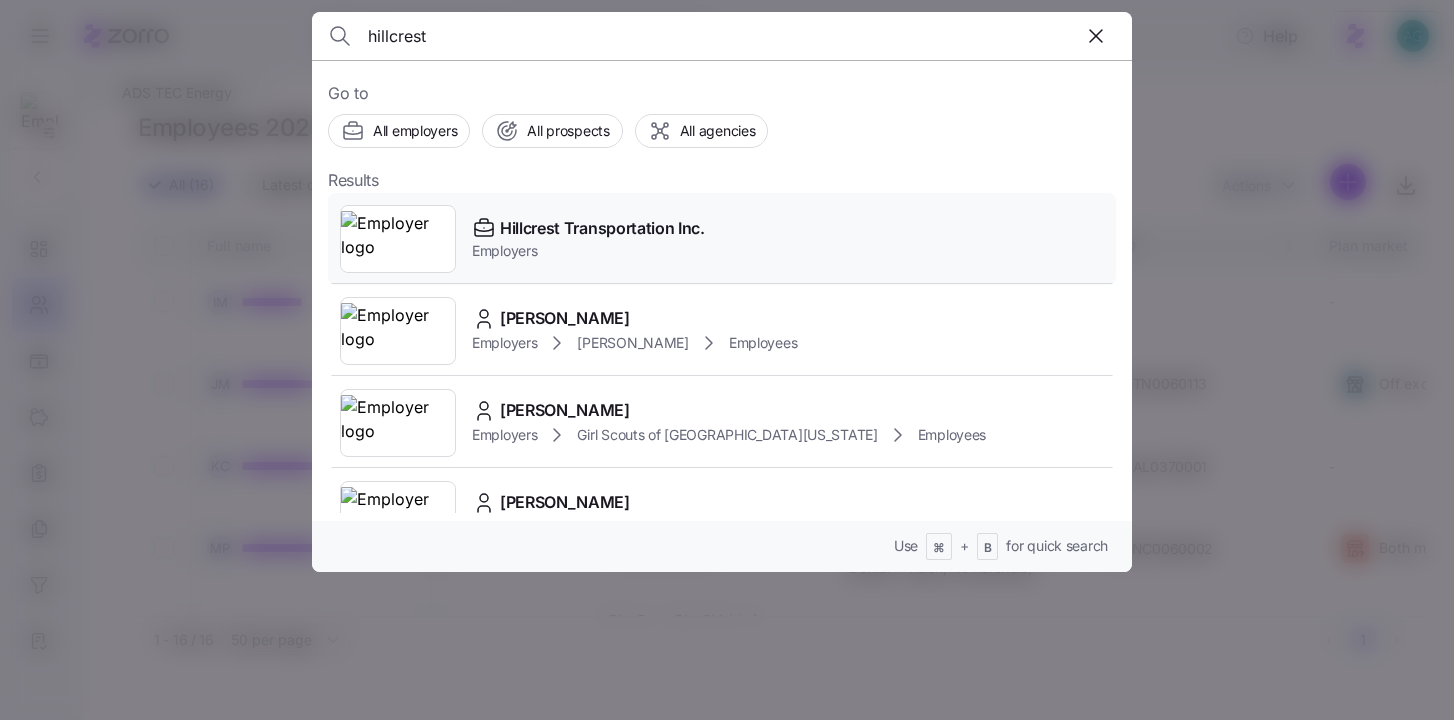 type on "hillcrest" 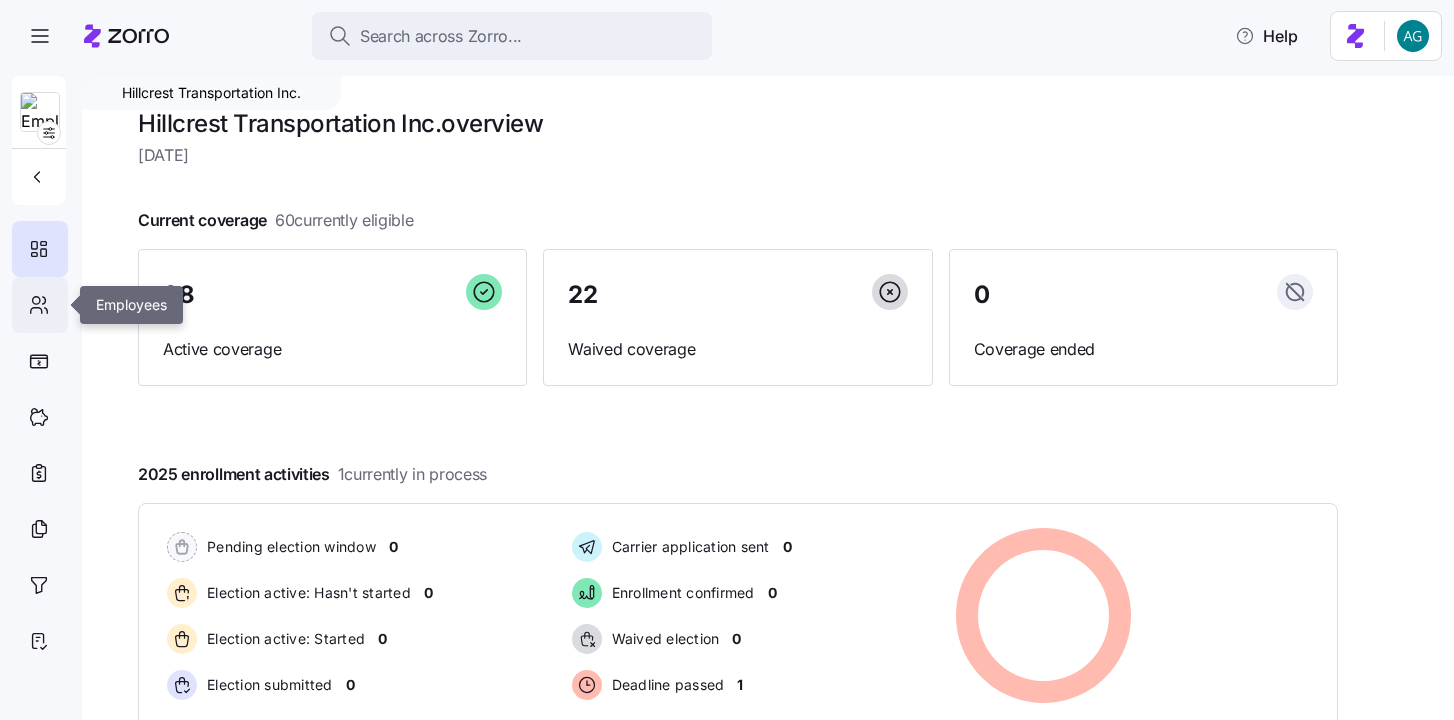 click at bounding box center [40, 305] 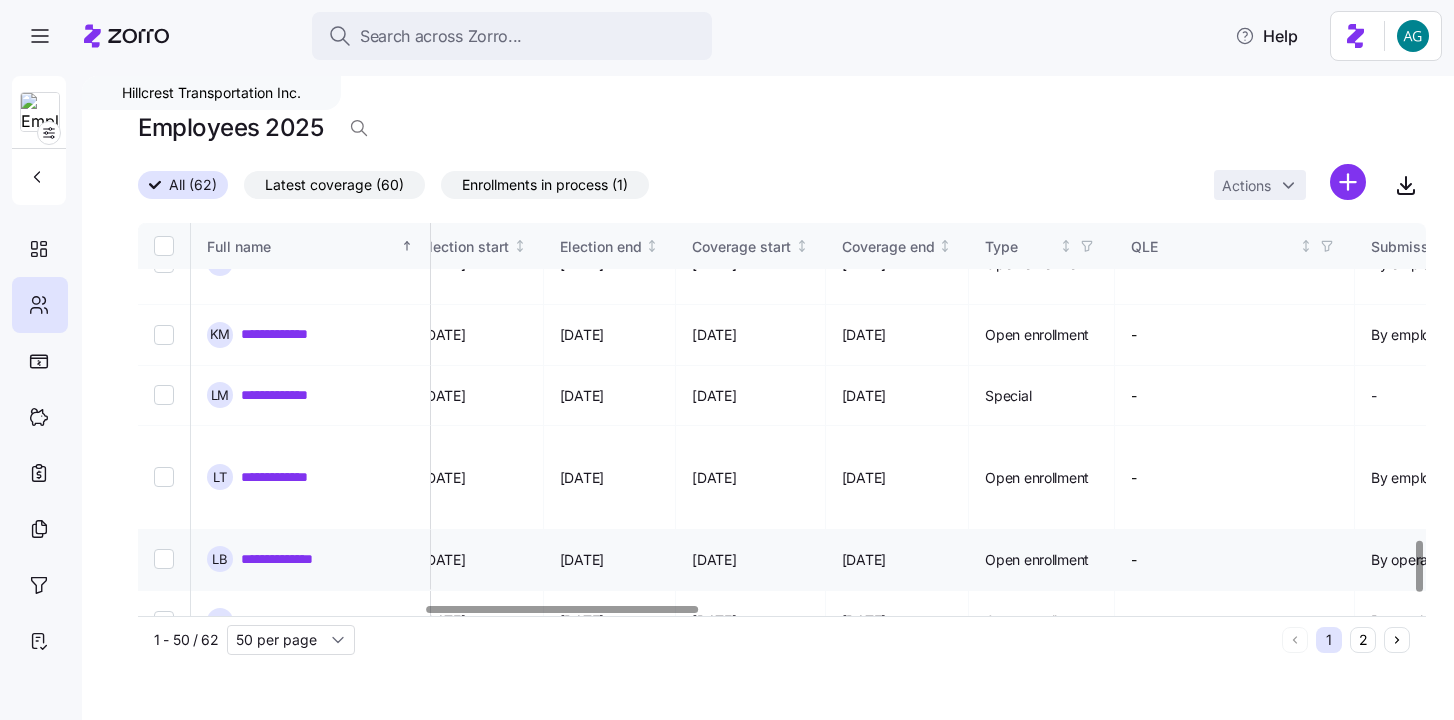 scroll, scrollTop: 2493, scrollLeft: 1357, axis: both 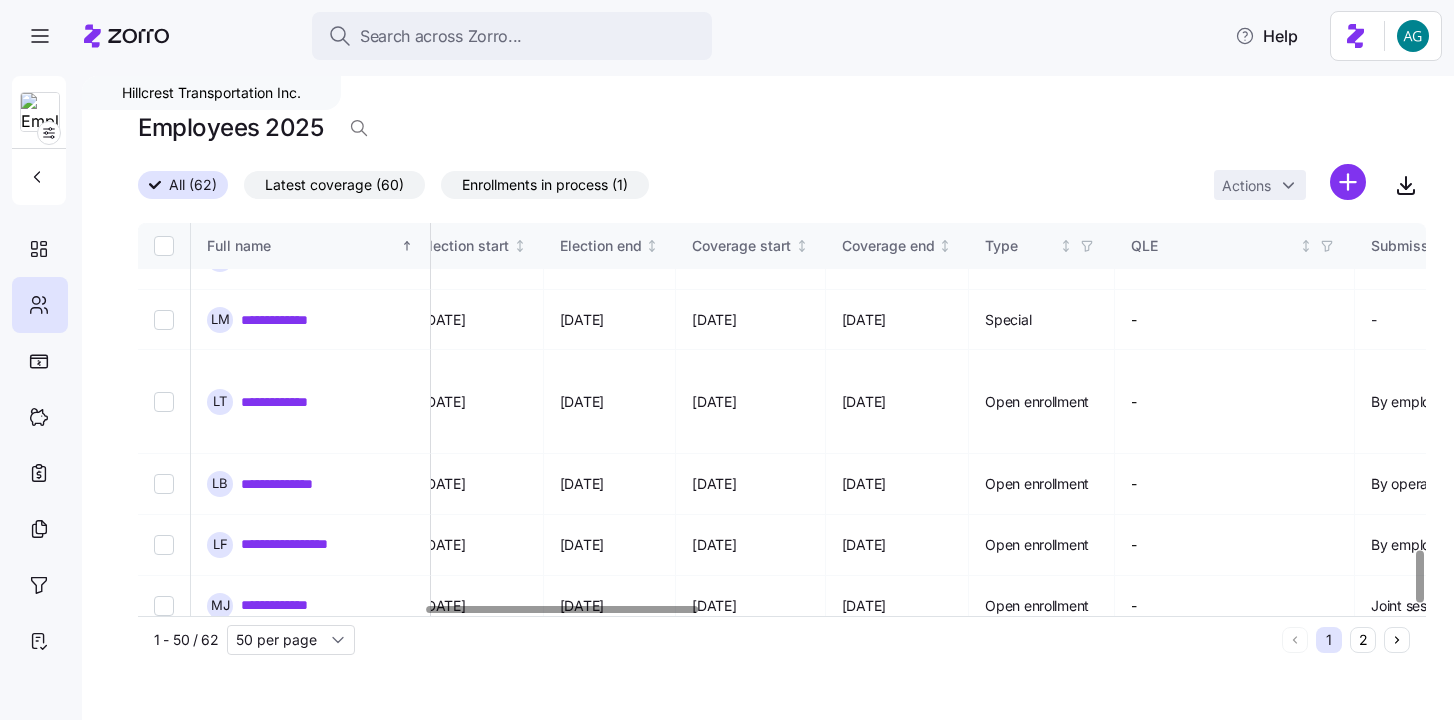 click on "**********" at bounding box center (299, 871) 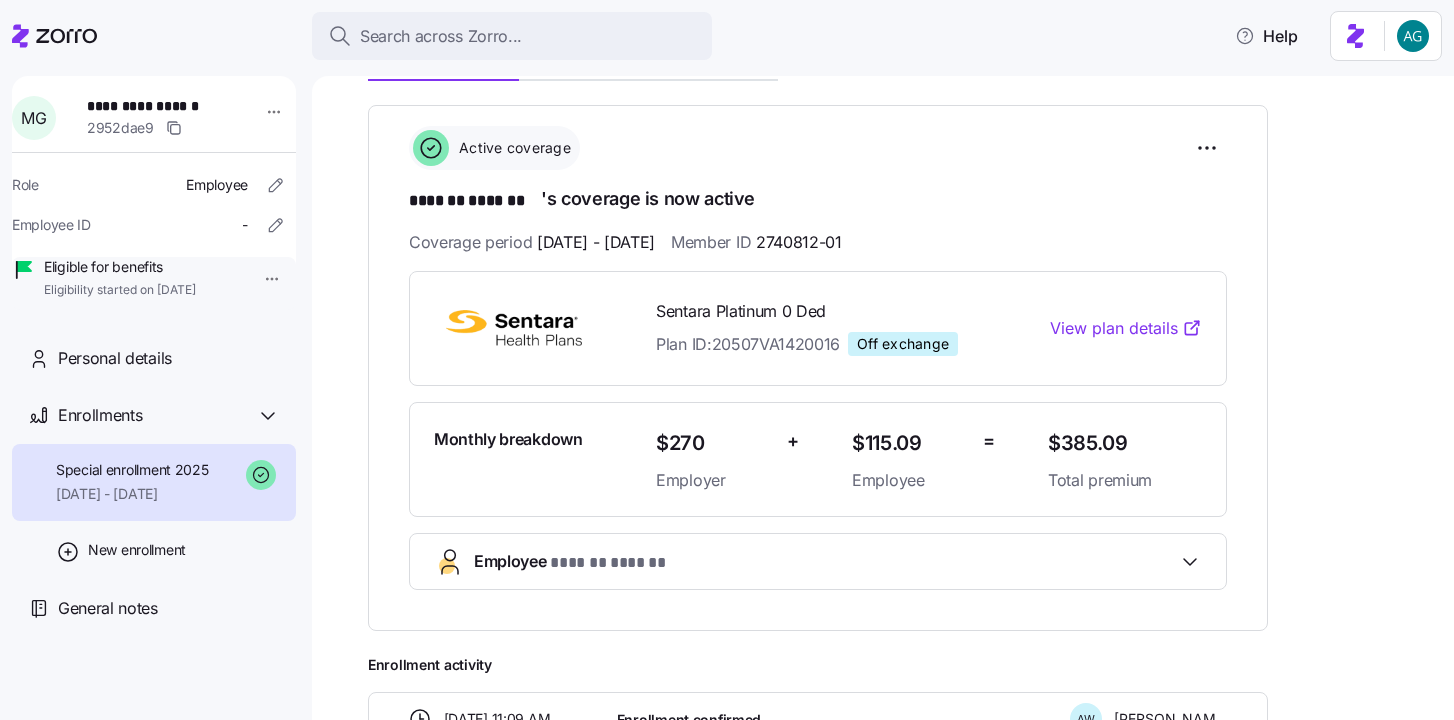 scroll, scrollTop: 0, scrollLeft: 0, axis: both 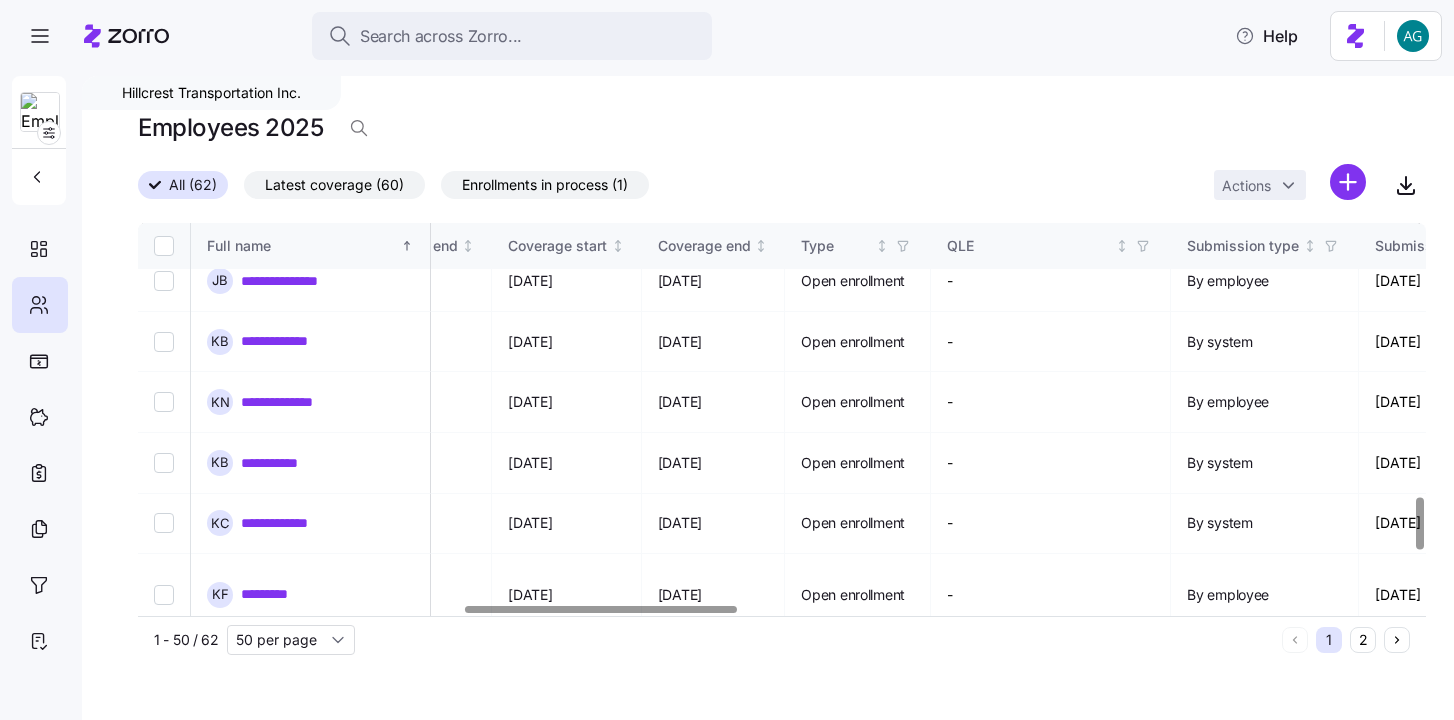 click on "**********" at bounding box center (285, 727) 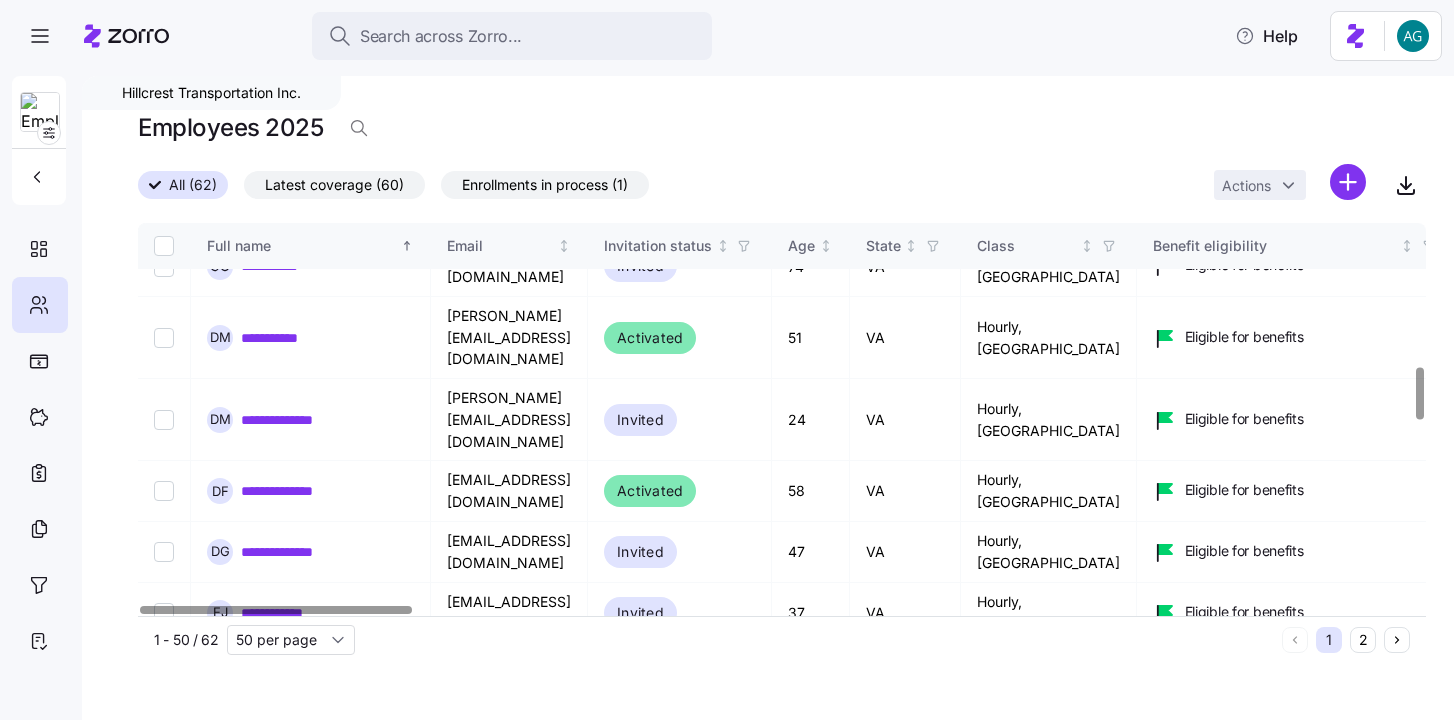 scroll, scrollTop: 1091, scrollLeft: 0, axis: vertical 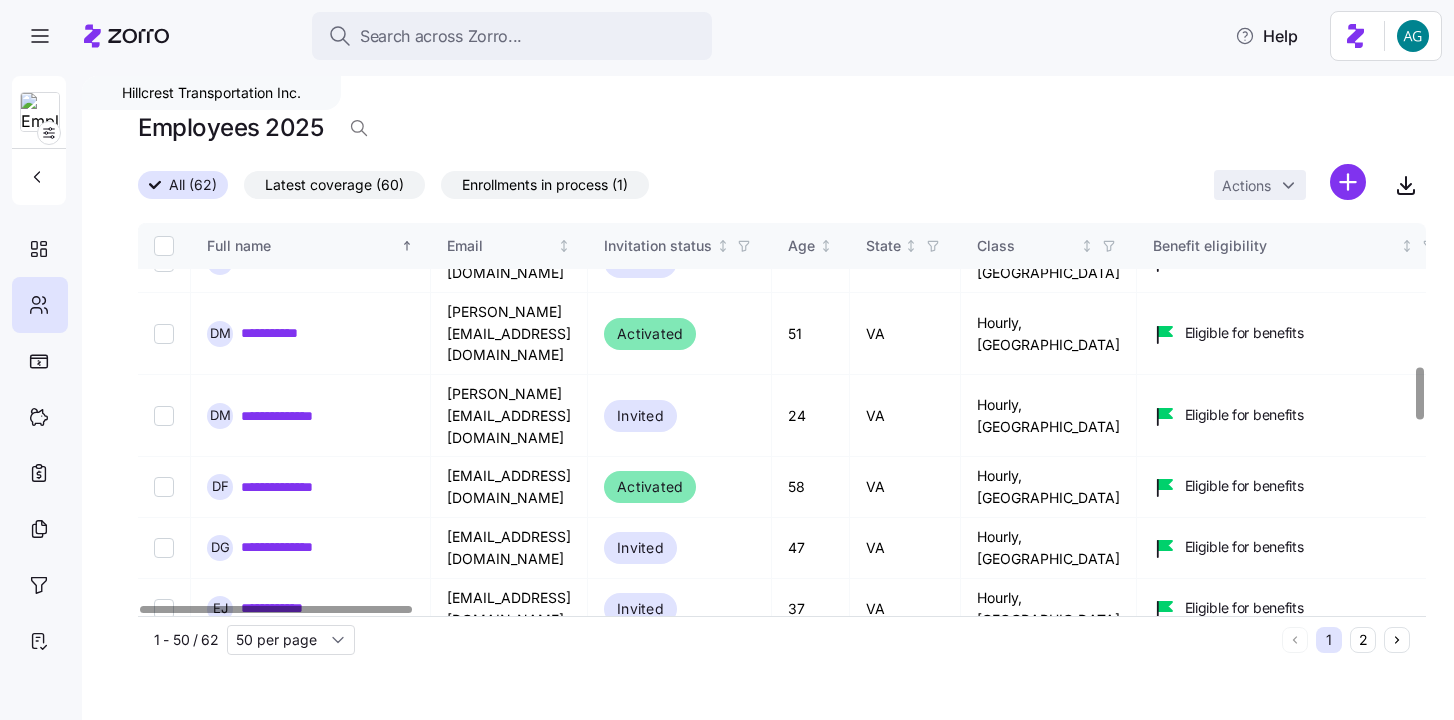 click on "2" at bounding box center (1363, 640) 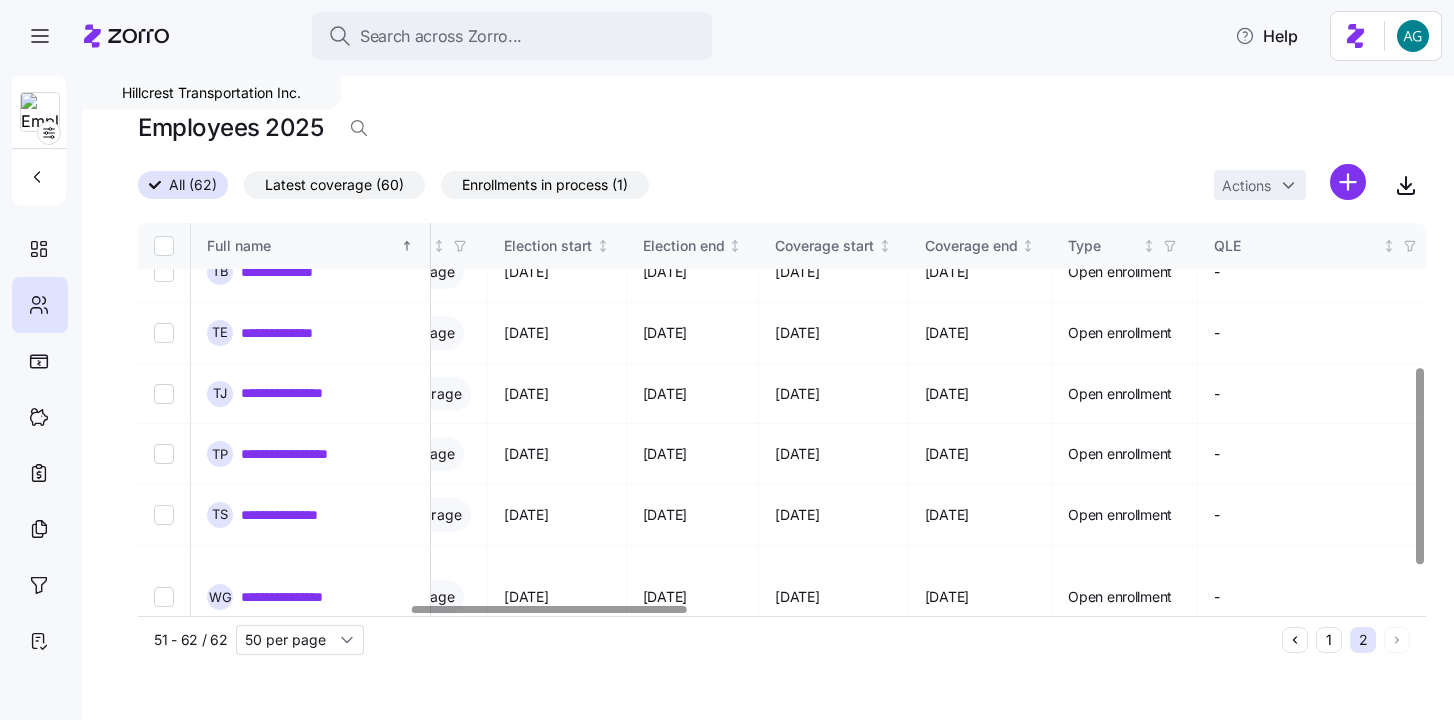 scroll, scrollTop: 265, scrollLeft: 1274, axis: both 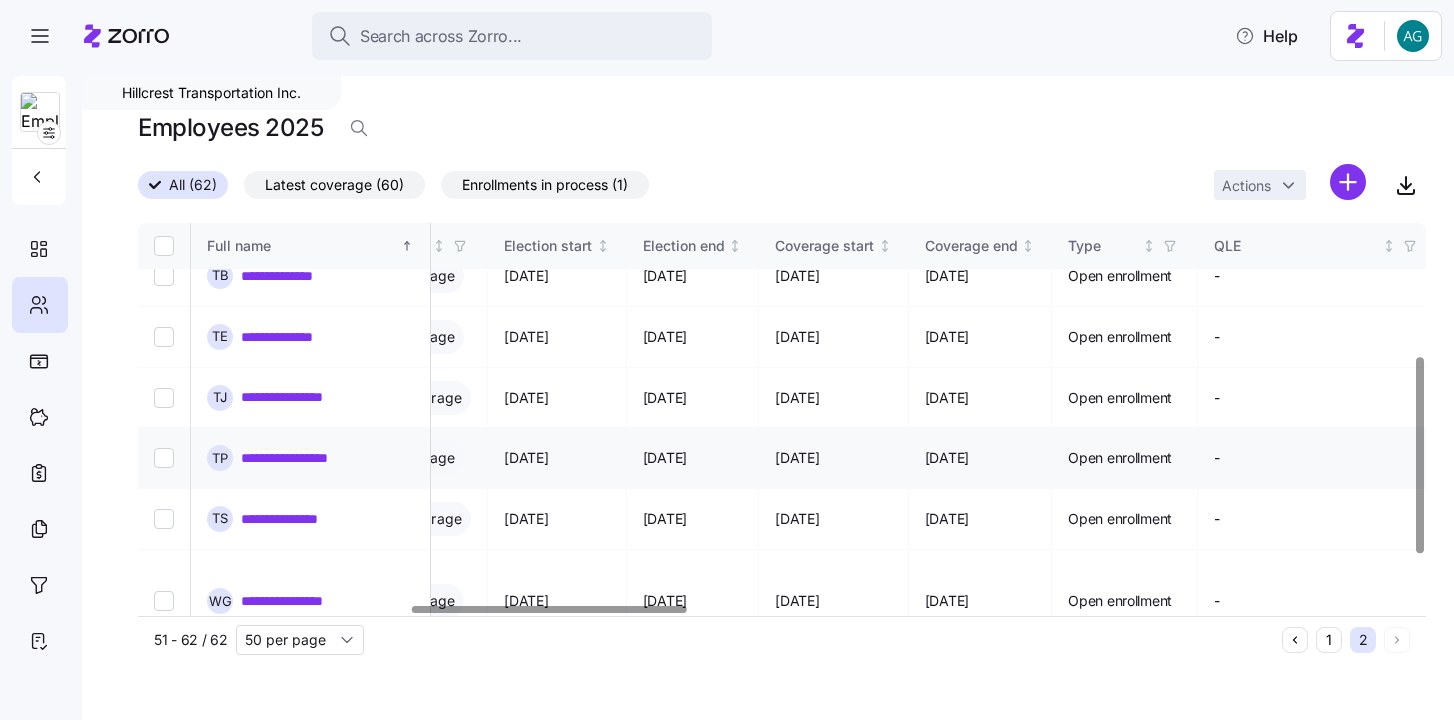 click on "**********" at bounding box center (304, 458) 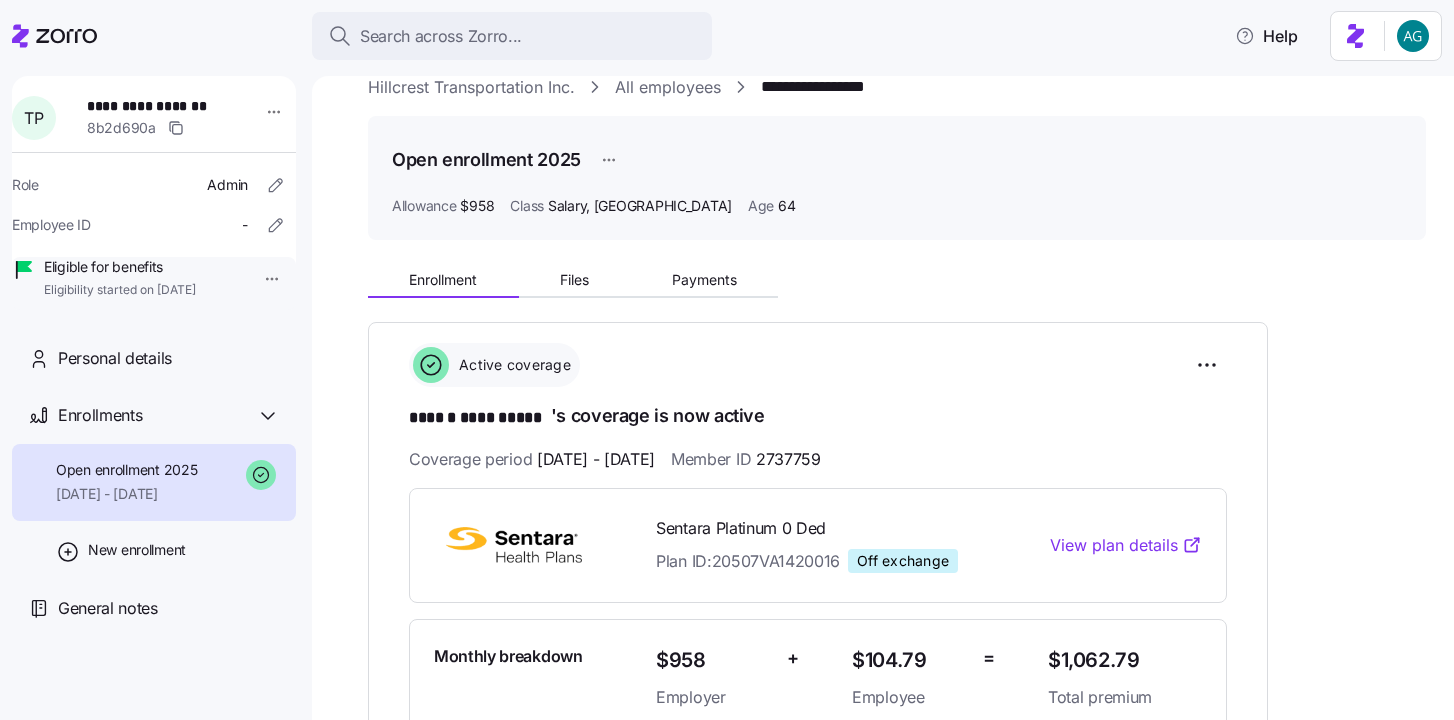 scroll, scrollTop: 0, scrollLeft: 0, axis: both 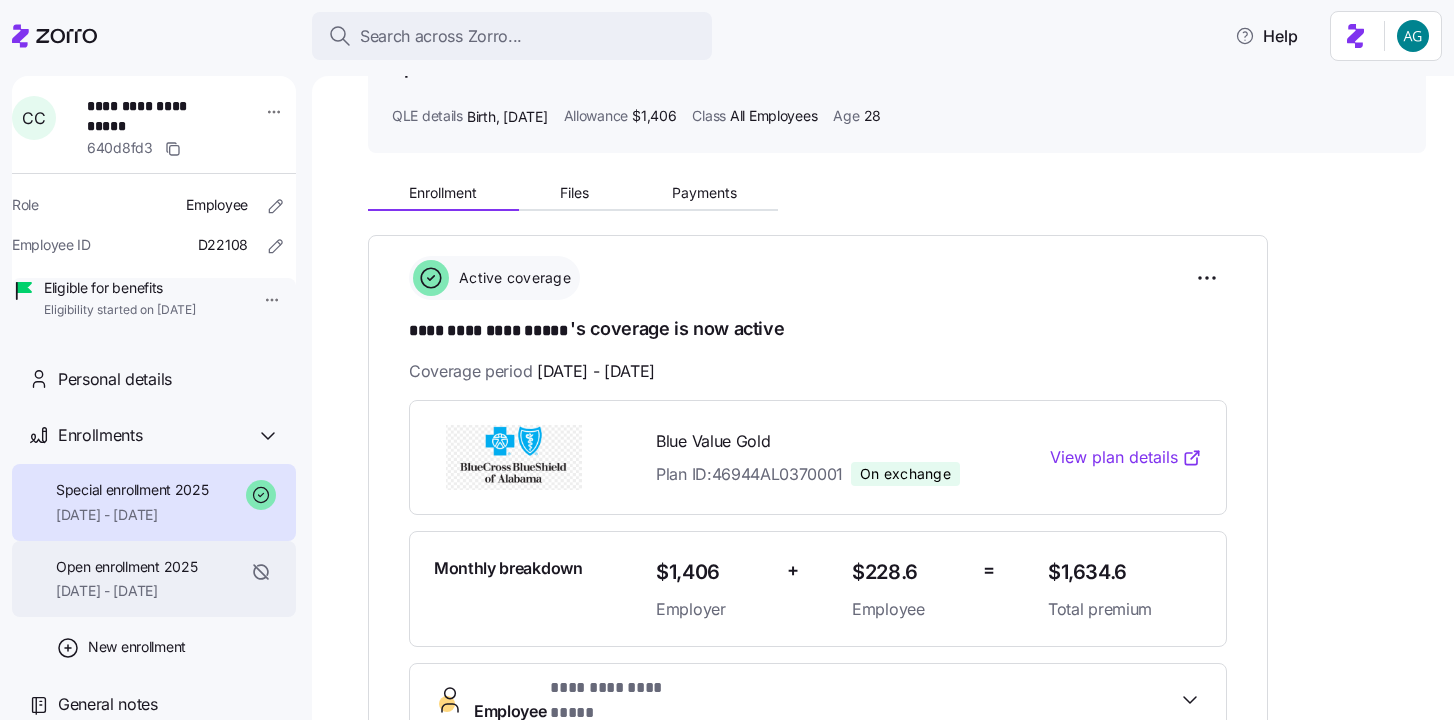 click on "Open enrollment 2025 [DATE] - [DATE]" at bounding box center (126, 579) 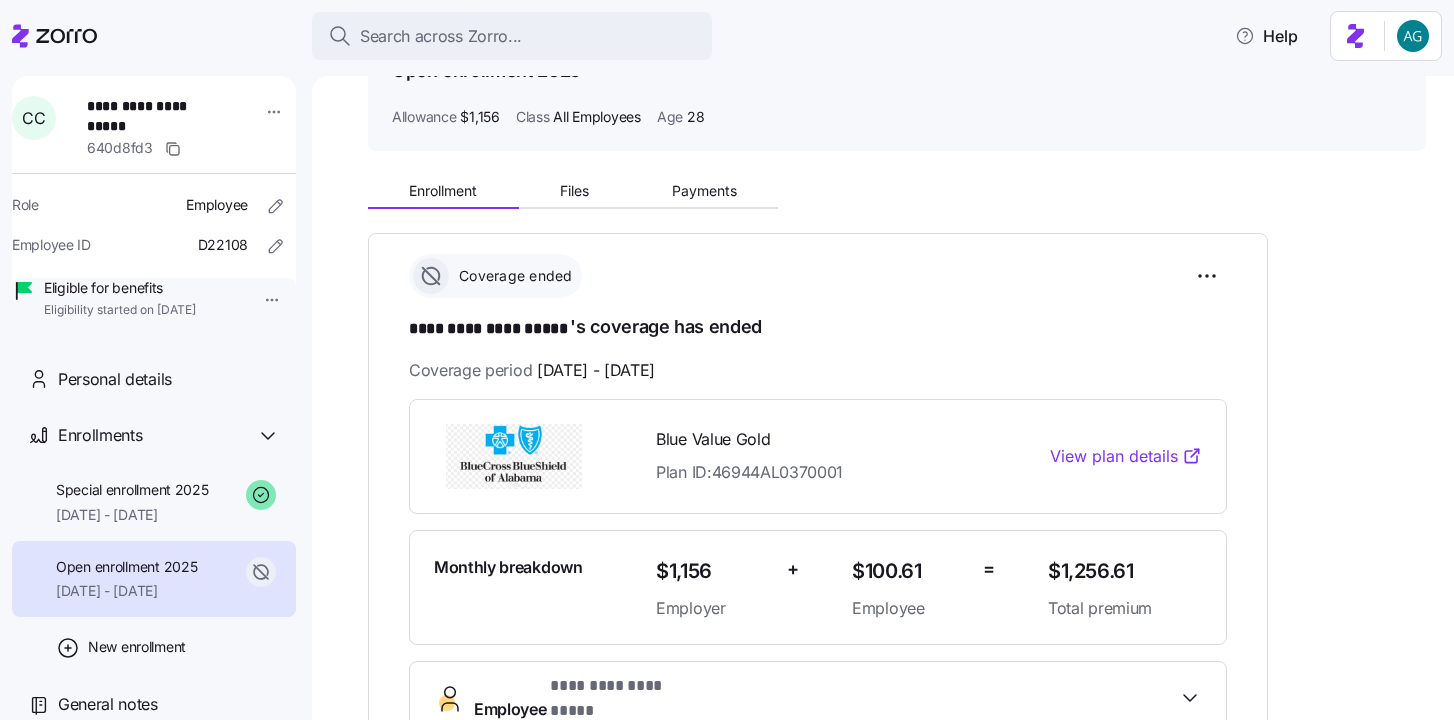 scroll, scrollTop: 129, scrollLeft: 0, axis: vertical 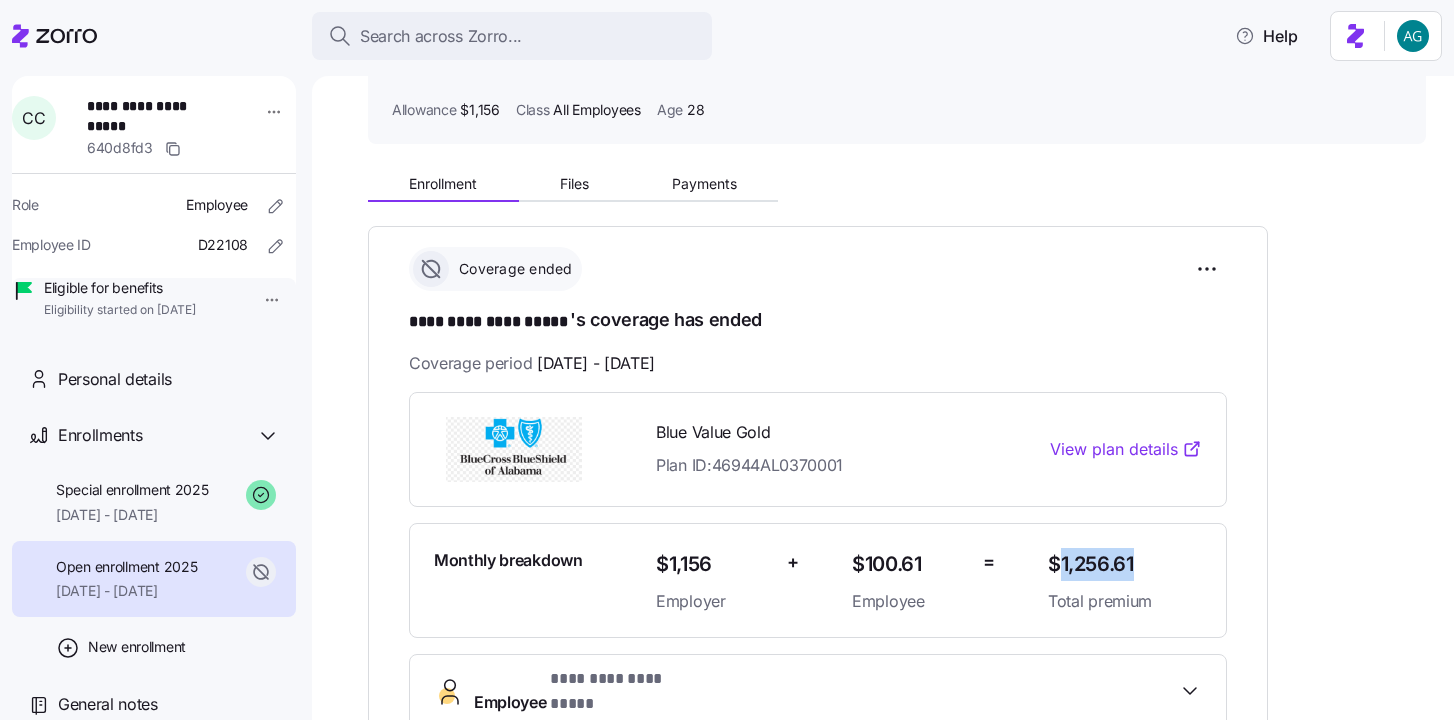 drag, startPoint x: 1060, startPoint y: 557, endPoint x: 1179, endPoint y: 562, distance: 119.104996 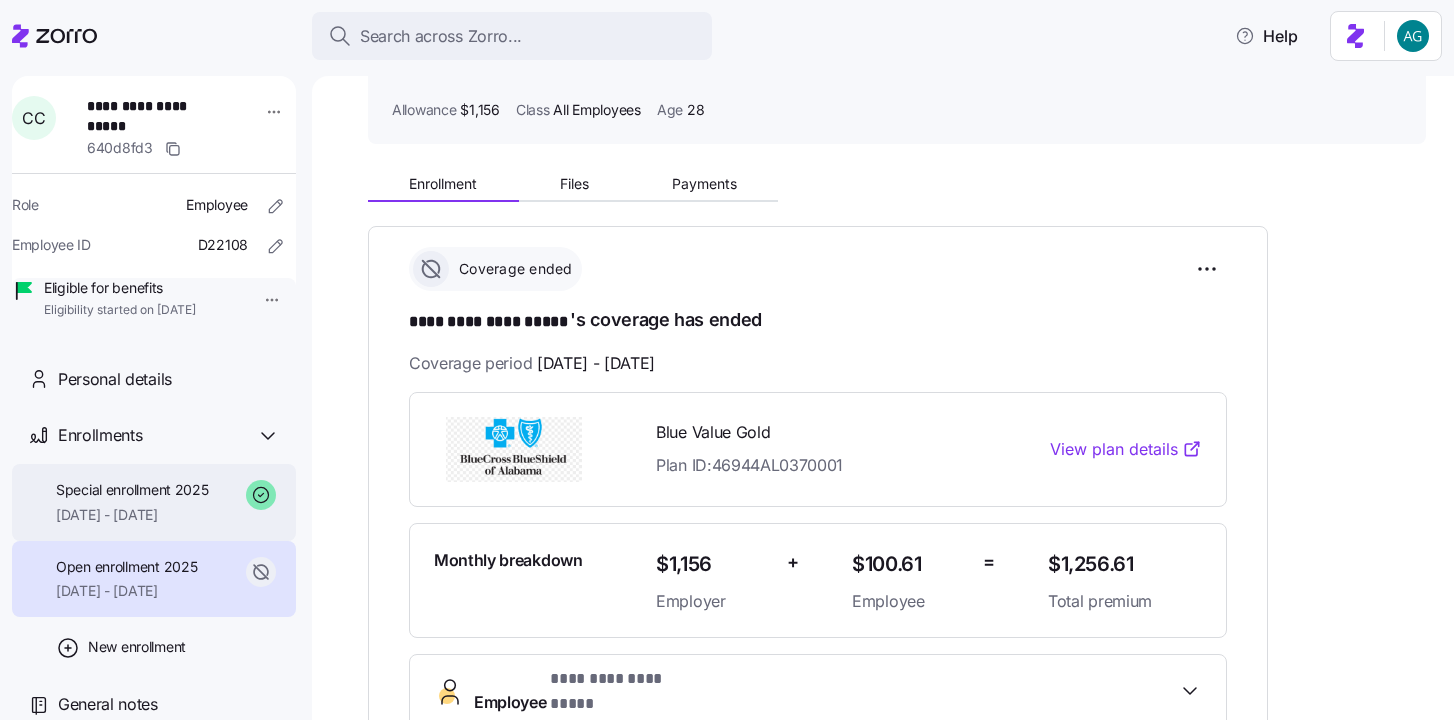 click on "Special enrollment 2025 [DATE] - [DATE]" at bounding box center (132, 502) 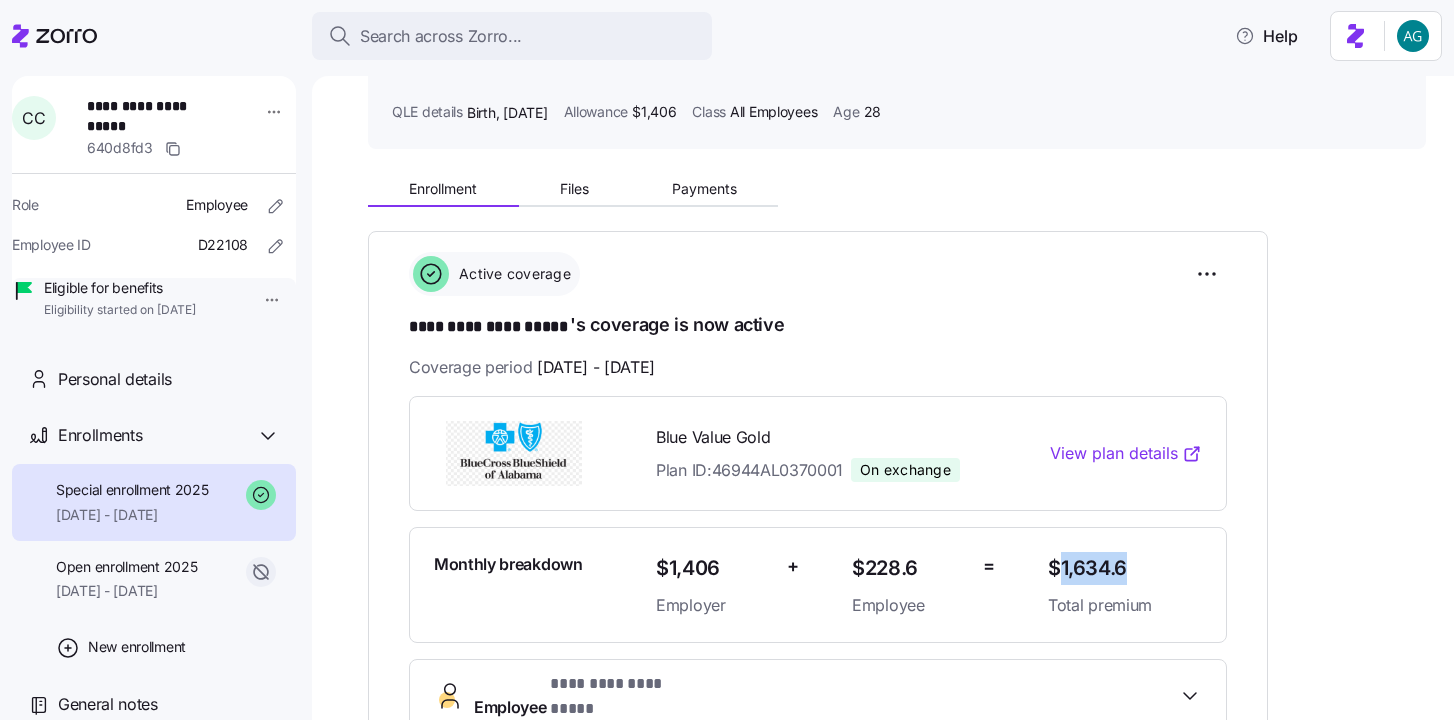 drag, startPoint x: 1058, startPoint y: 566, endPoint x: 1158, endPoint y: 566, distance: 100 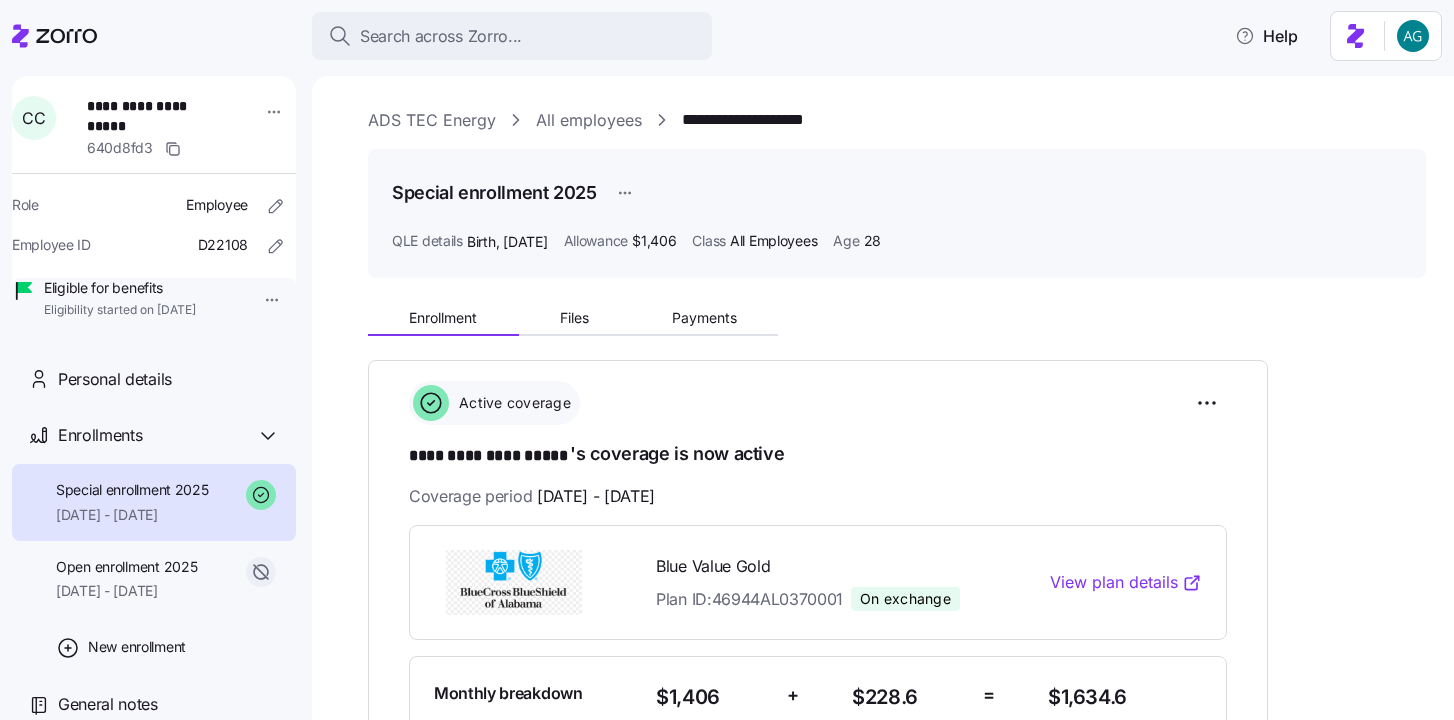 scroll, scrollTop: 0, scrollLeft: 0, axis: both 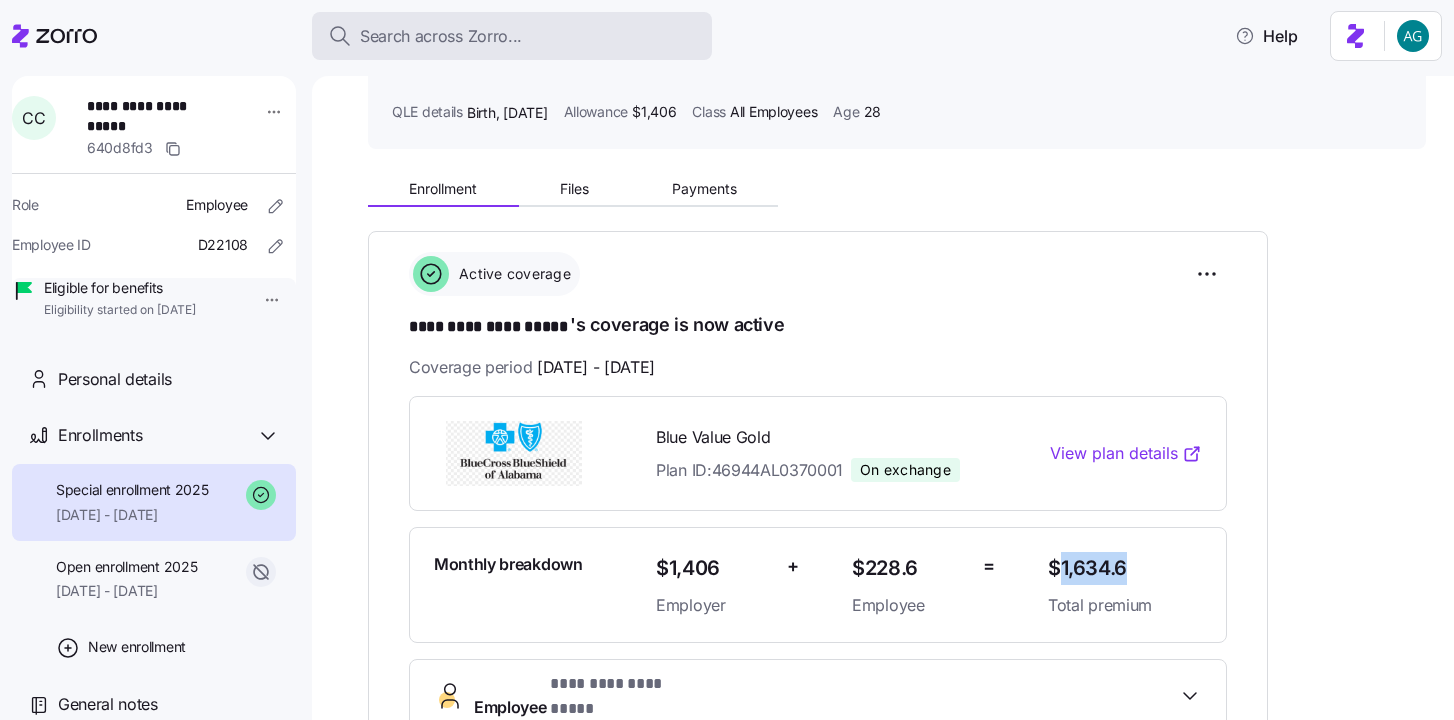 click on "Search across Zorro..." at bounding box center (441, 36) 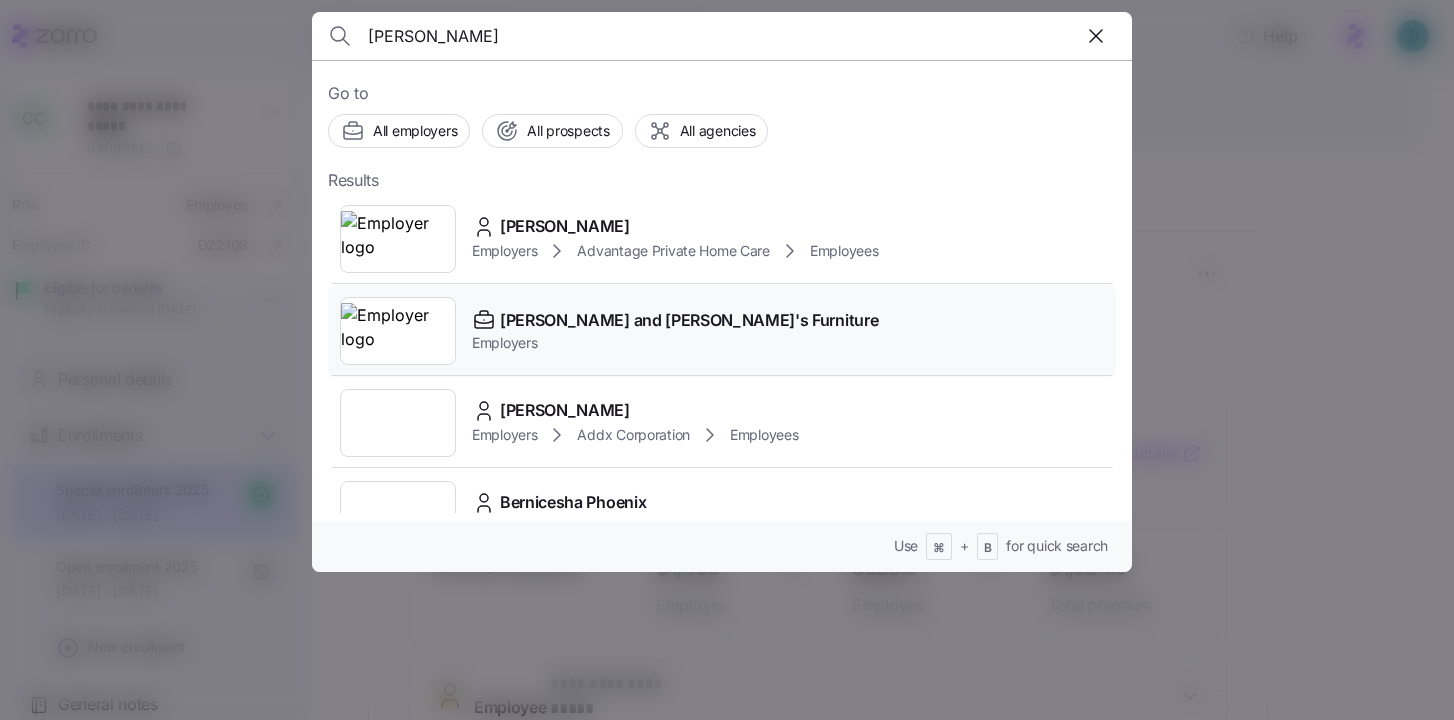 type on "[PERSON_NAME]" 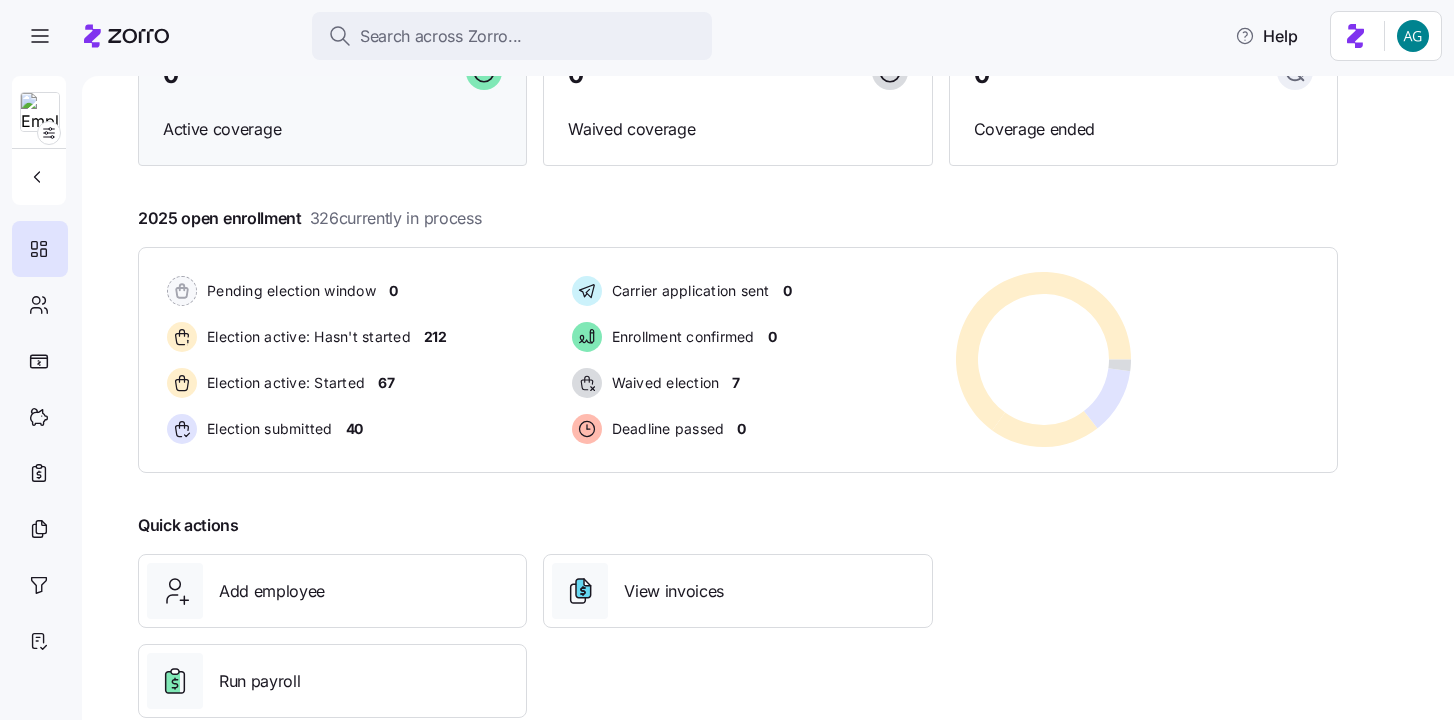 scroll, scrollTop: 222, scrollLeft: 0, axis: vertical 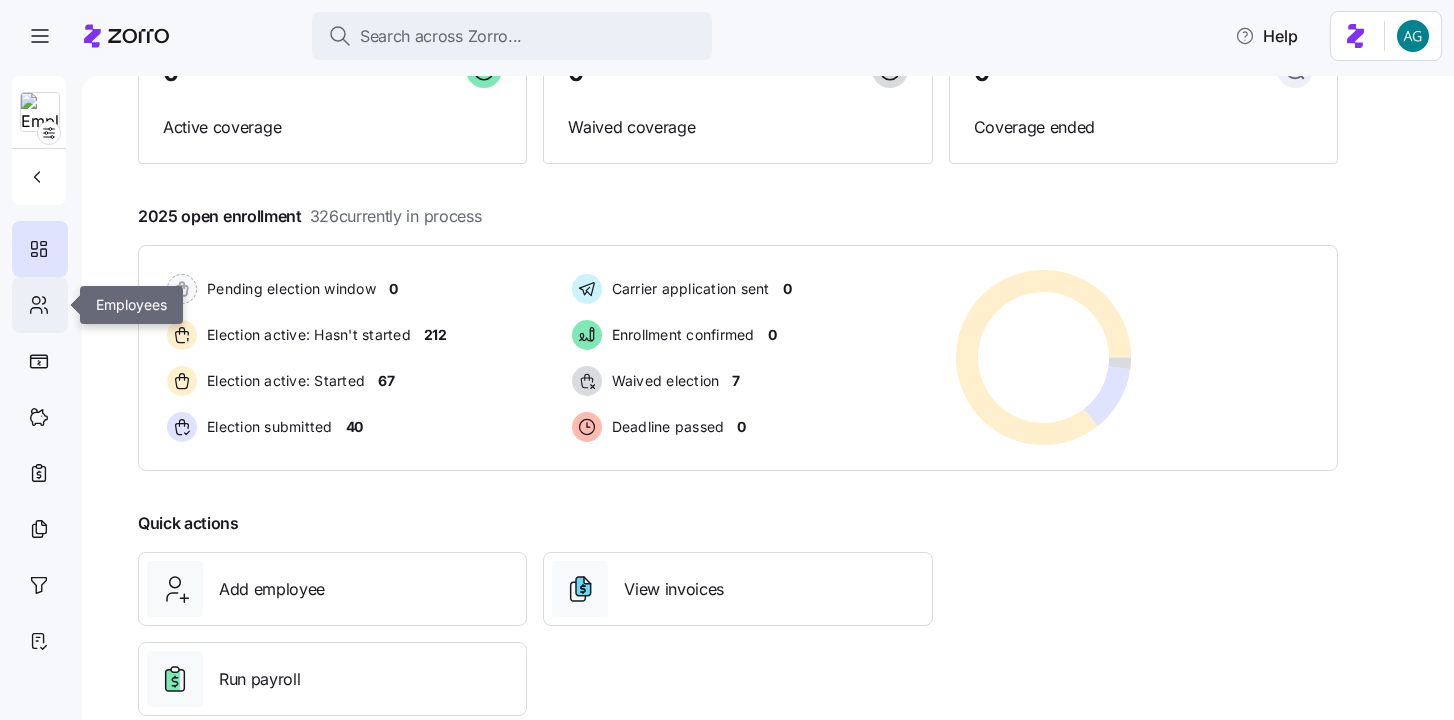 click at bounding box center (40, 305) 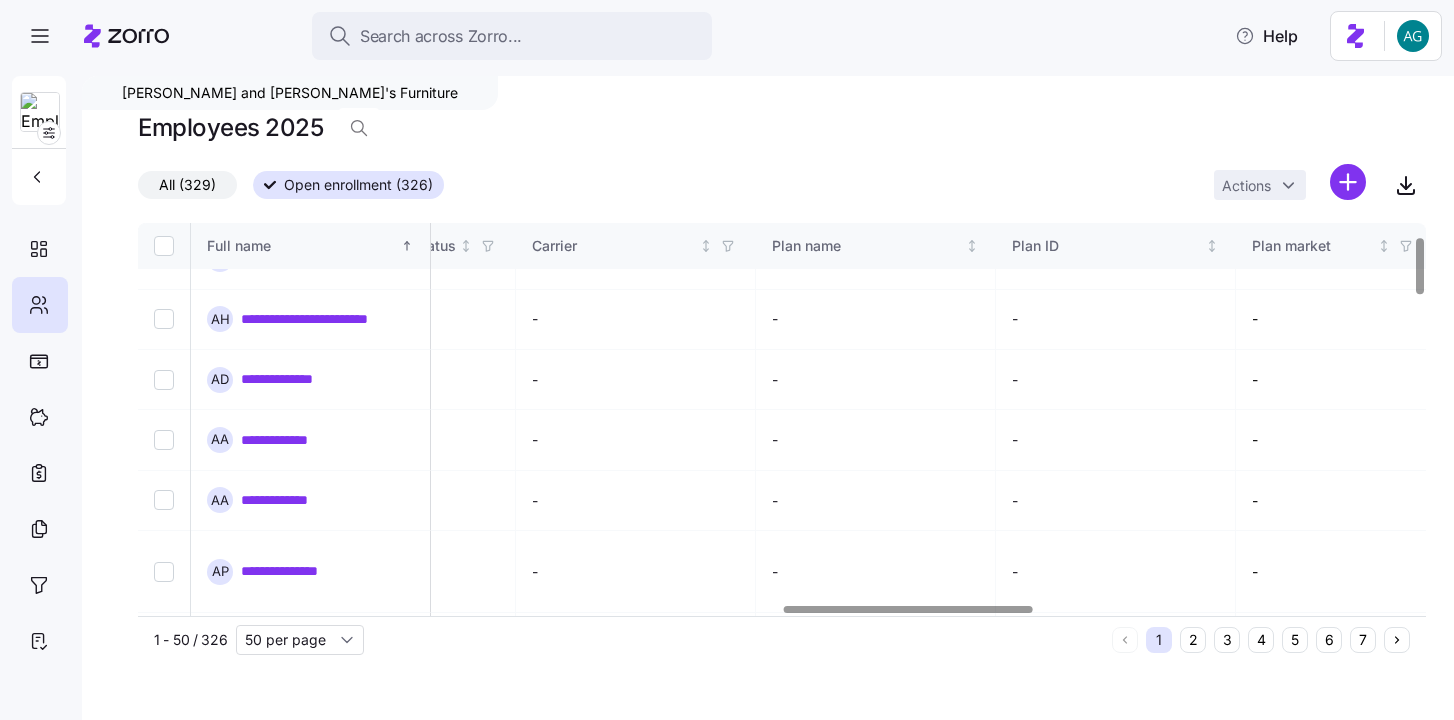scroll, scrollTop: 93, scrollLeft: 3340, axis: both 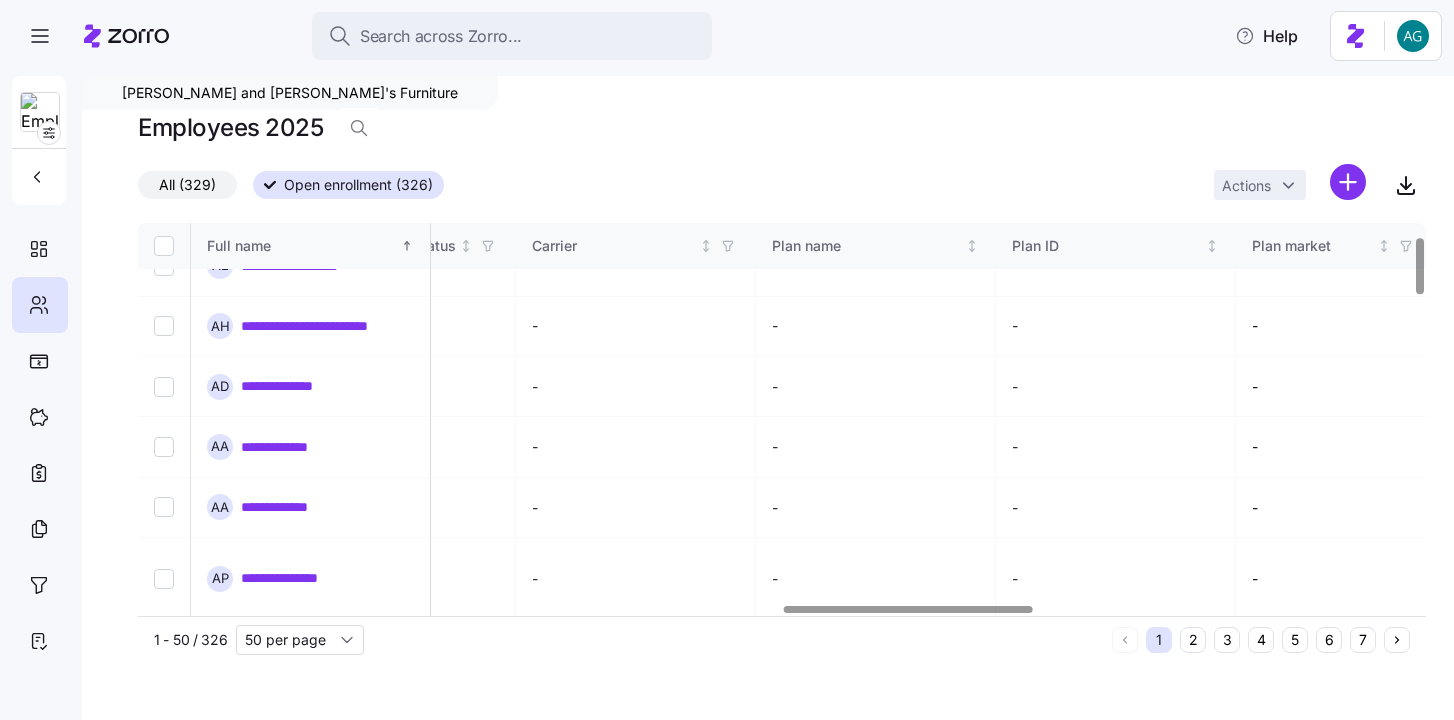 click on "All (329)" at bounding box center [187, 185] 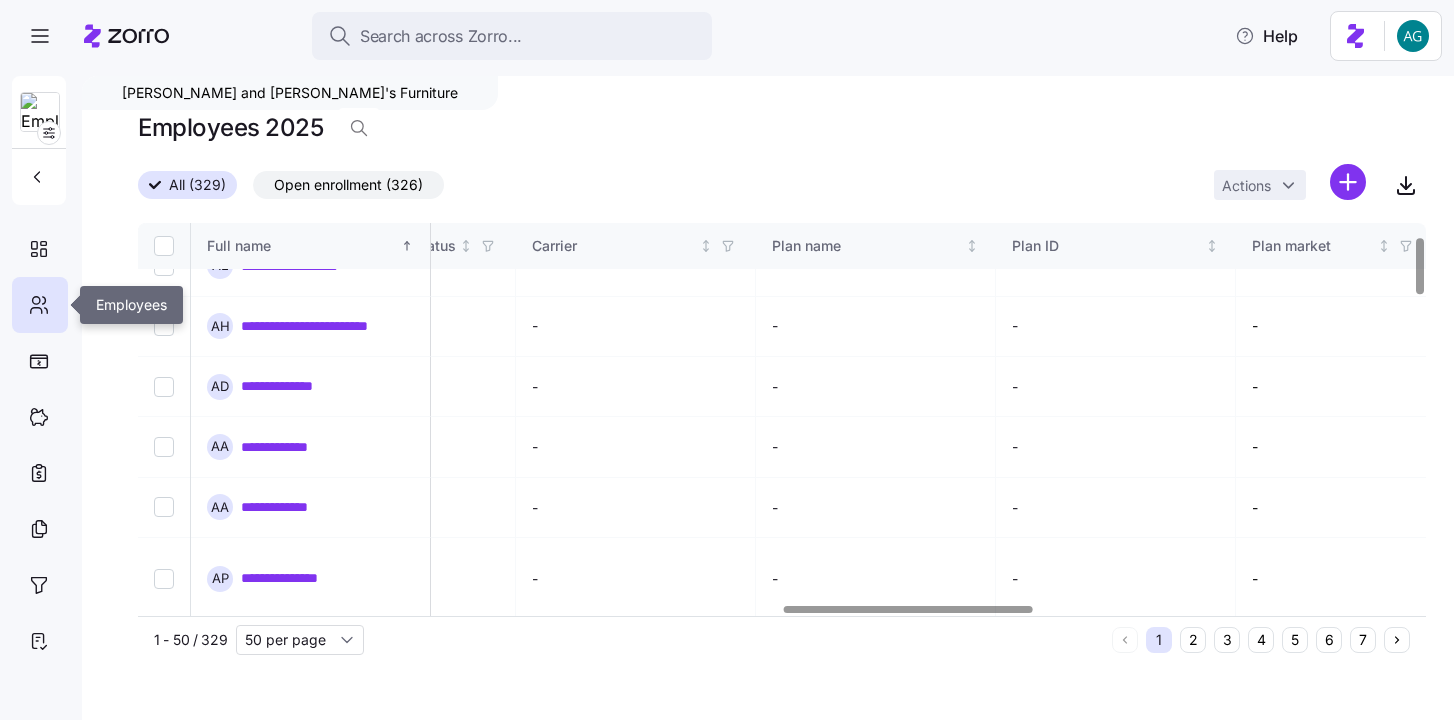 click 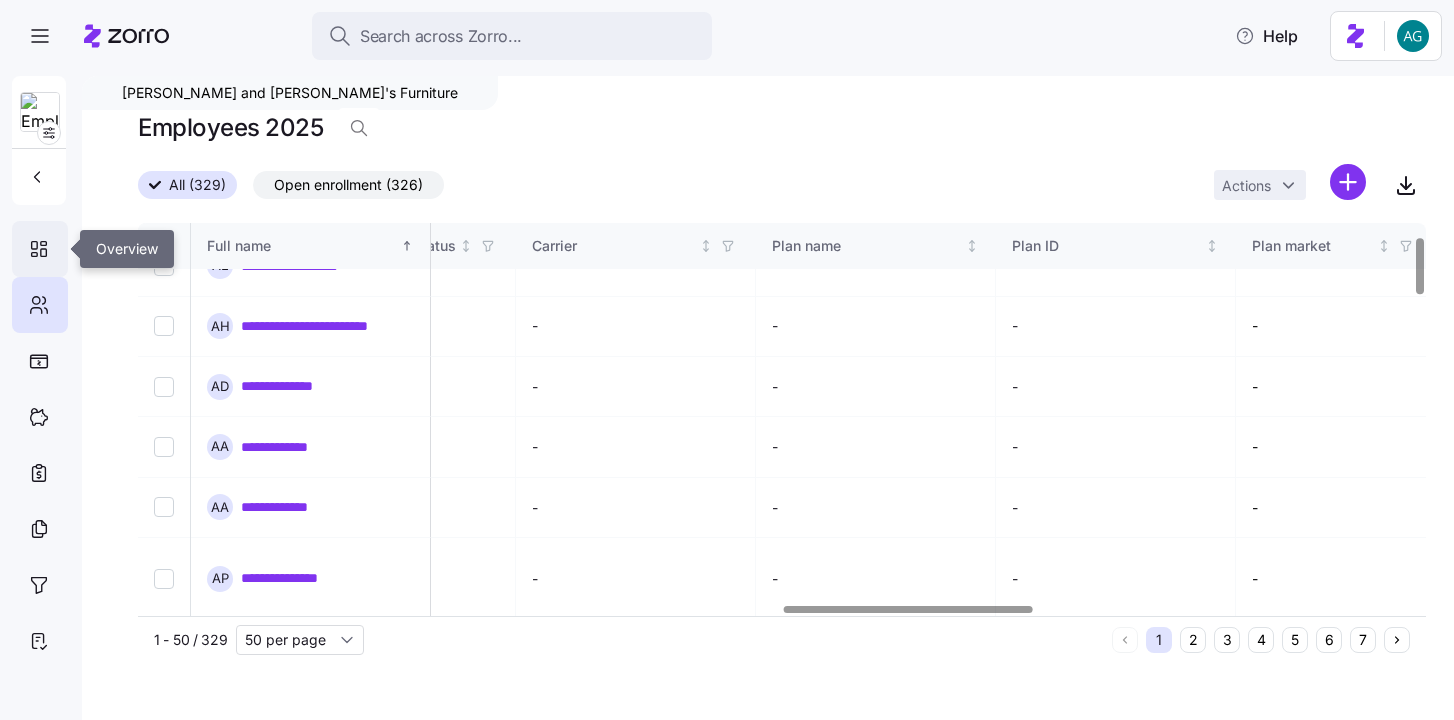 click 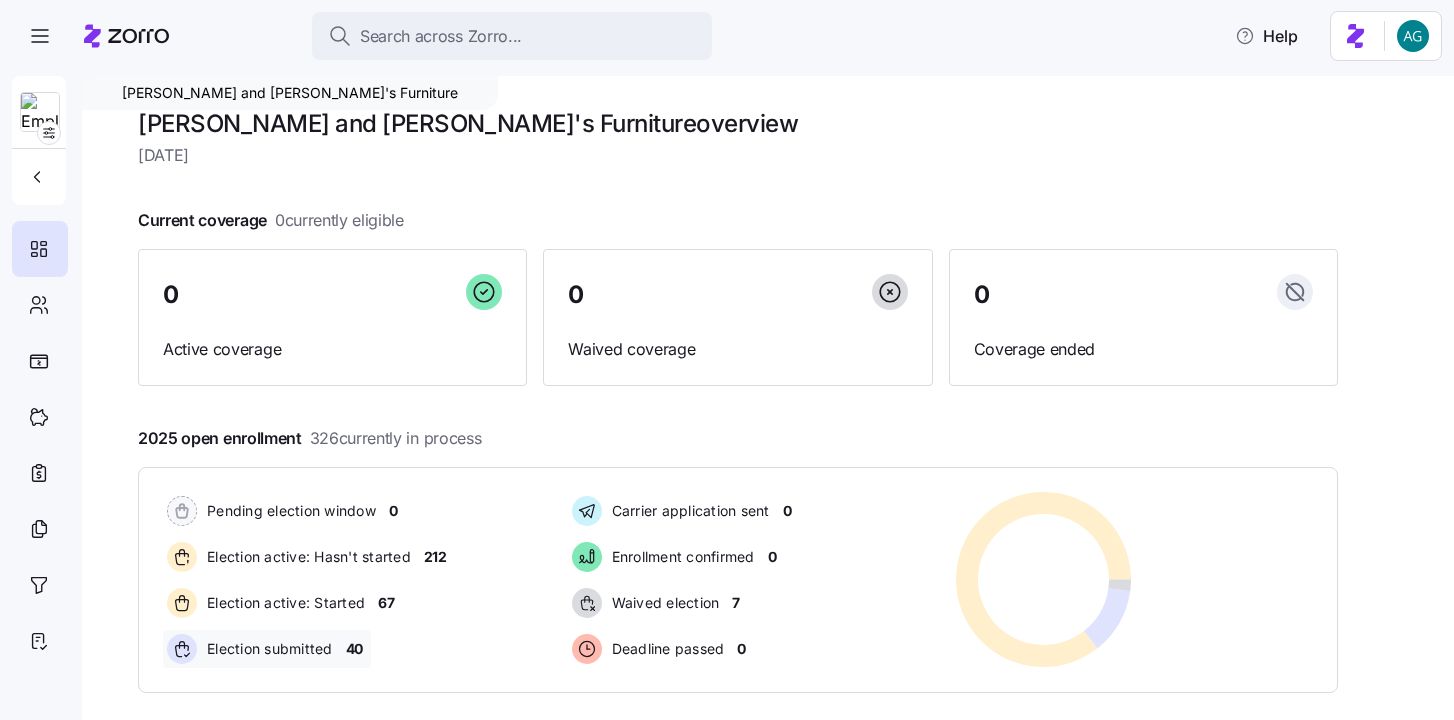 click on "40" at bounding box center (354, 649) 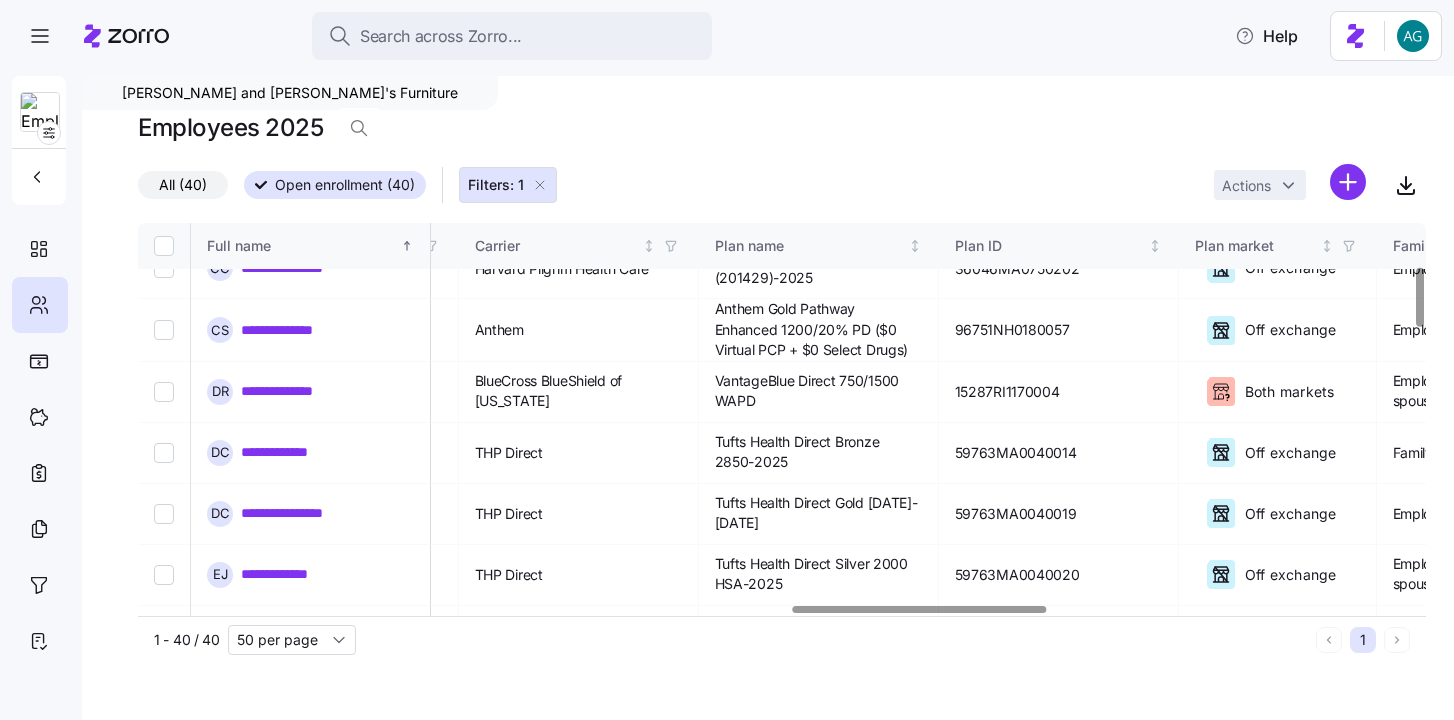 scroll, scrollTop: 285, scrollLeft: 3319, axis: both 